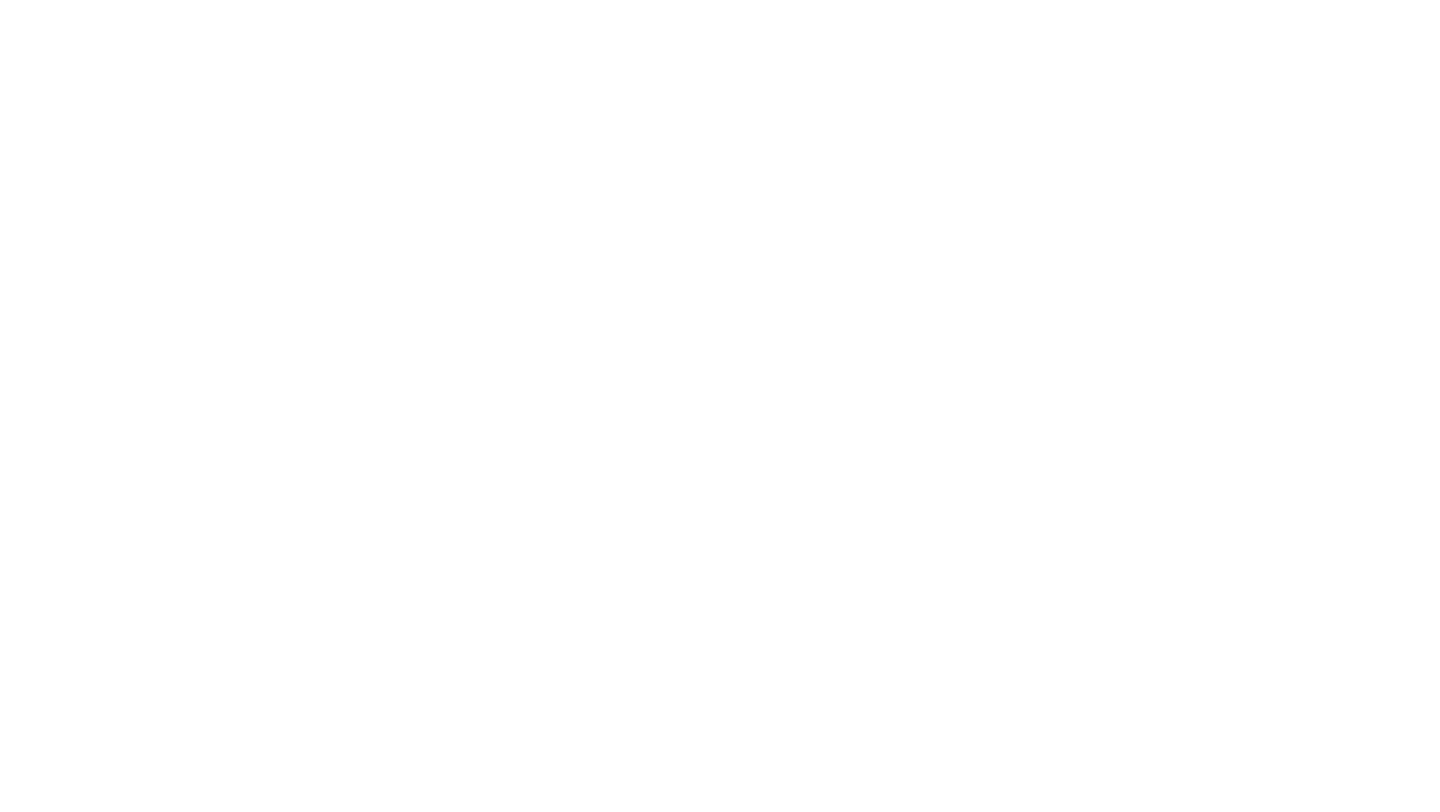 scroll, scrollTop: 0, scrollLeft: 0, axis: both 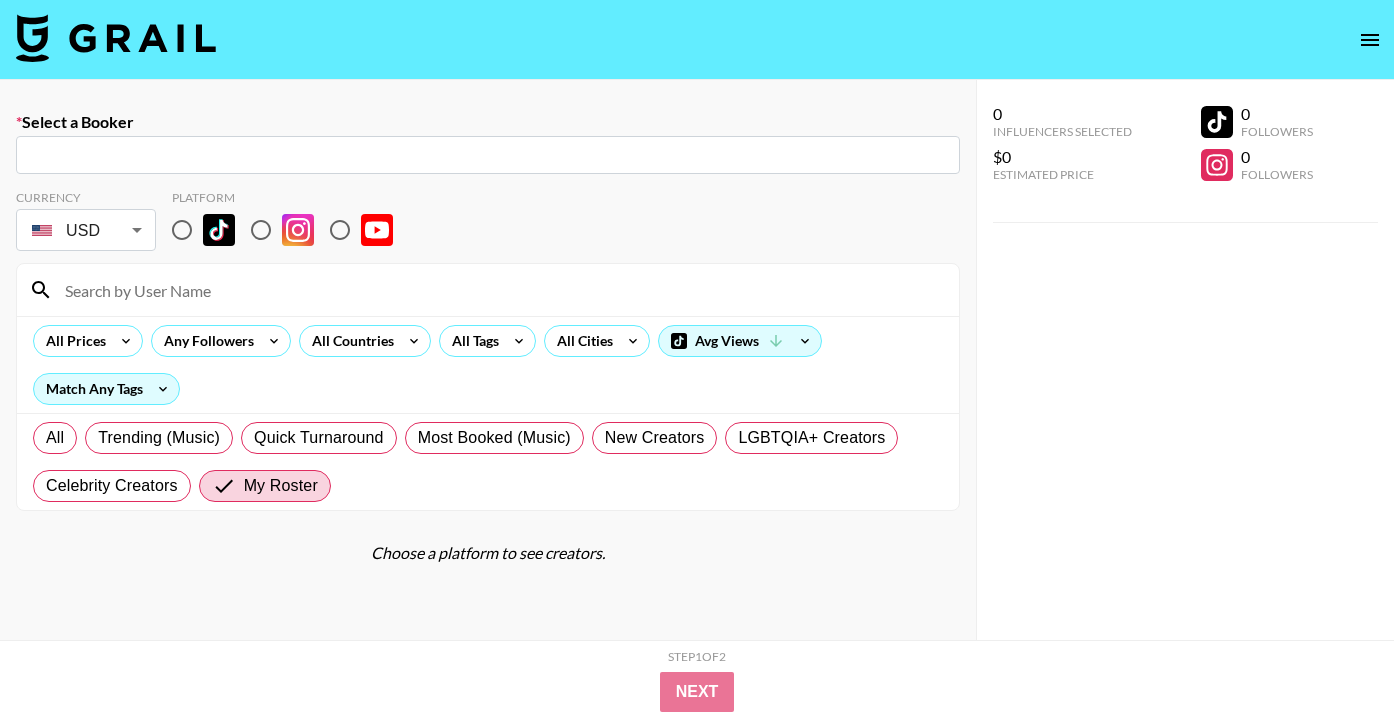 click at bounding box center (116, 38) 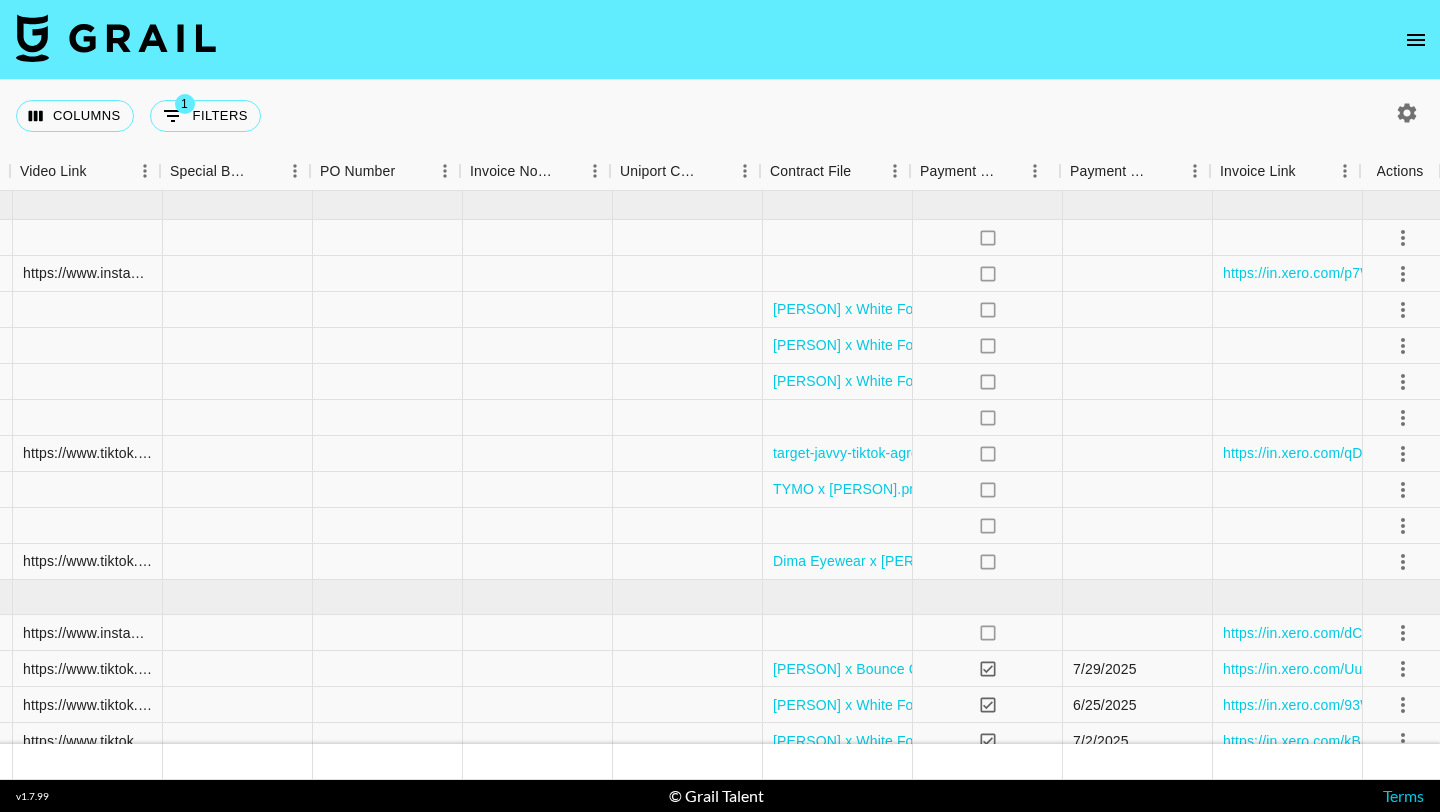 scroll, scrollTop: 0, scrollLeft: 1880, axis: horizontal 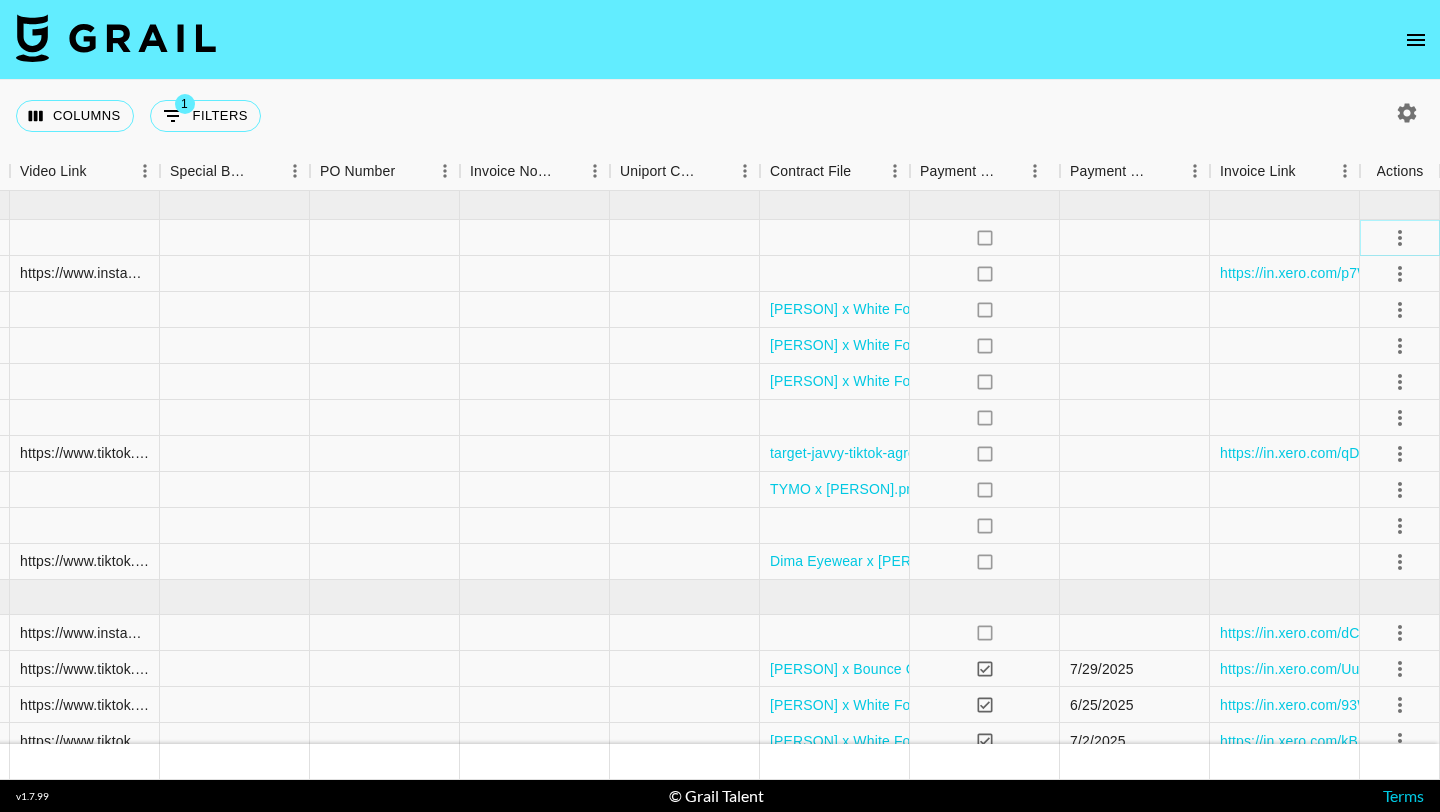 click 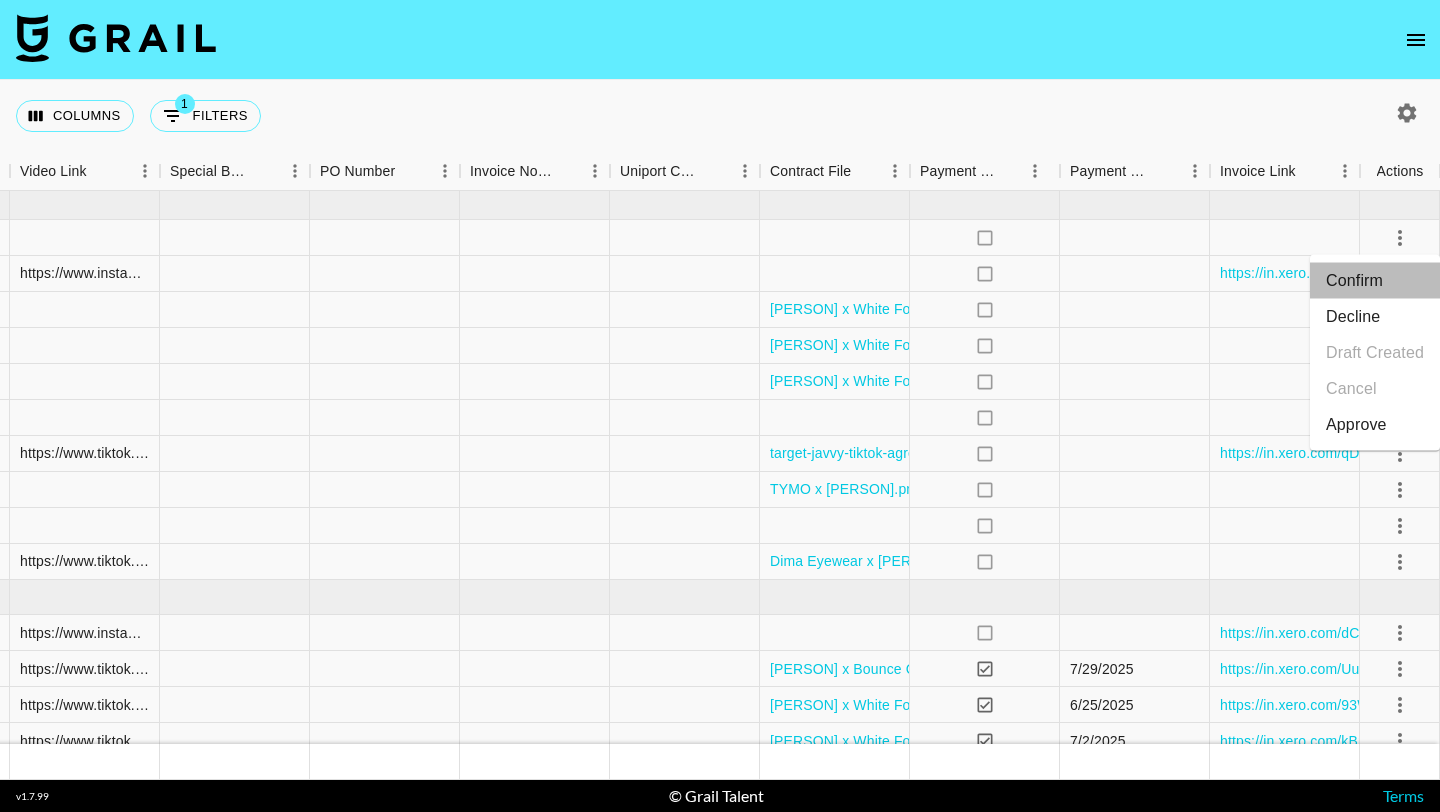 click on "Confirm" at bounding box center [1375, 281] 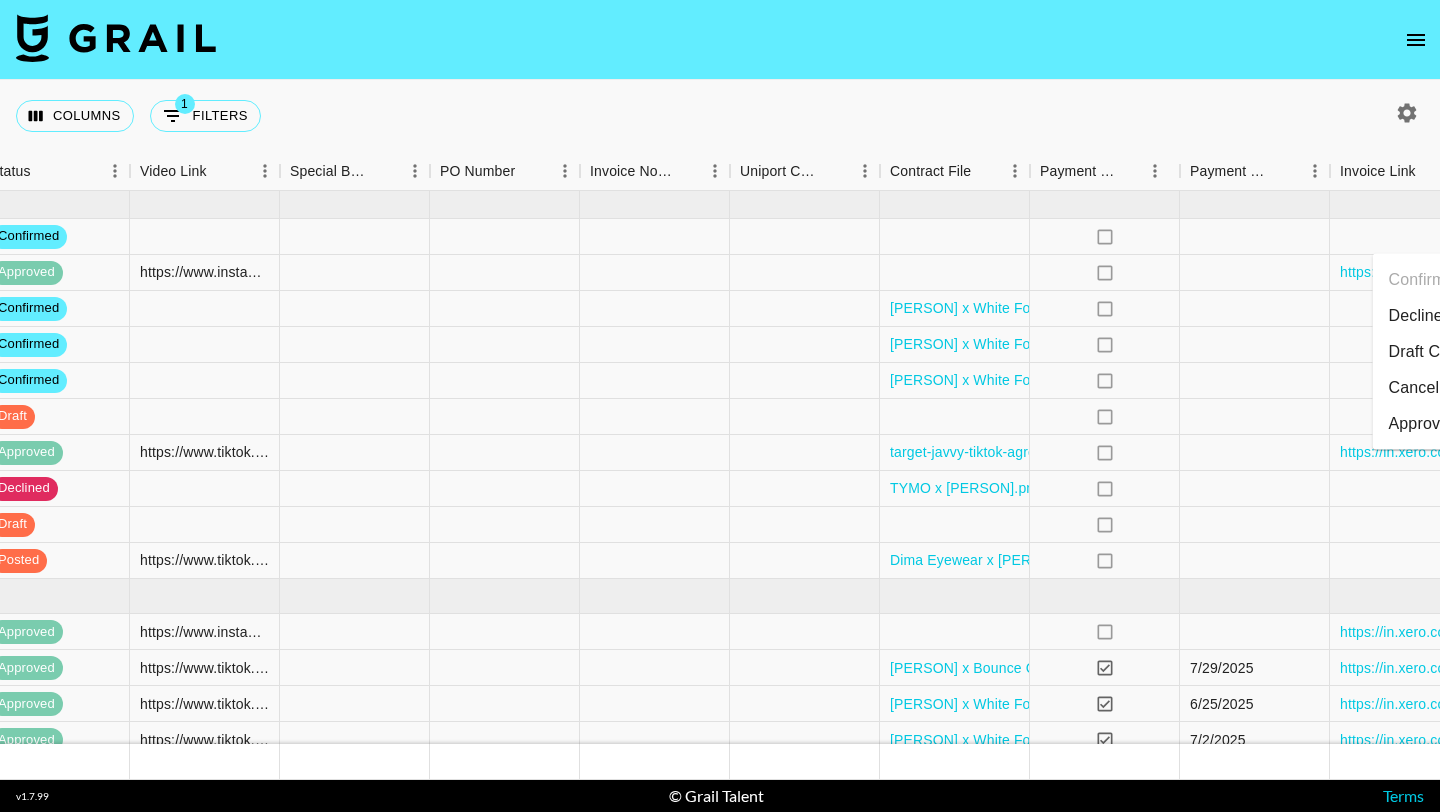 scroll, scrollTop: 1, scrollLeft: 1880, axis: both 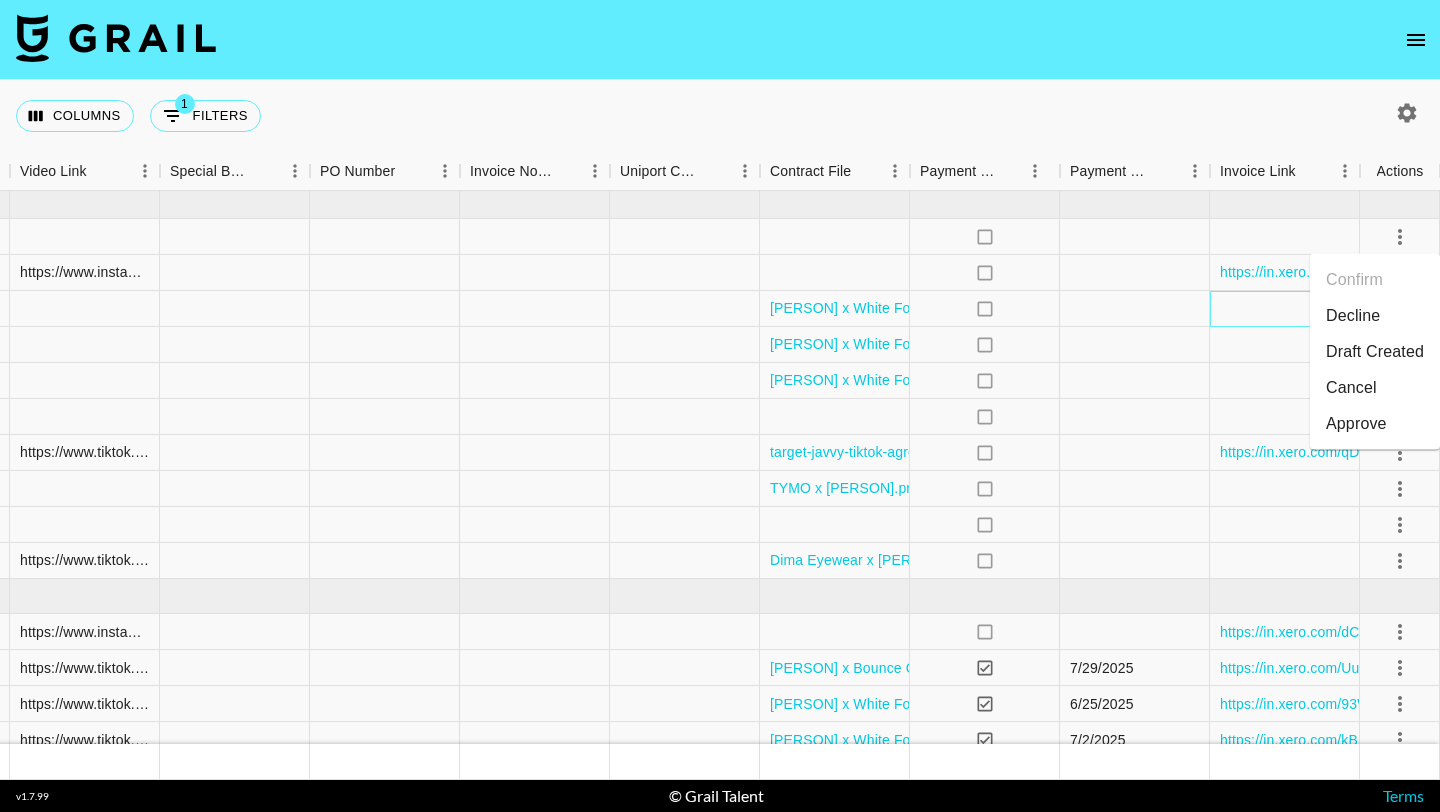 click at bounding box center (1285, 309) 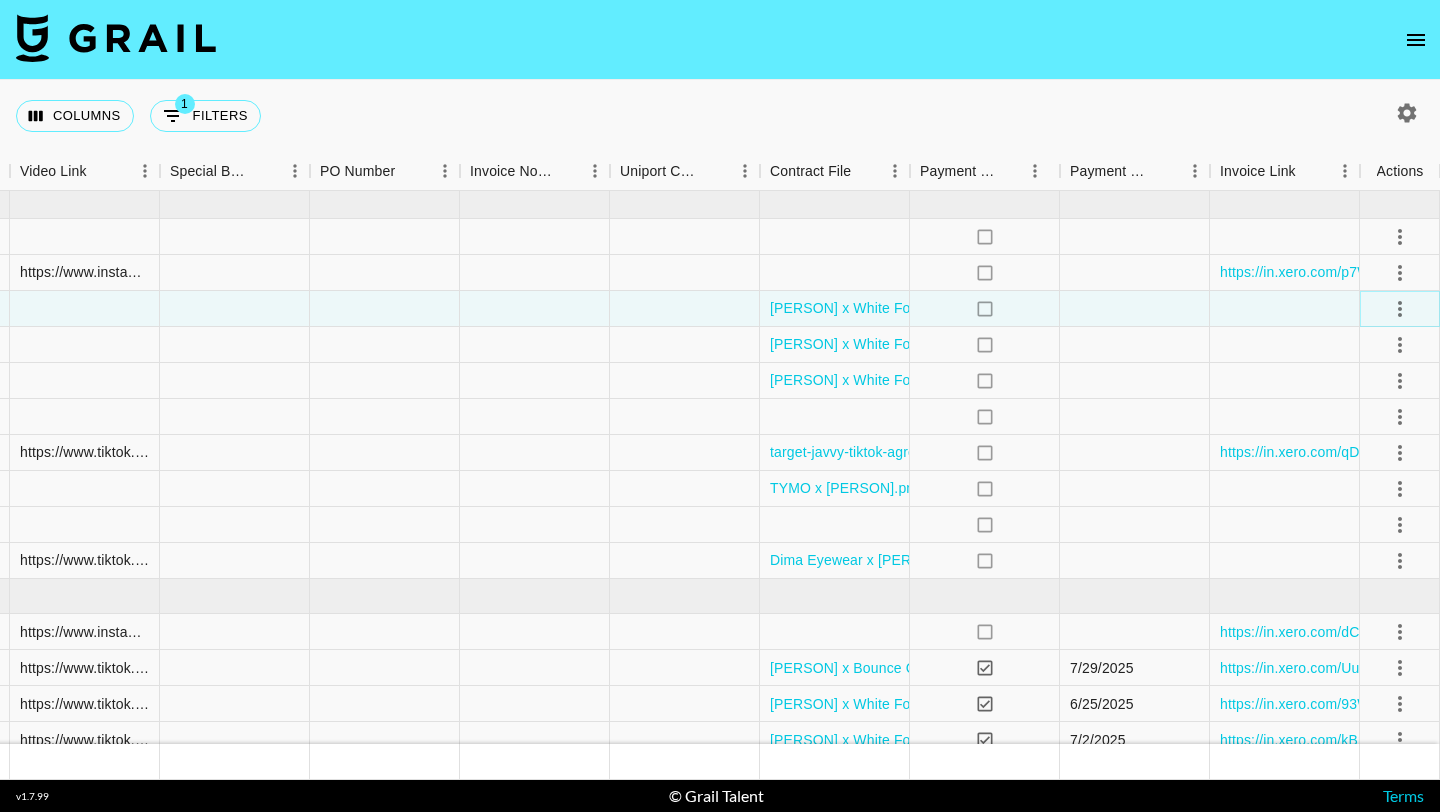 click 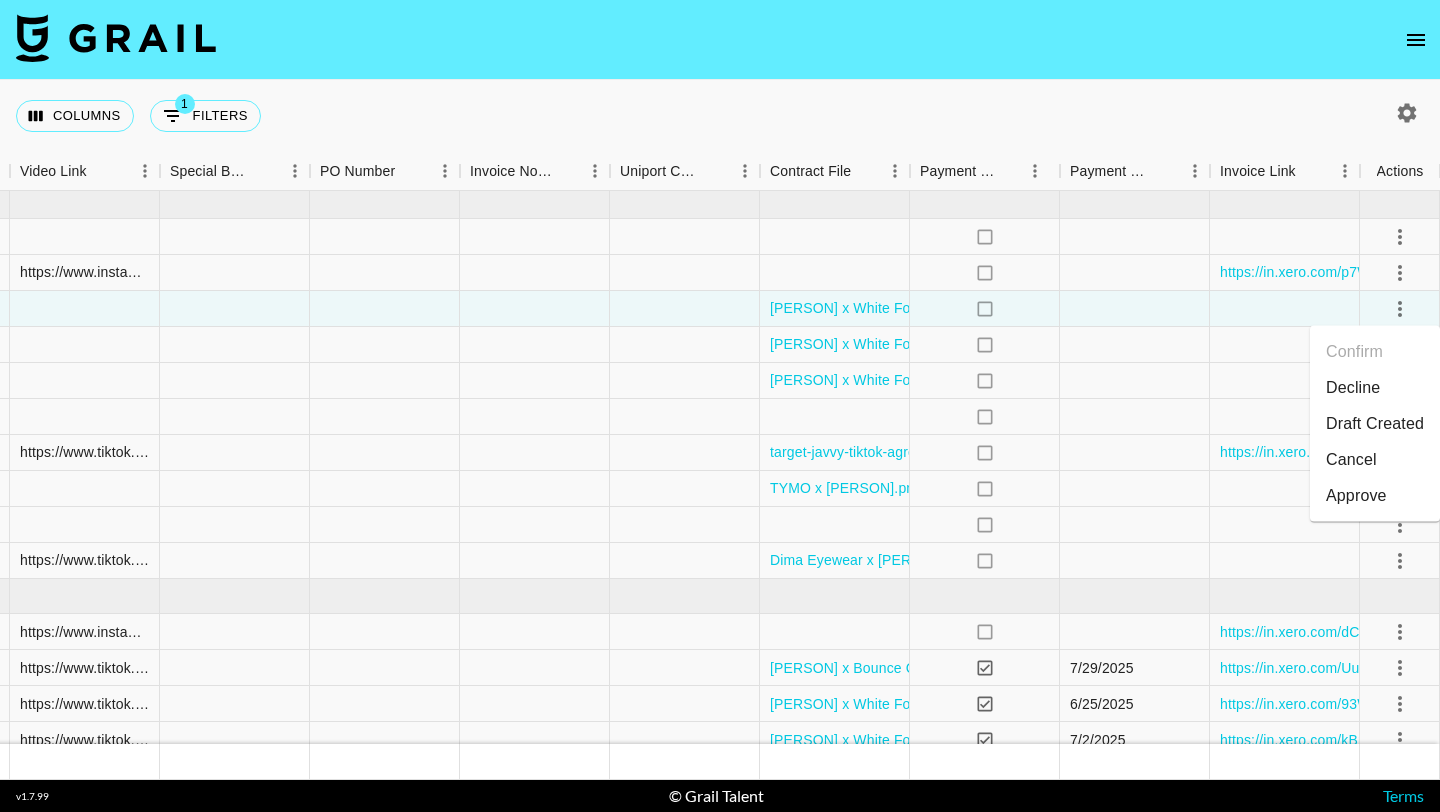 click on "Draft Created" at bounding box center [1375, 424] 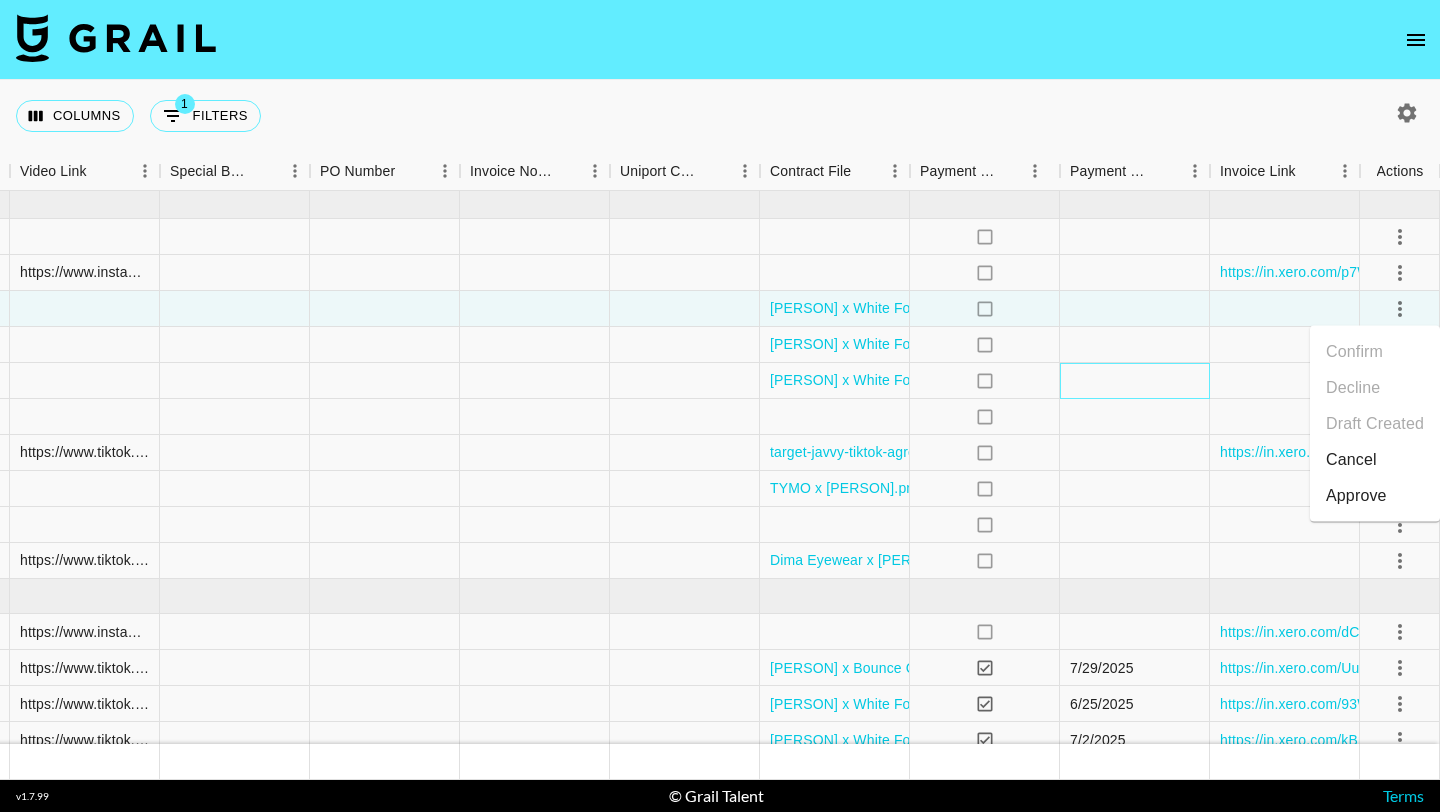 click at bounding box center (1135, 381) 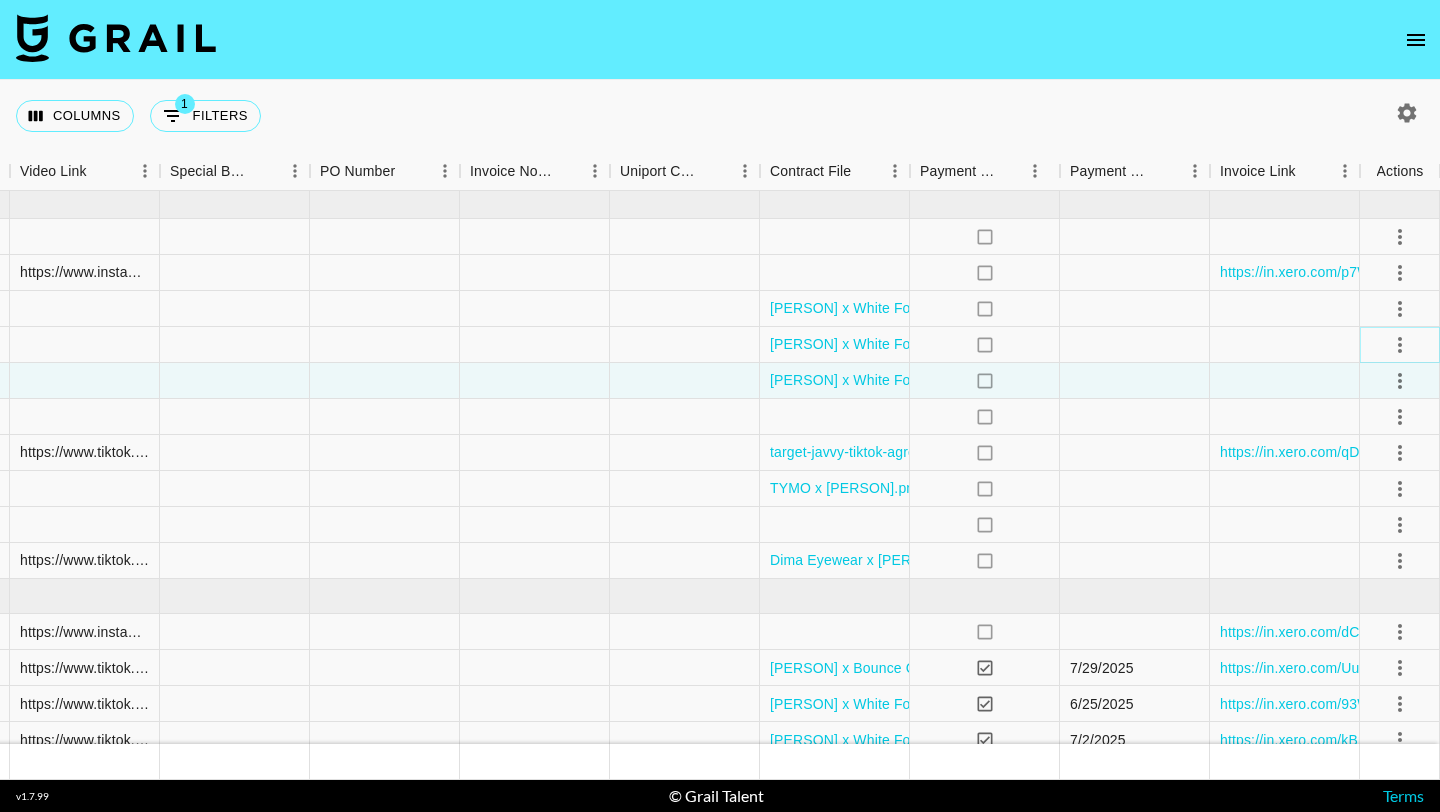 click 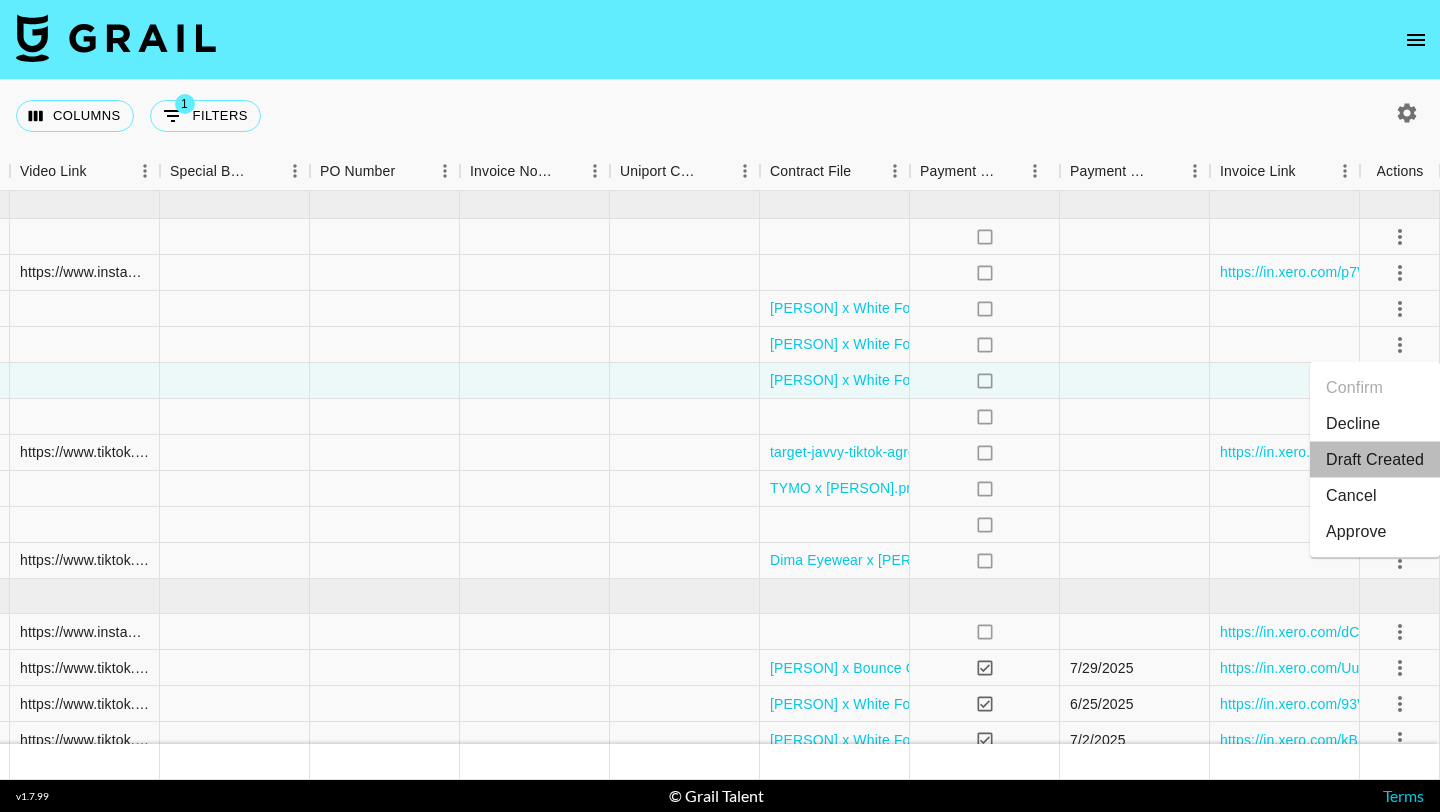 click on "Draft Created" at bounding box center [1375, 460] 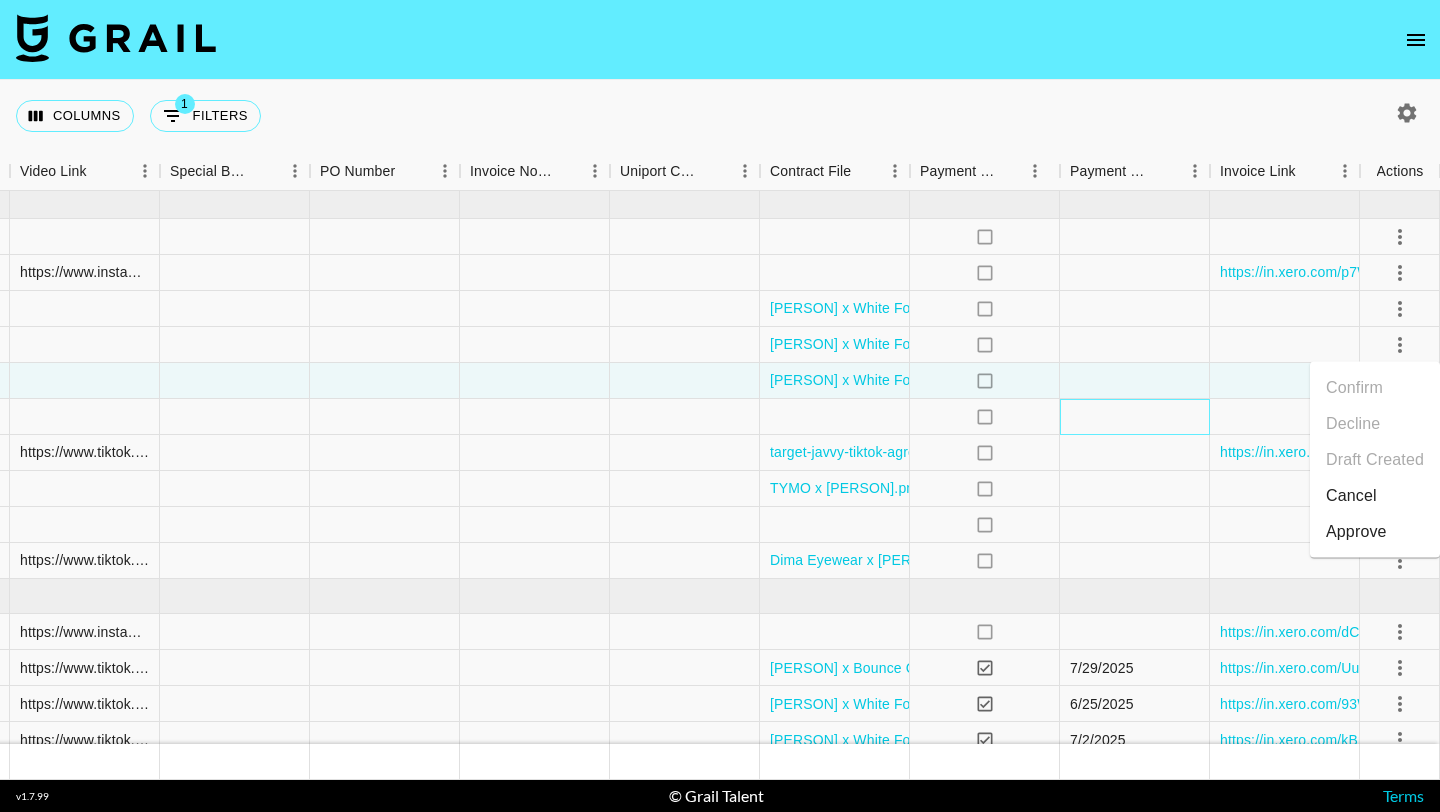 click at bounding box center (1135, 417) 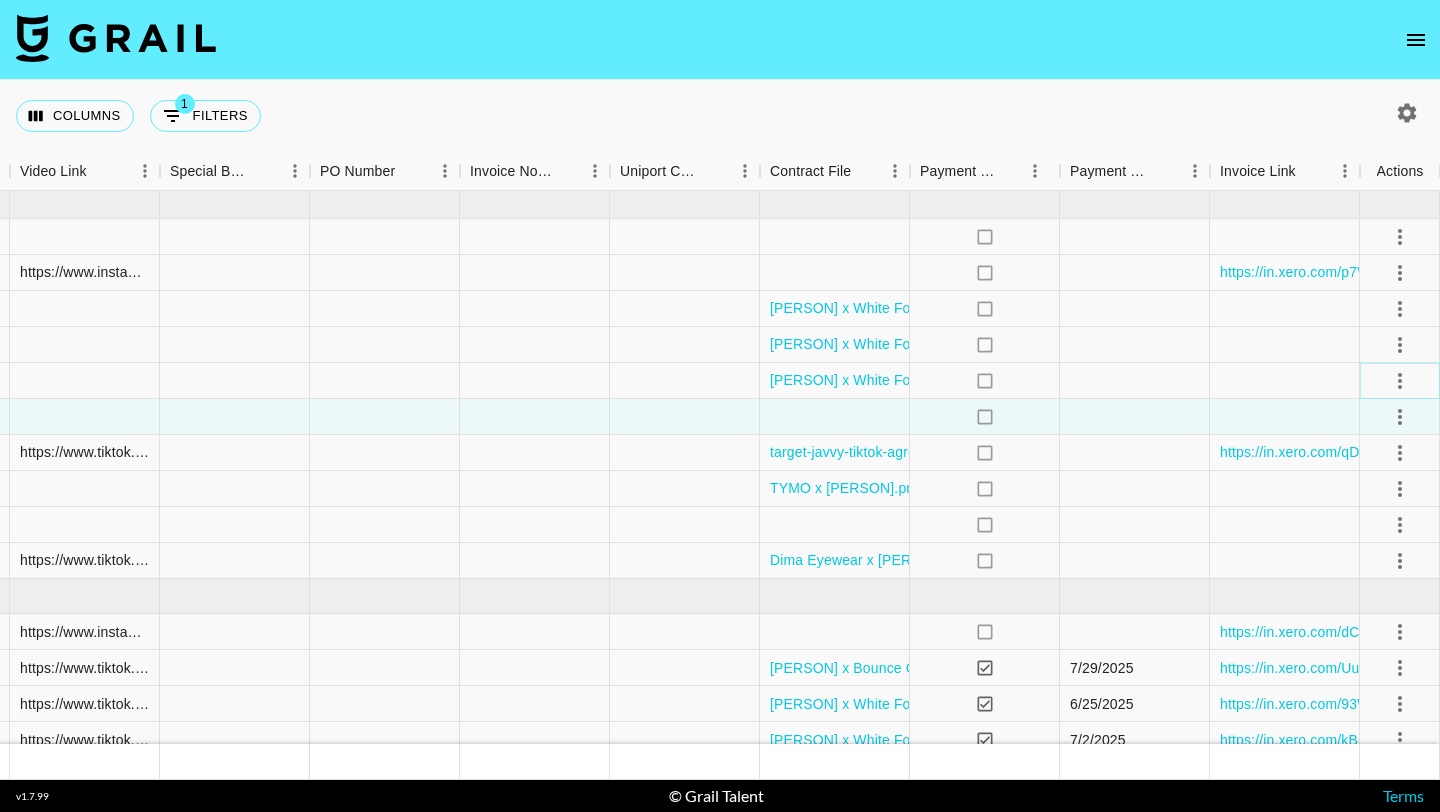 click 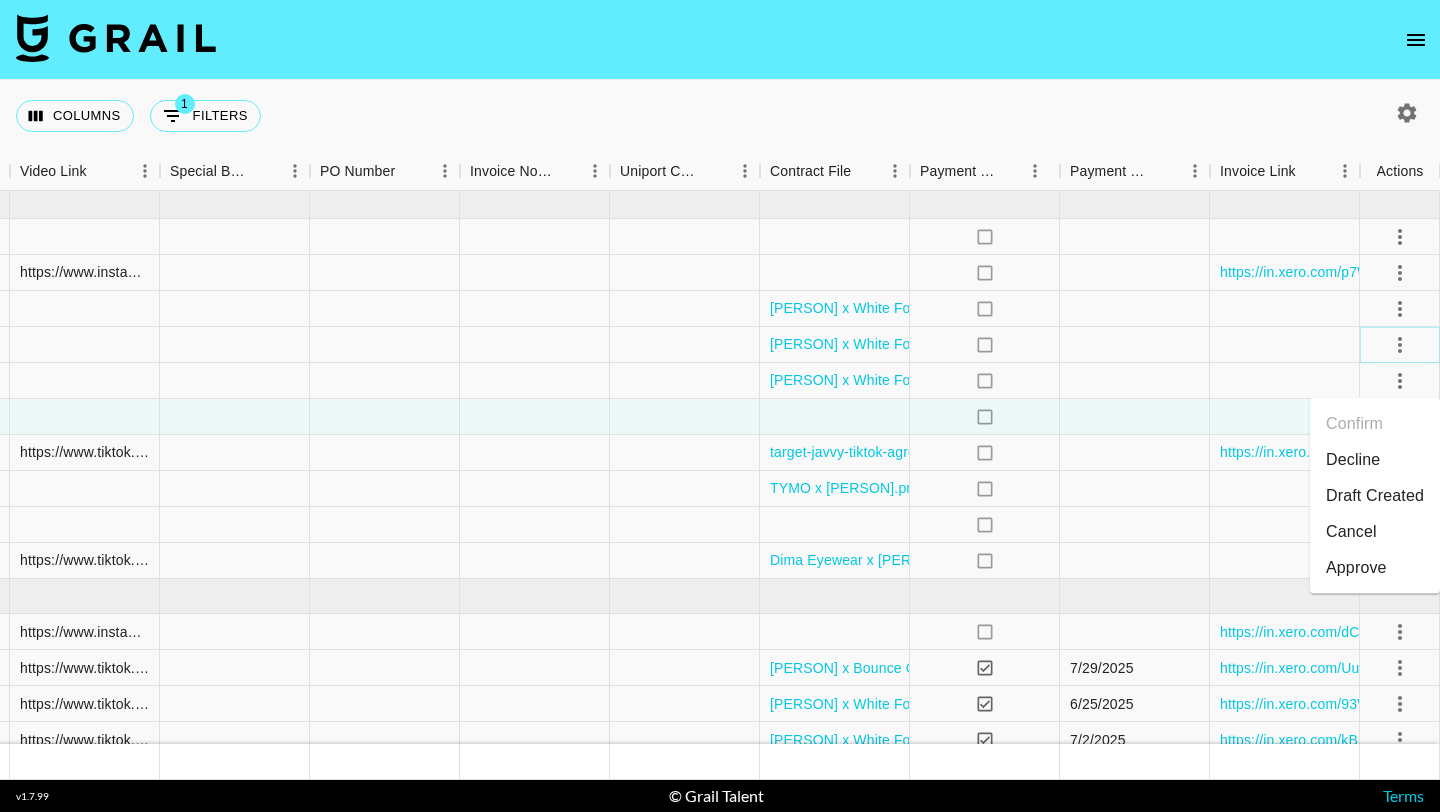 click 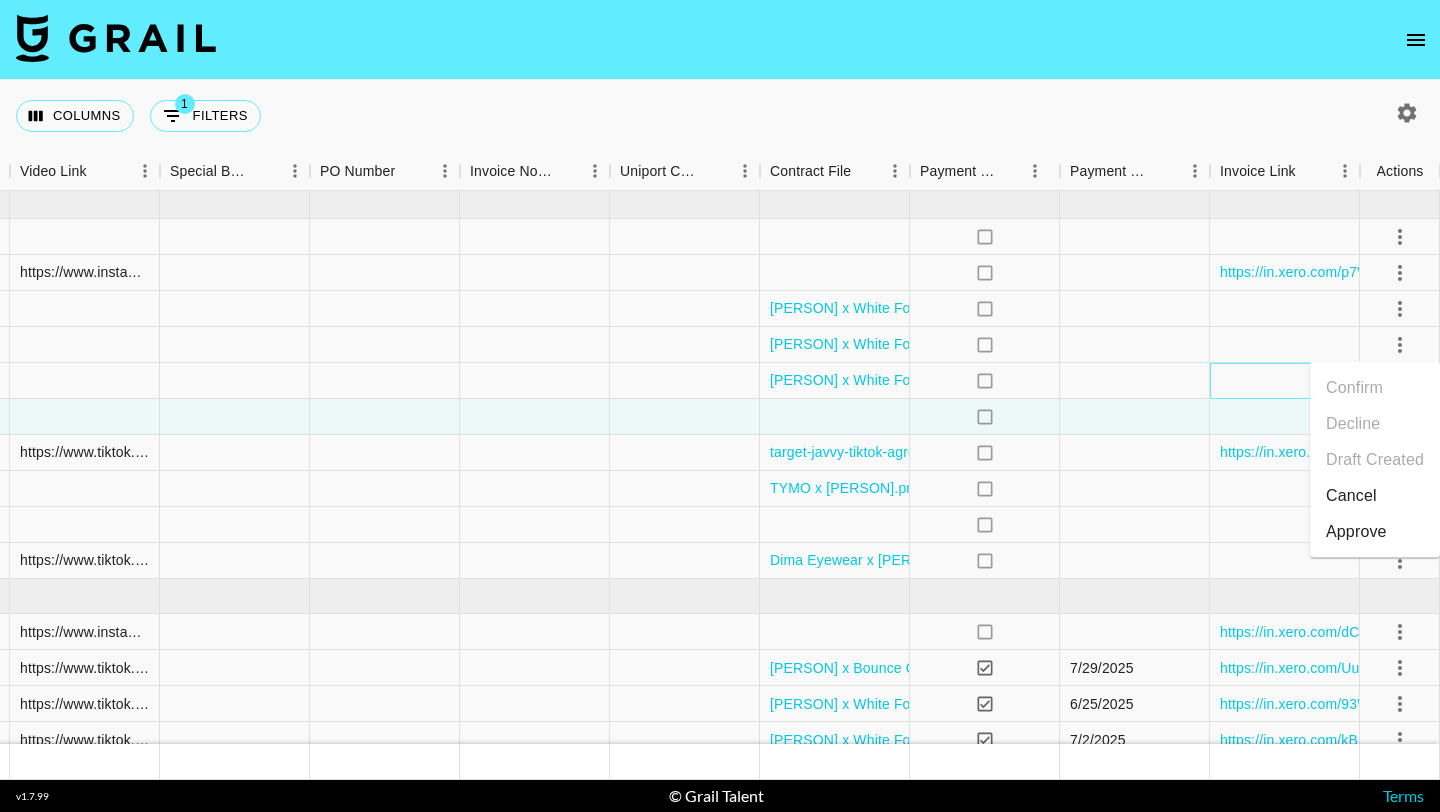 click at bounding box center [1285, 381] 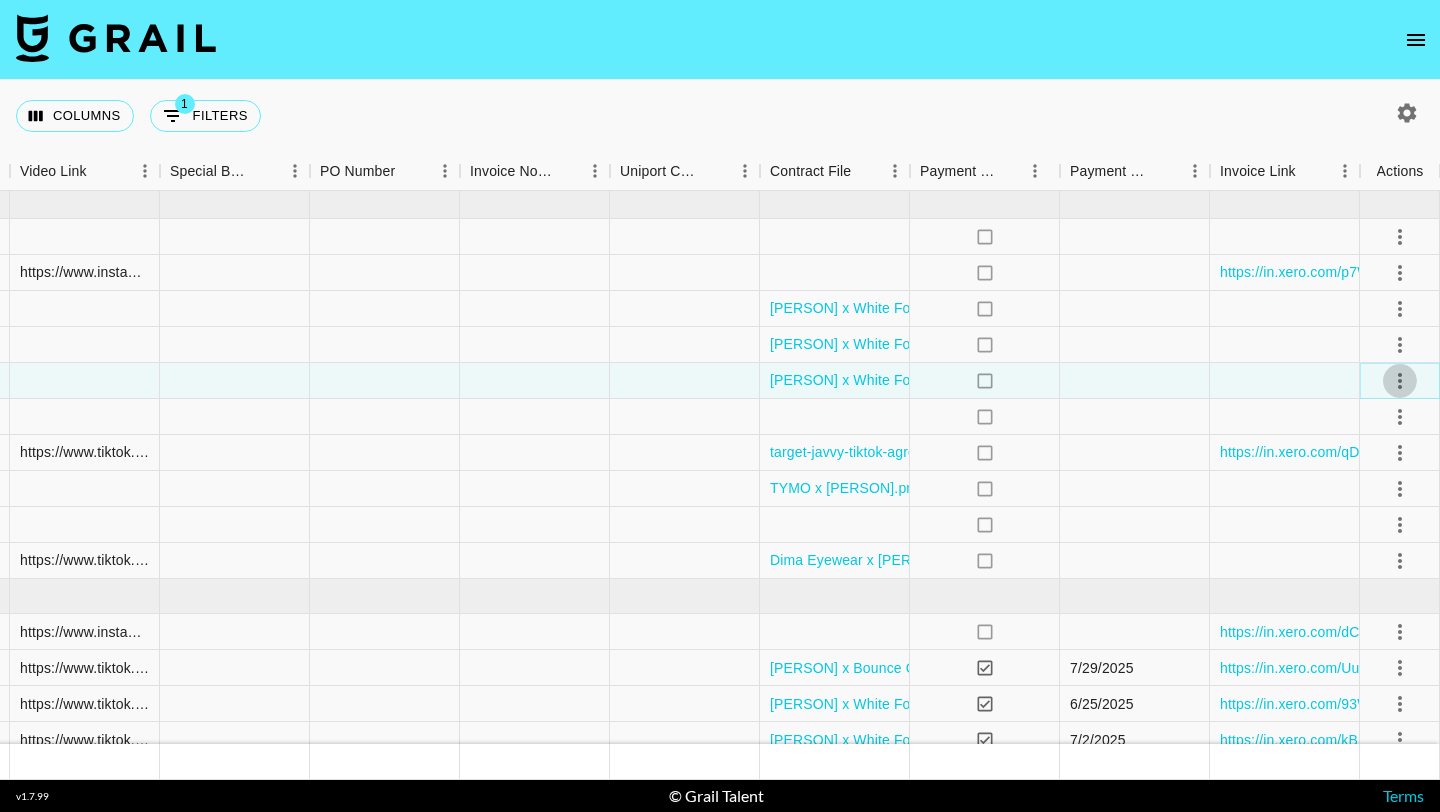 click 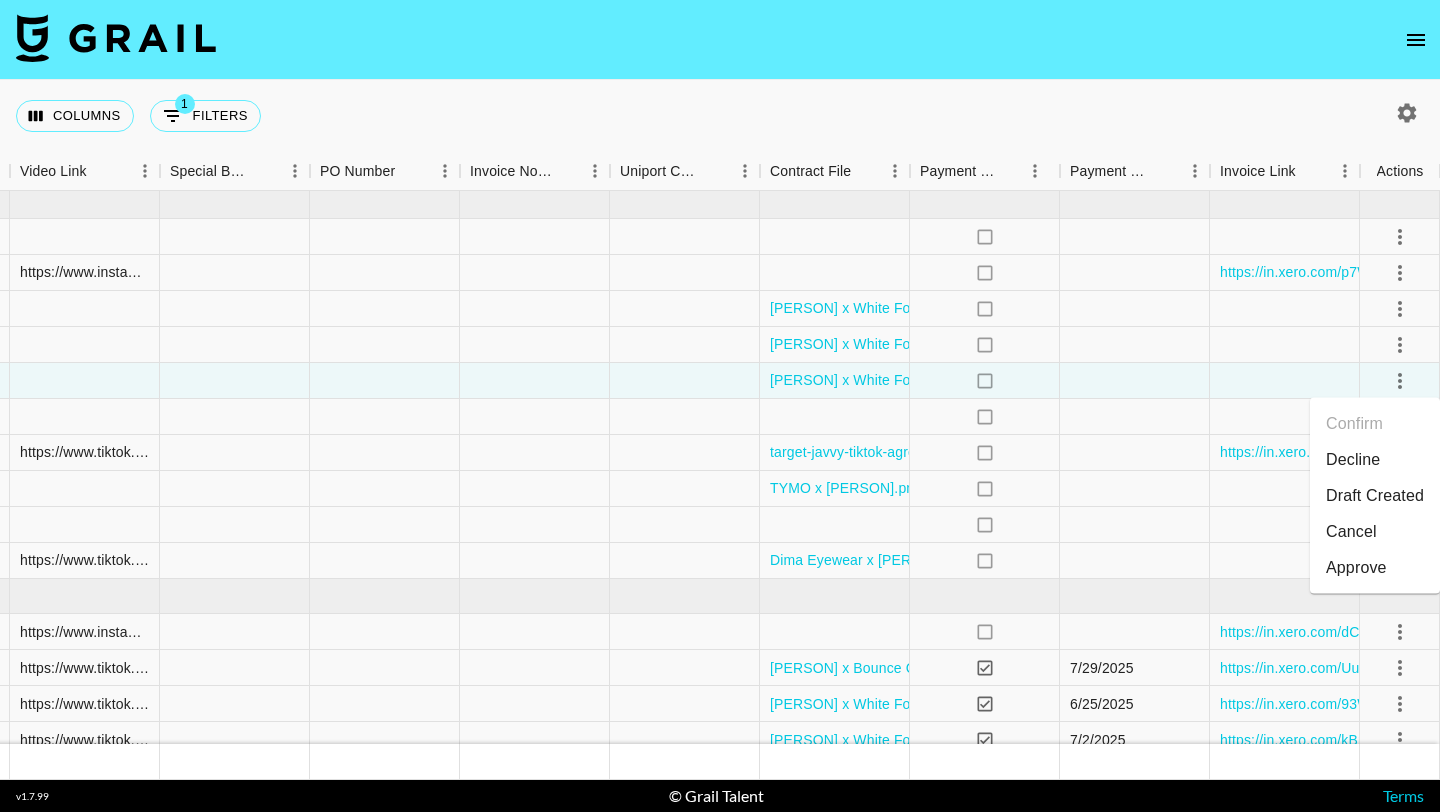 click on "Draft Created" at bounding box center [1375, 496] 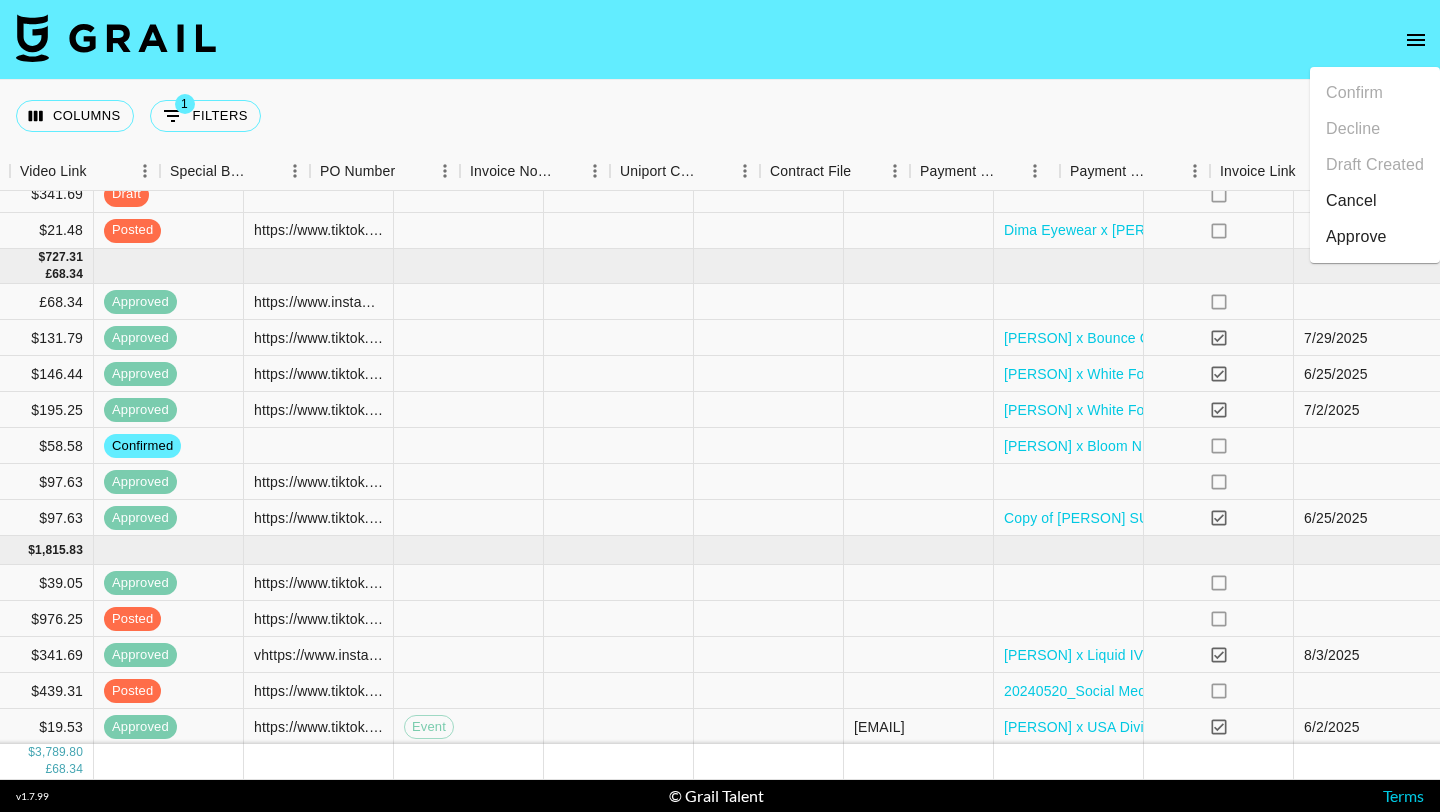 scroll, scrollTop: 331, scrollLeft: 1880, axis: both 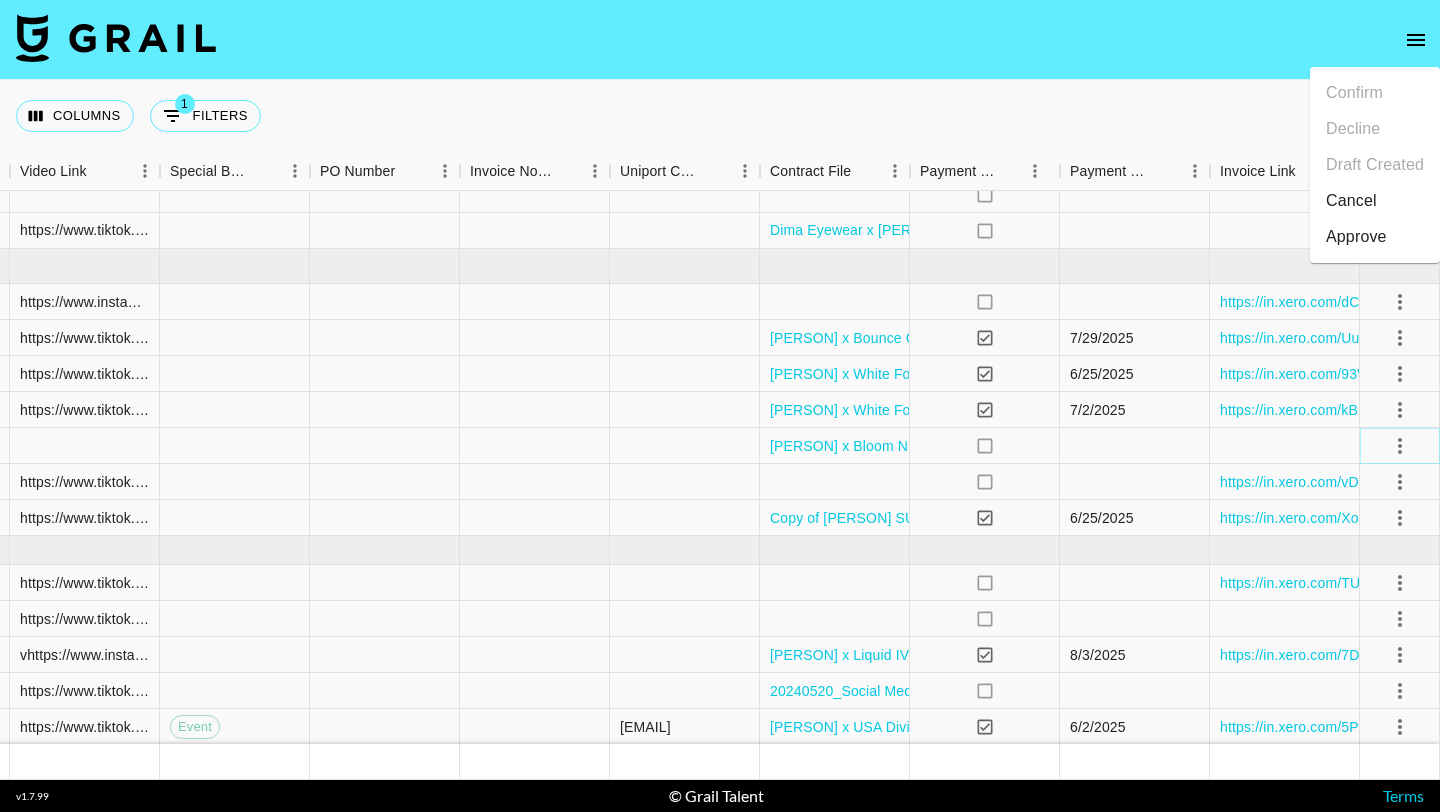 click 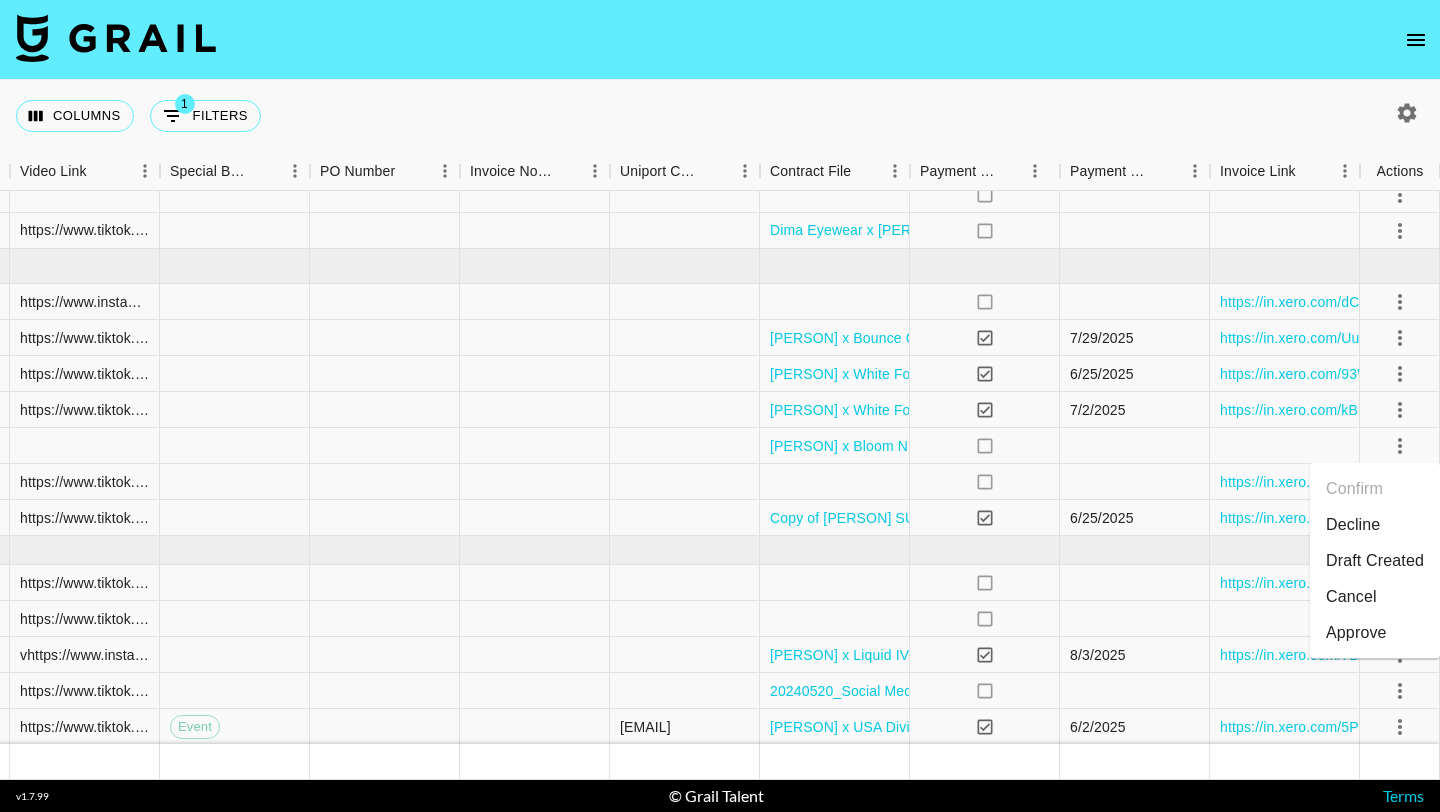 click on "Draft Created" at bounding box center (1375, 561) 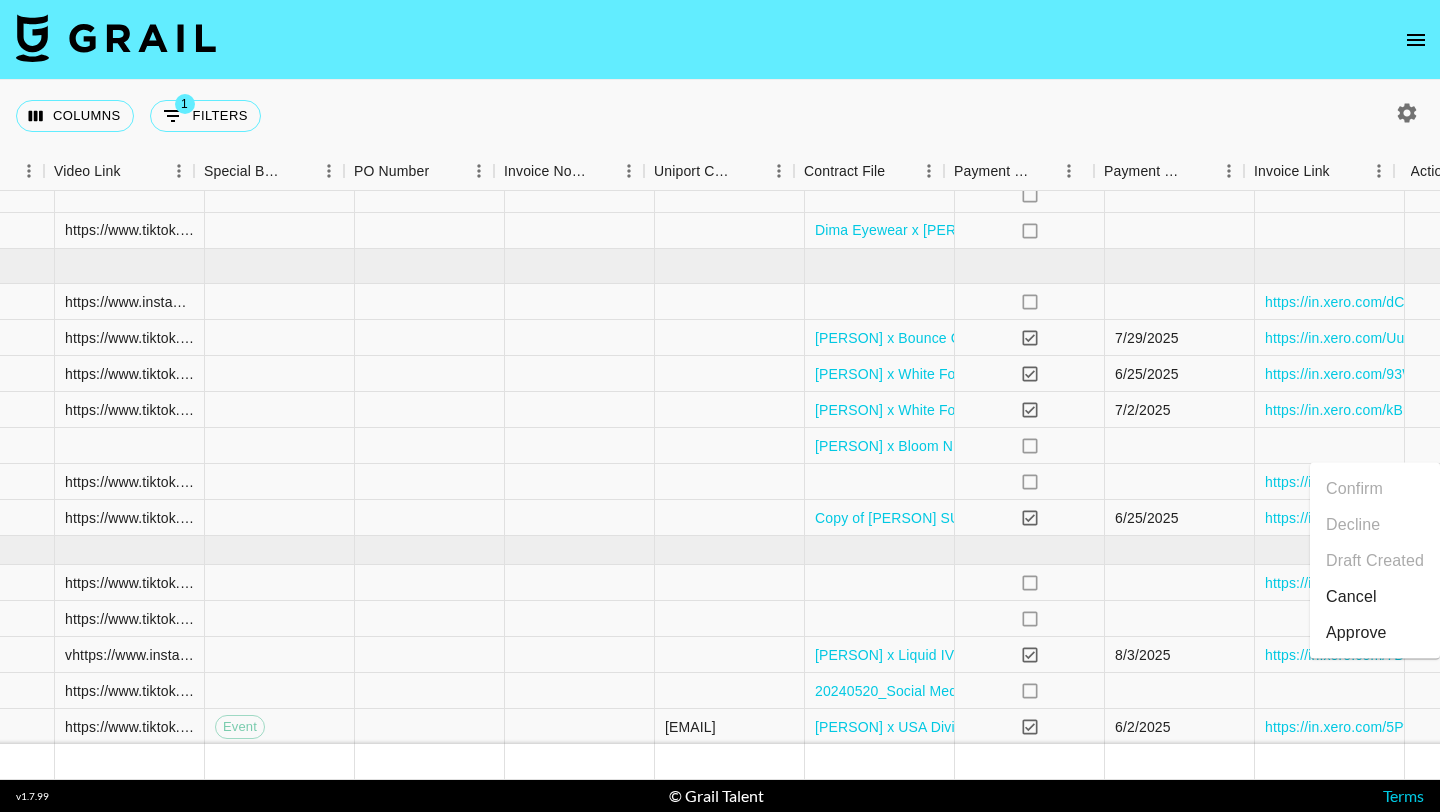 scroll, scrollTop: 331, scrollLeft: 1880, axis: both 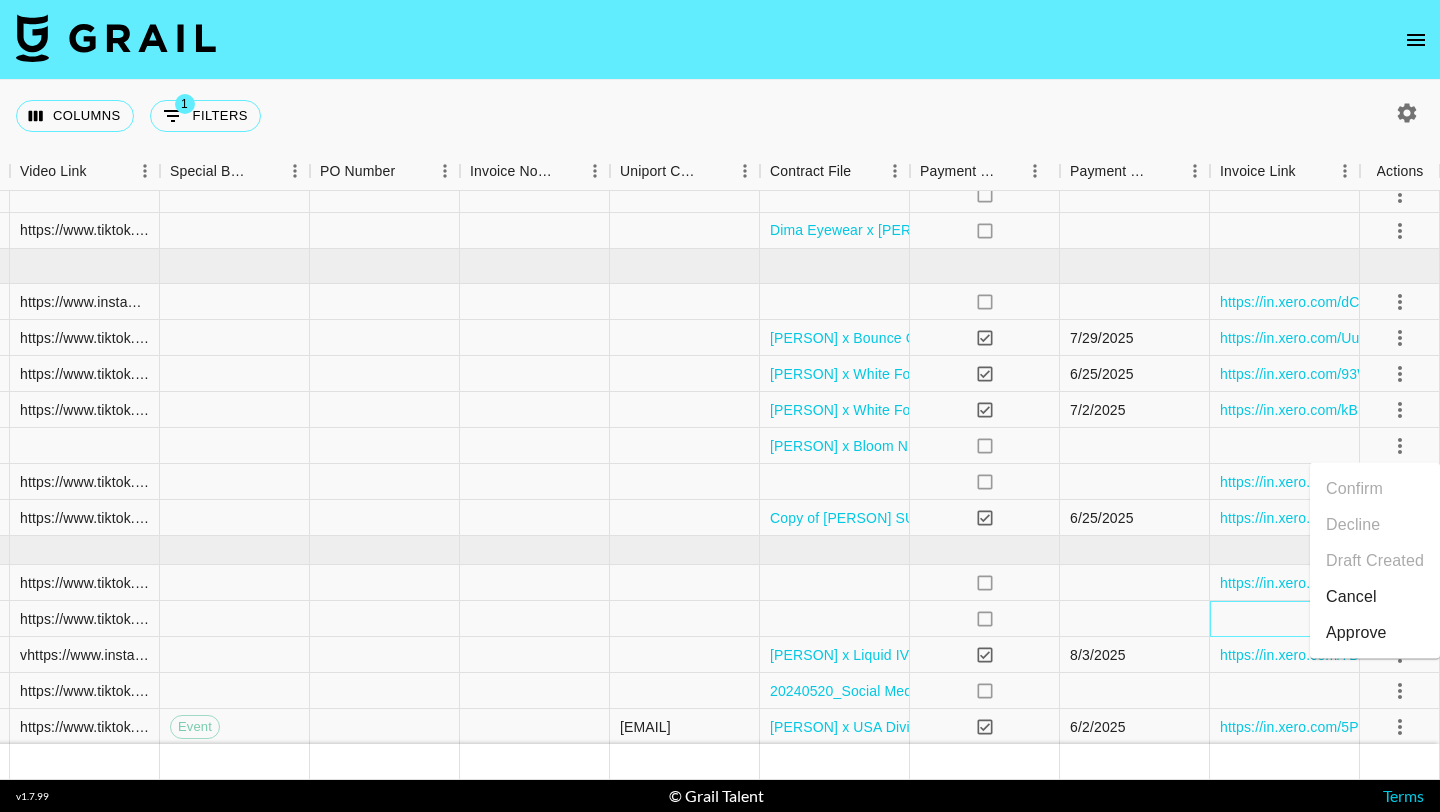 click at bounding box center (1285, 619) 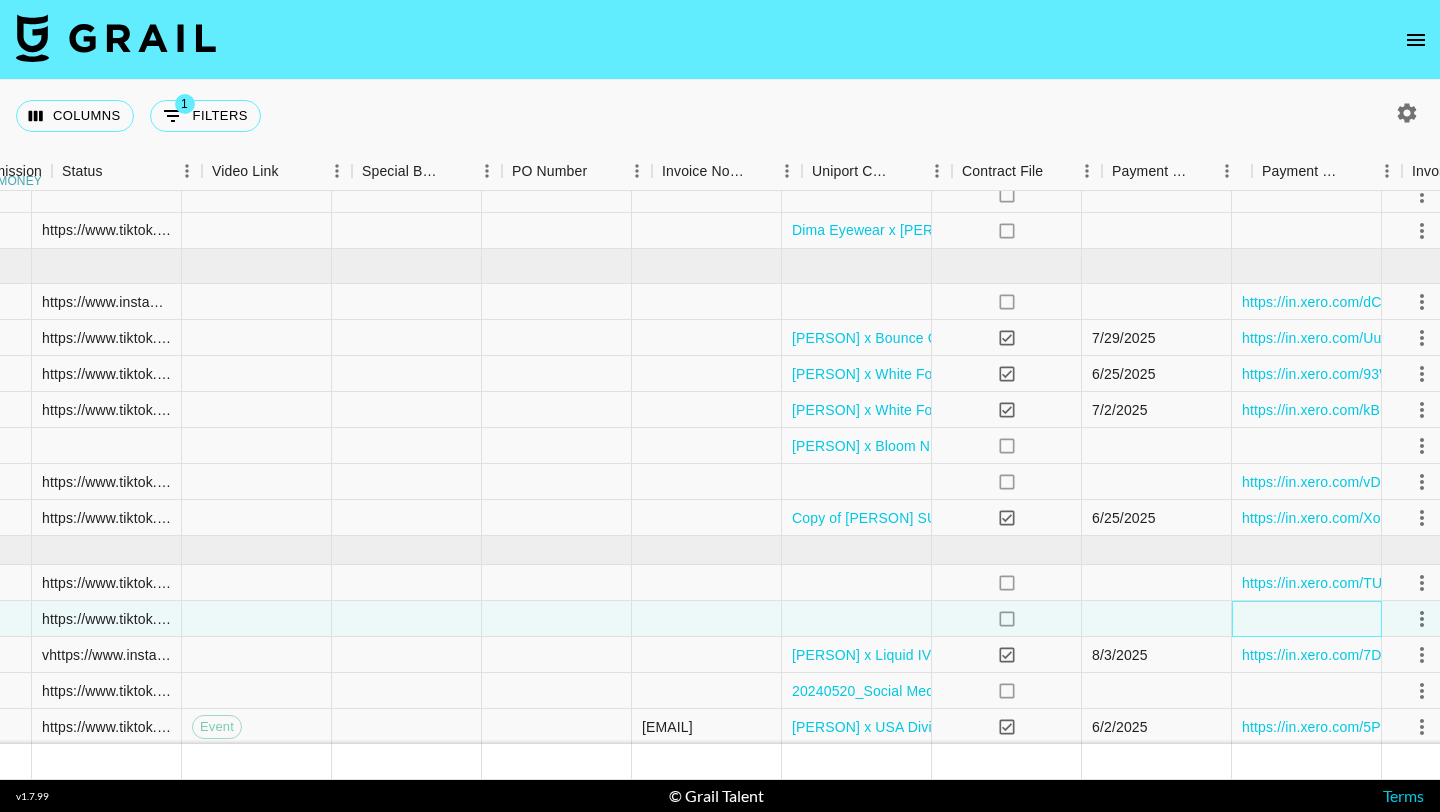 scroll, scrollTop: 331, scrollLeft: 1880, axis: both 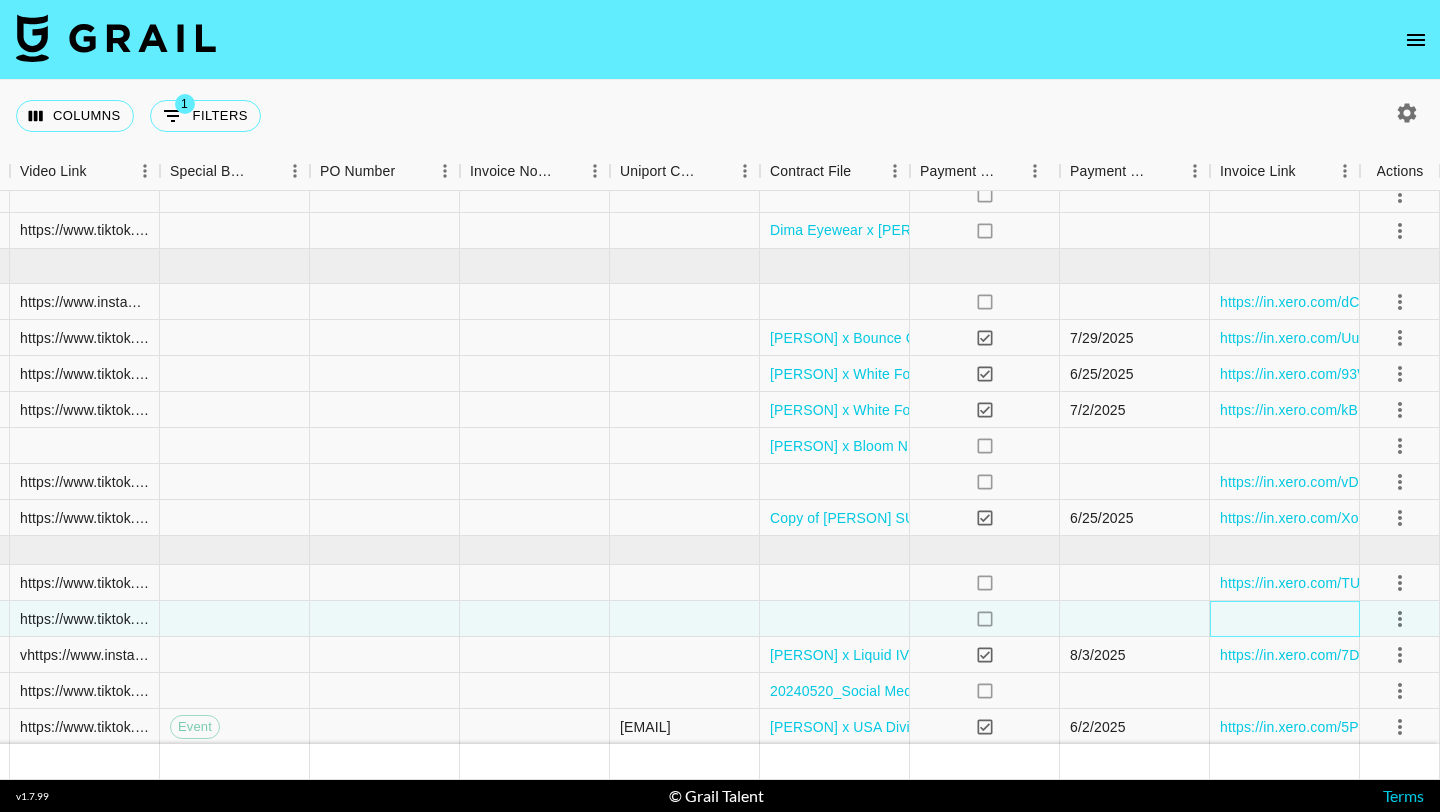 click at bounding box center (1285, 619) 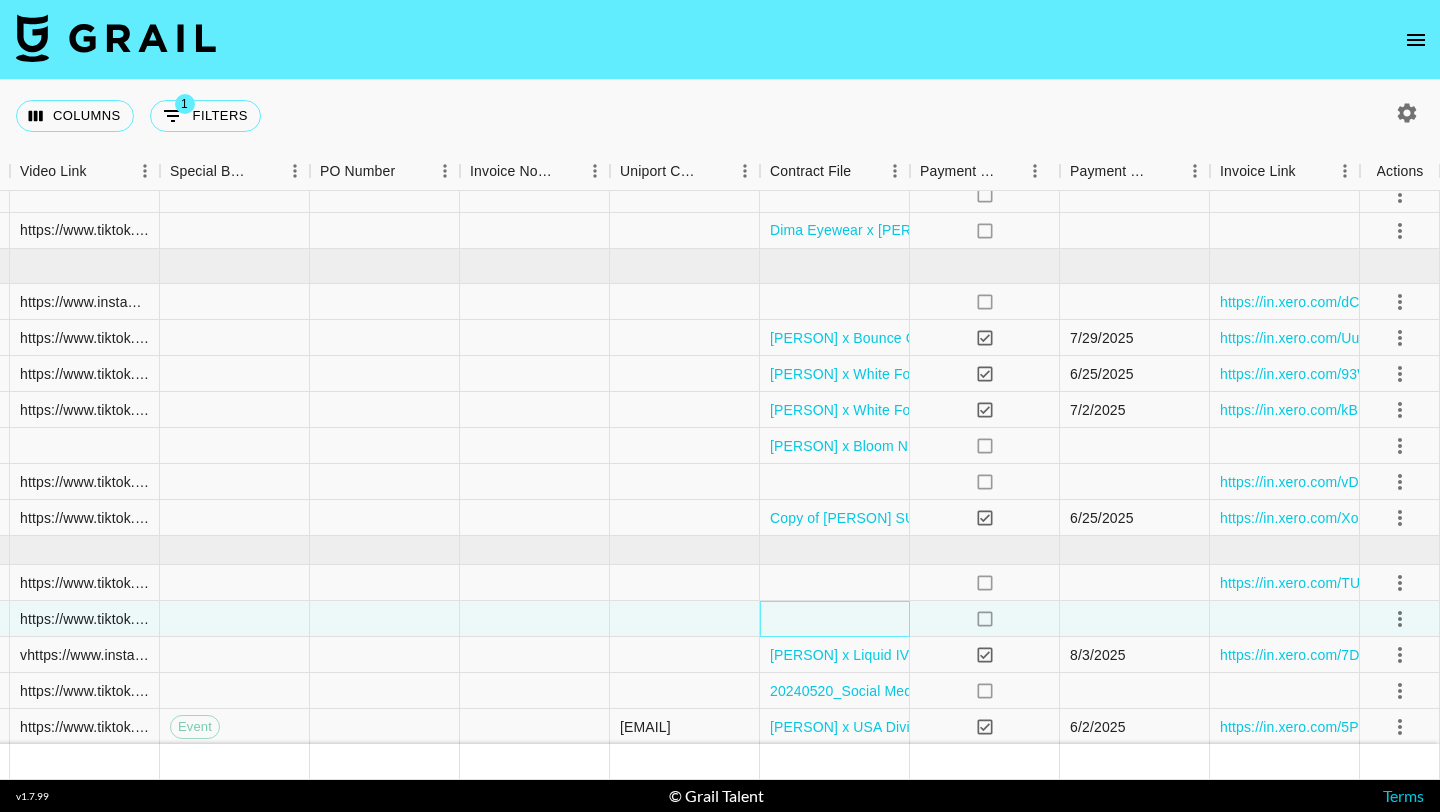 click at bounding box center (835, 619) 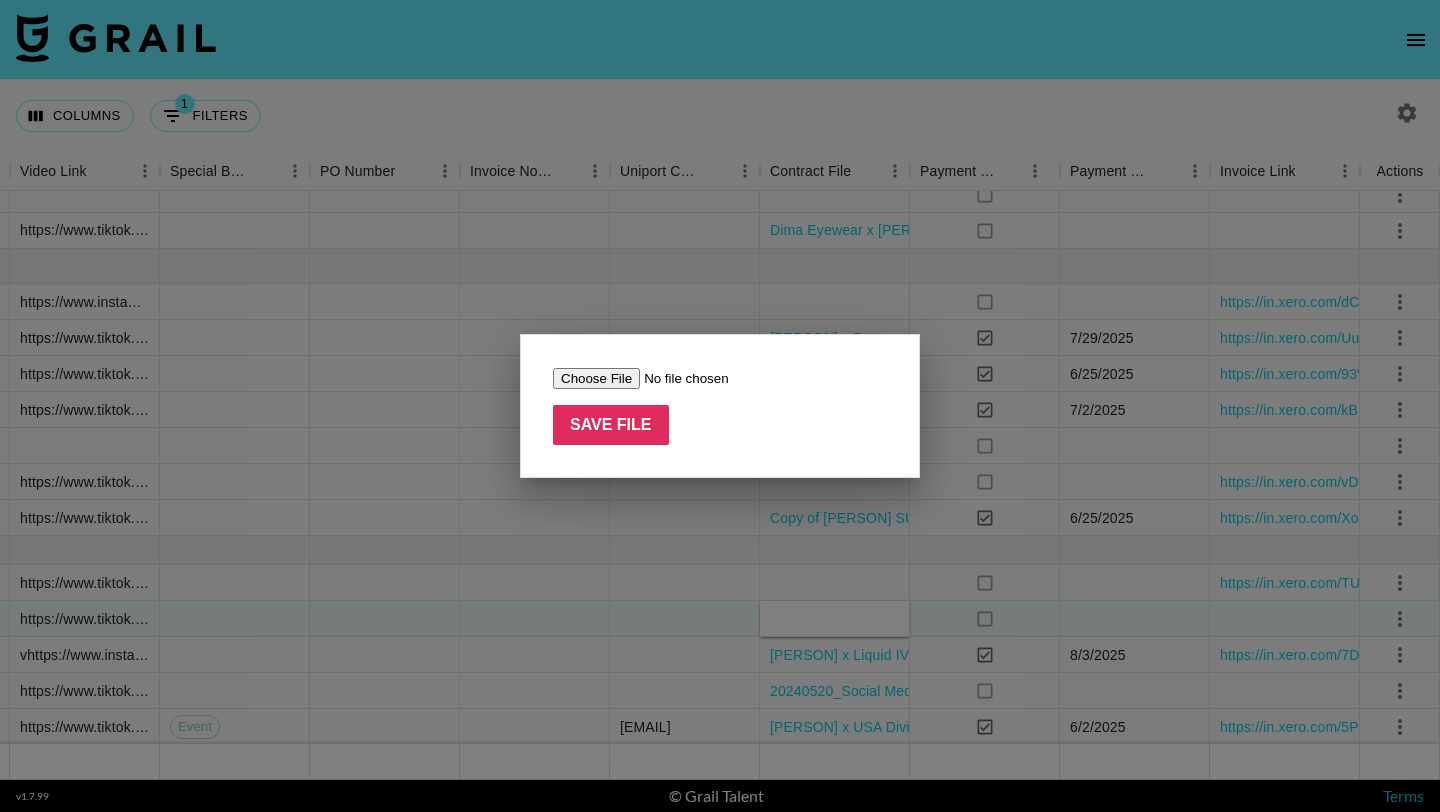click at bounding box center [679, 378] 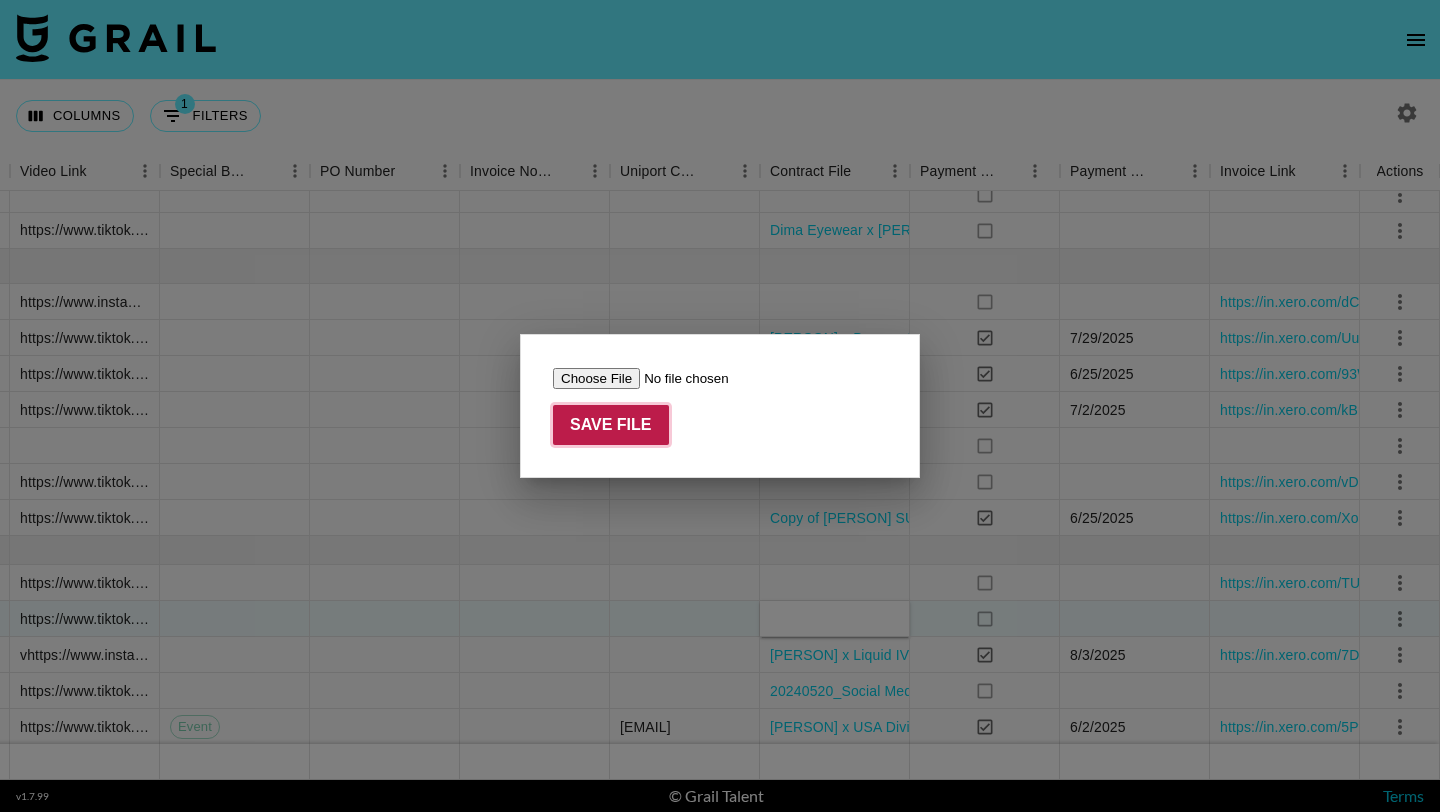click on "Save File" at bounding box center [611, 425] 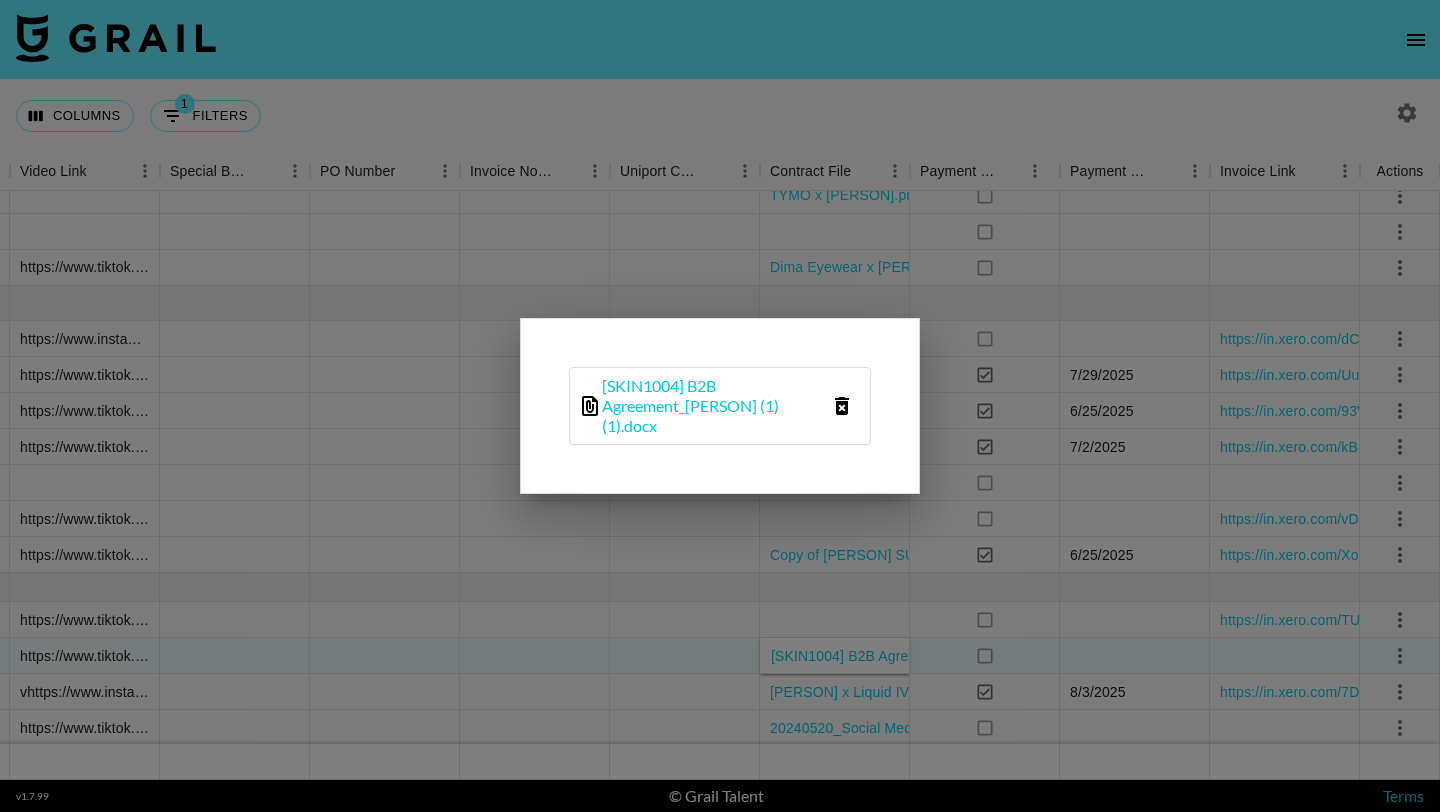 scroll, scrollTop: 331, scrollLeft: 1880, axis: both 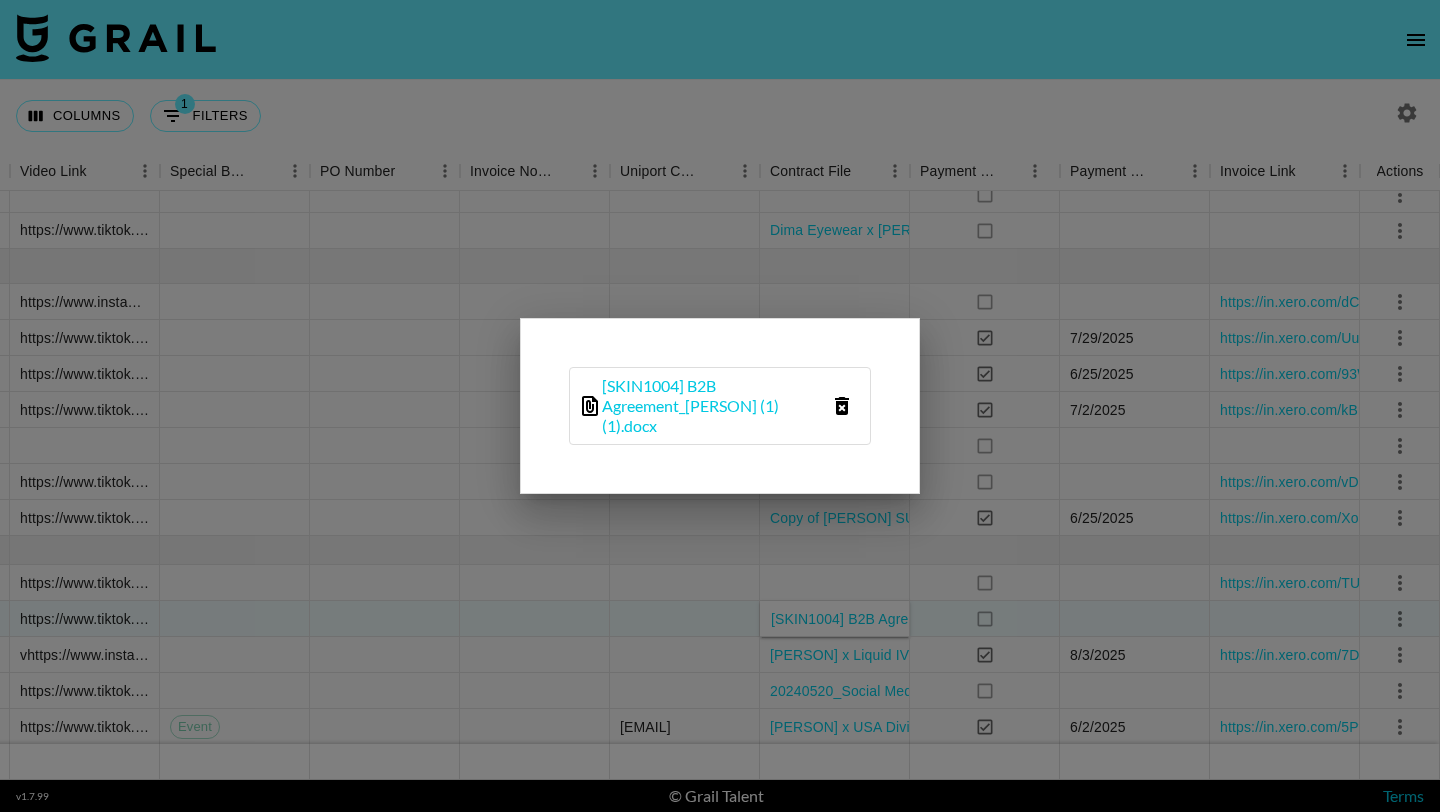 click at bounding box center (720, 406) 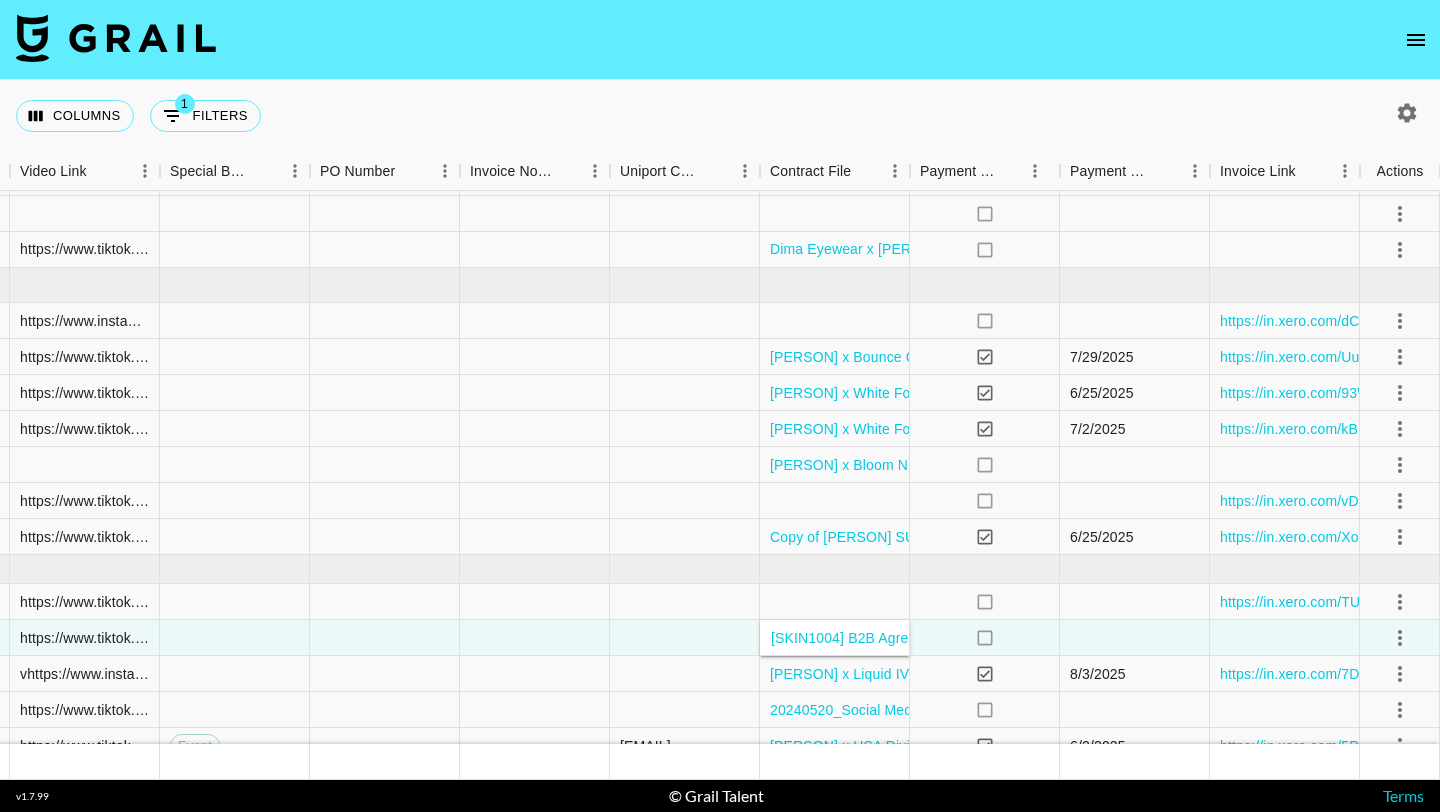 scroll, scrollTop: 308, scrollLeft: 1880, axis: both 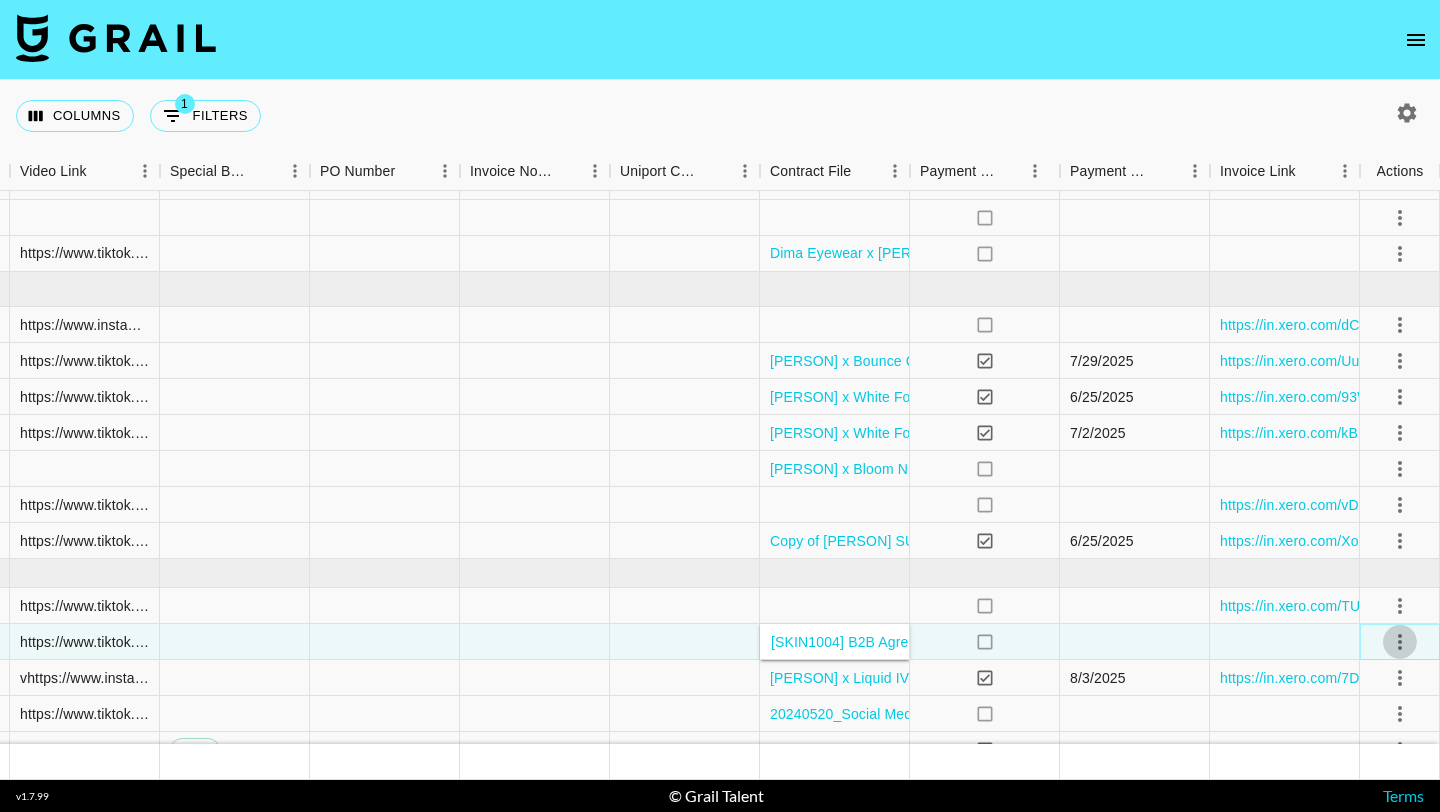 click 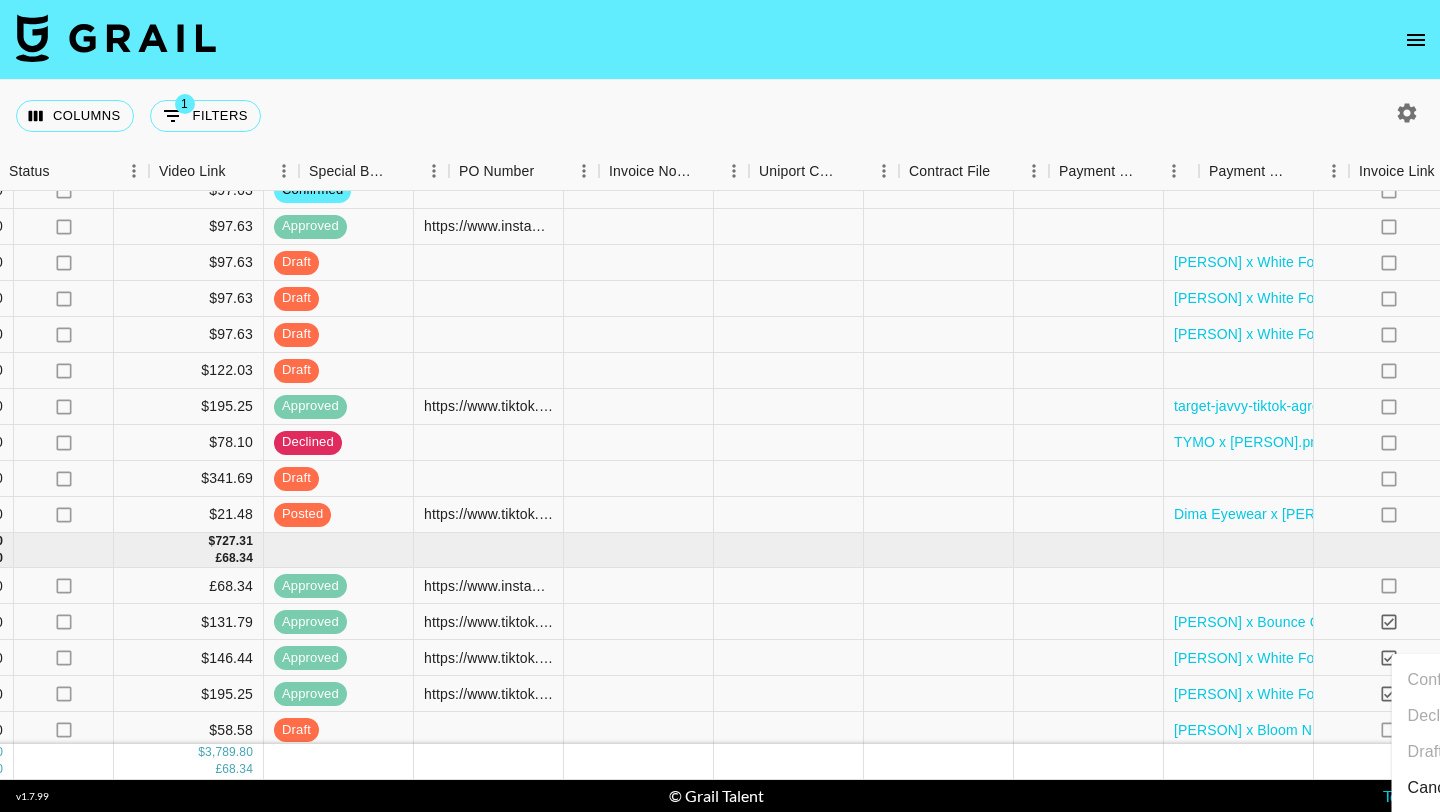 scroll, scrollTop: 47, scrollLeft: 1880, axis: both 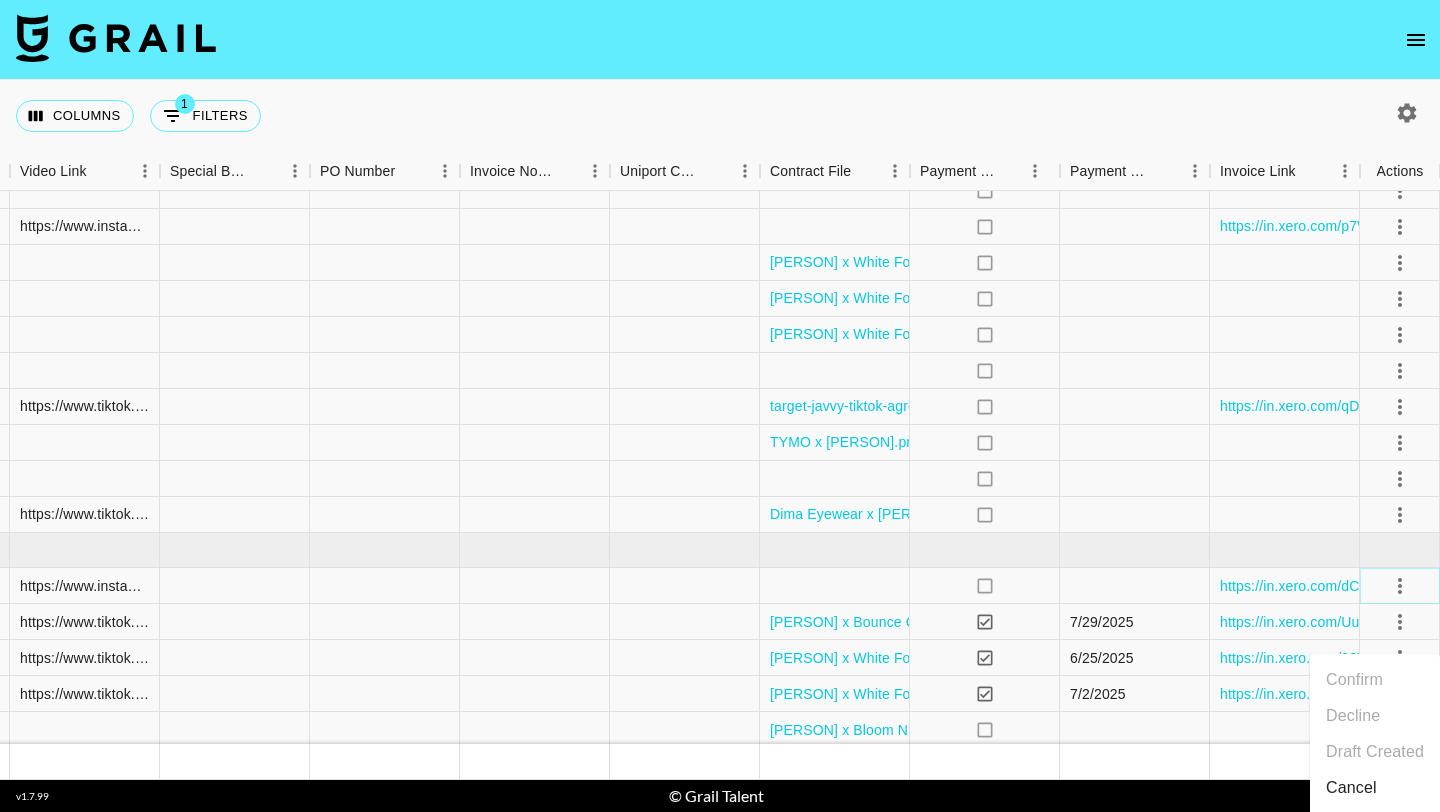 click 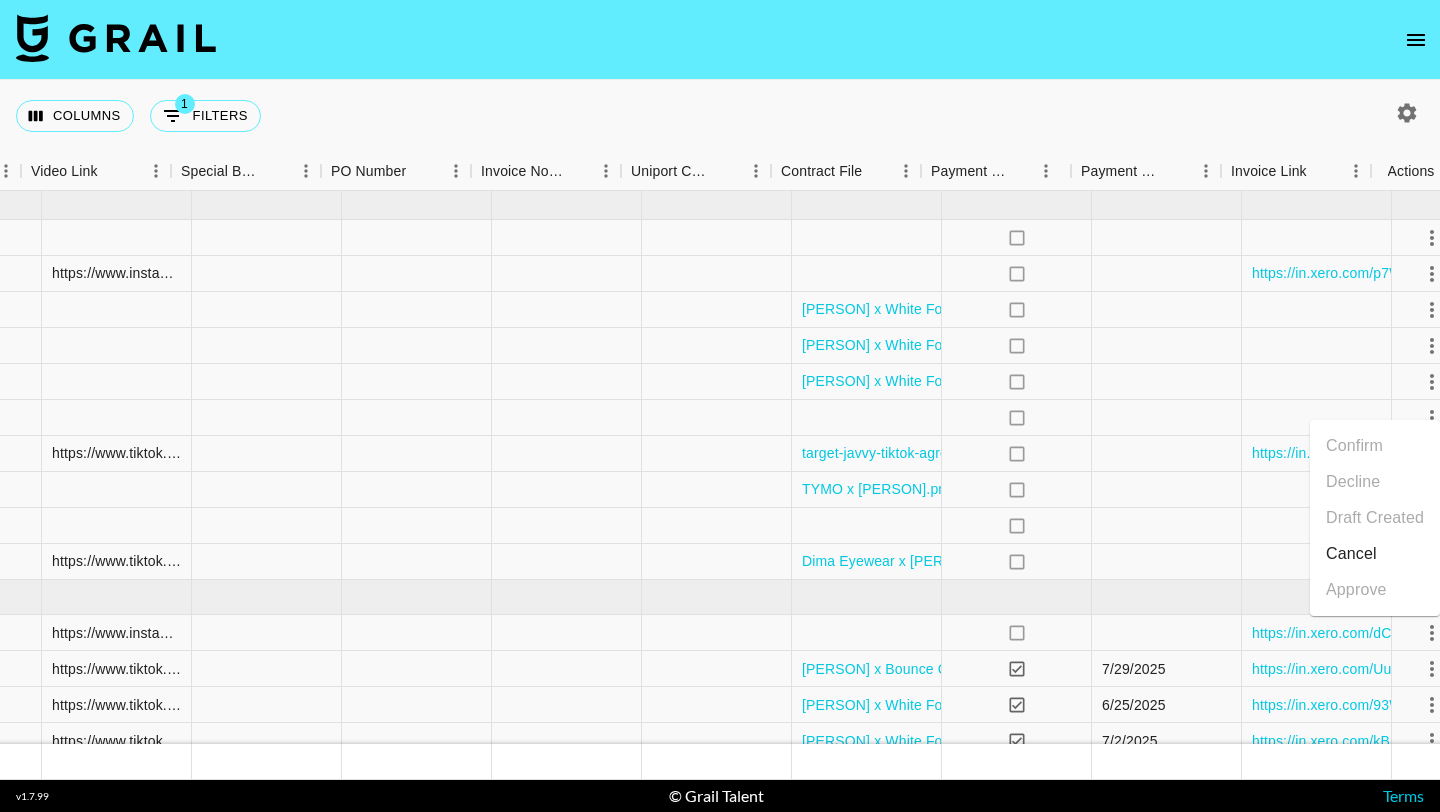 scroll, scrollTop: 0, scrollLeft: 1880, axis: horizontal 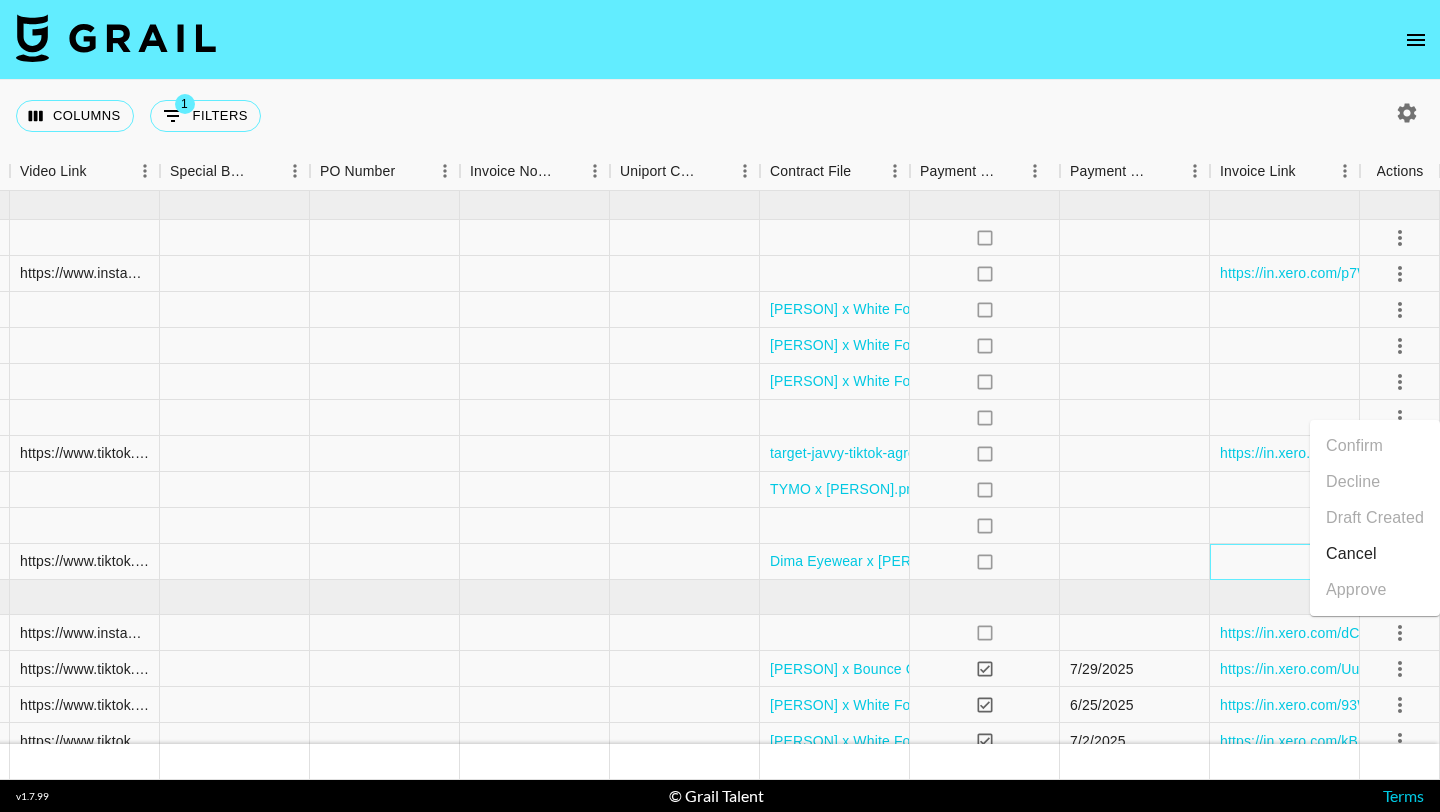 click at bounding box center (1285, 562) 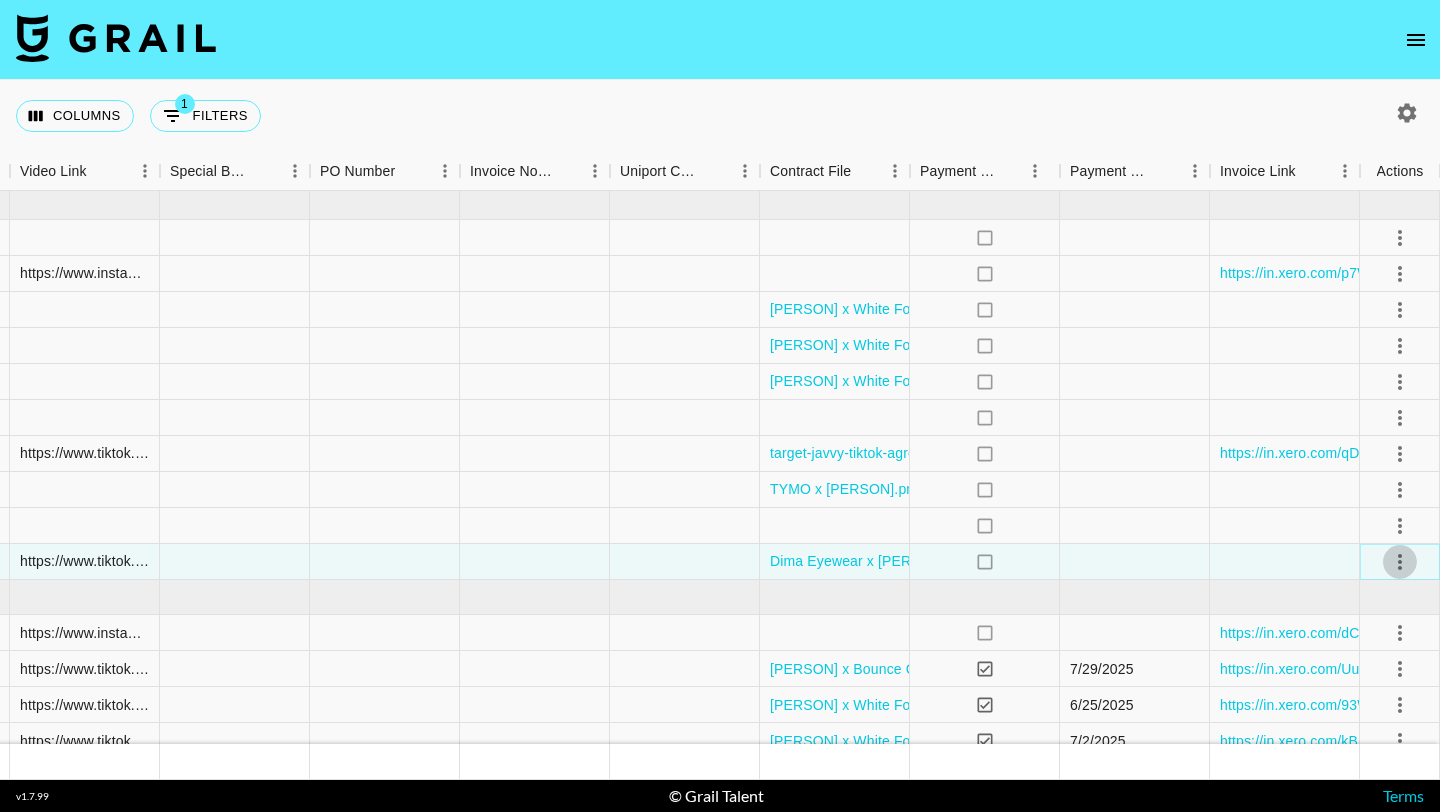 click 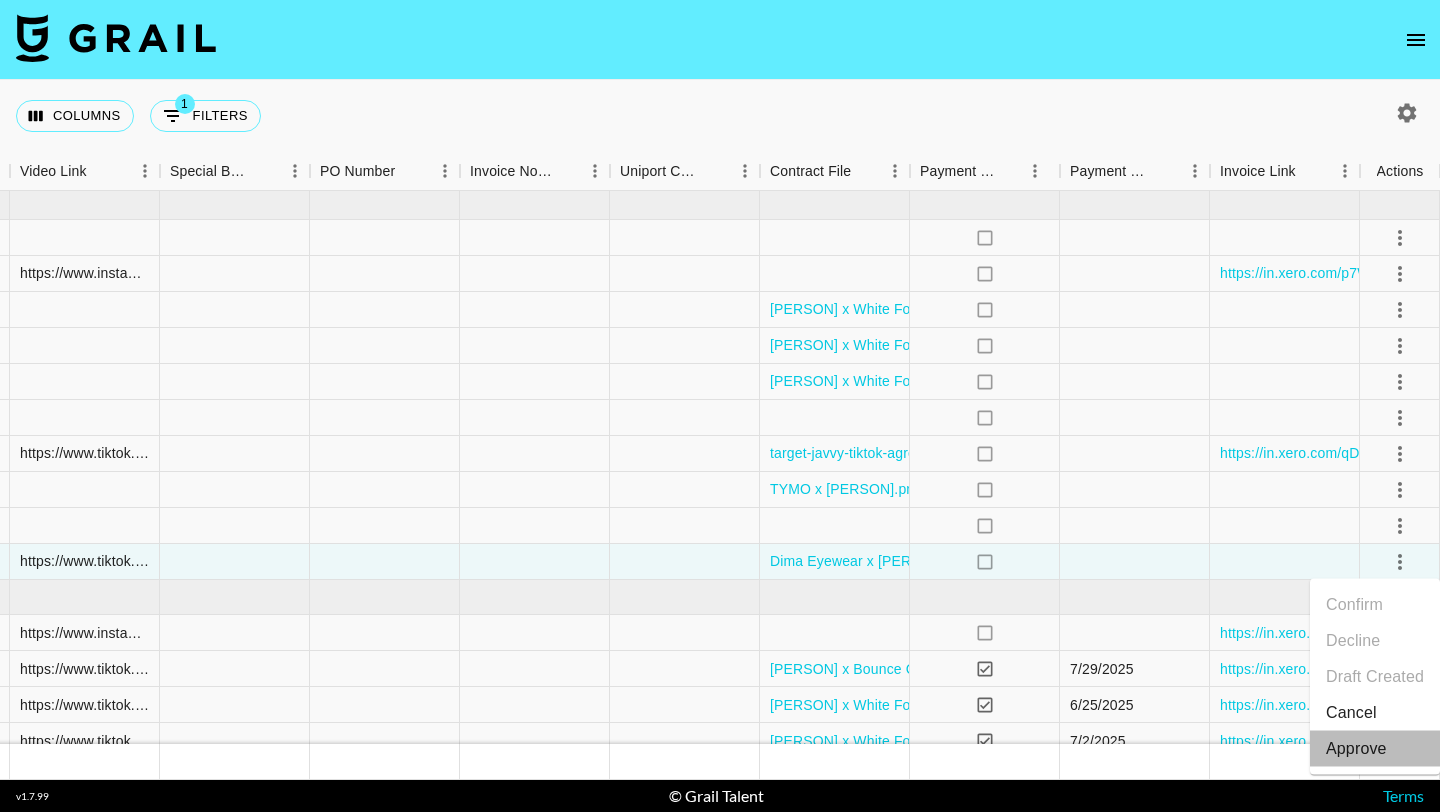 click on "Approve" at bounding box center [1356, 749] 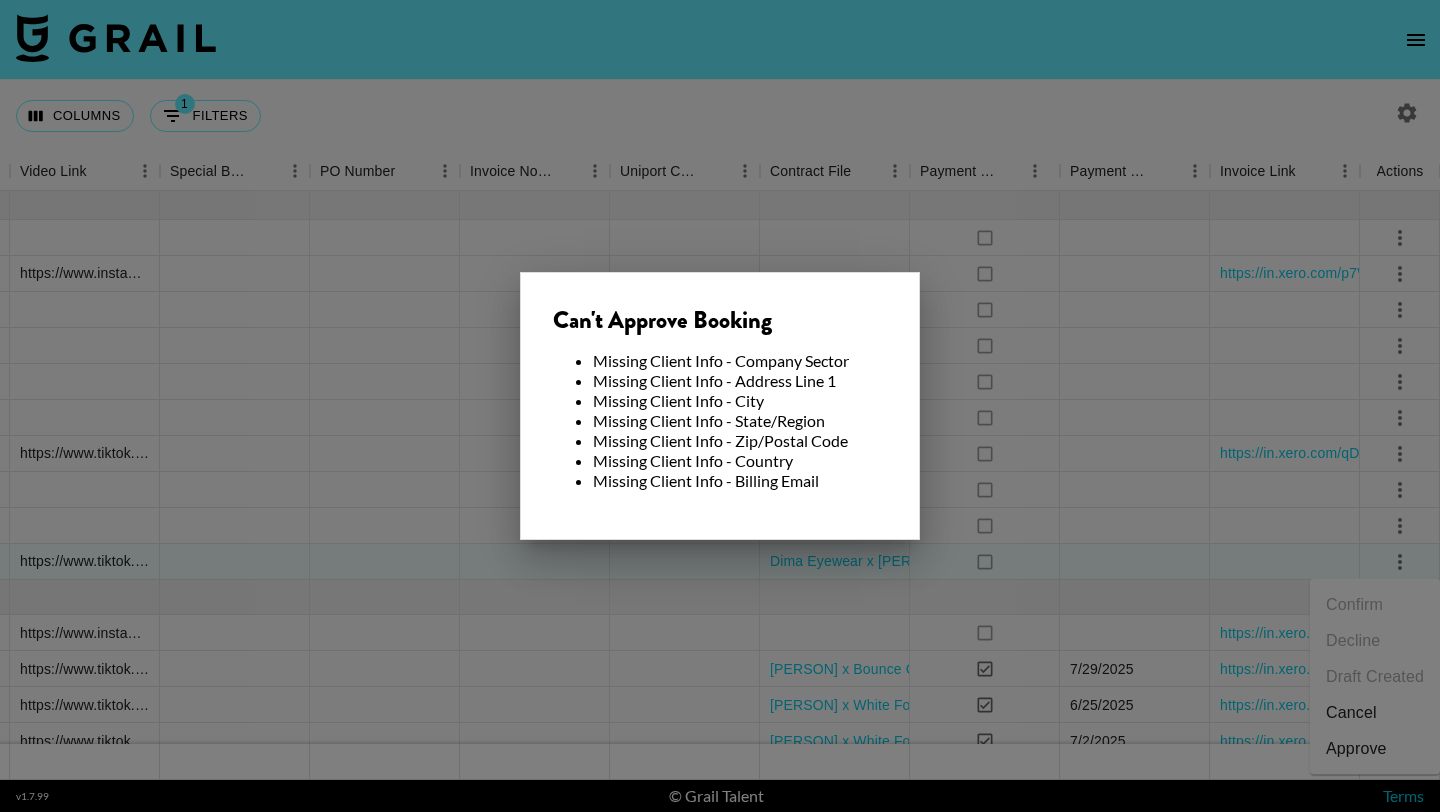 click on "Can't Approve Booking Missing Client Info - Company Sector Missing Client Info - Address Line 1 Missing Client Info - City Missing Client Info - State/Region Missing Client Info - Zip/Postal Code Missing Client Info - Country Missing Client Info - Billing Email" at bounding box center [720, 406] 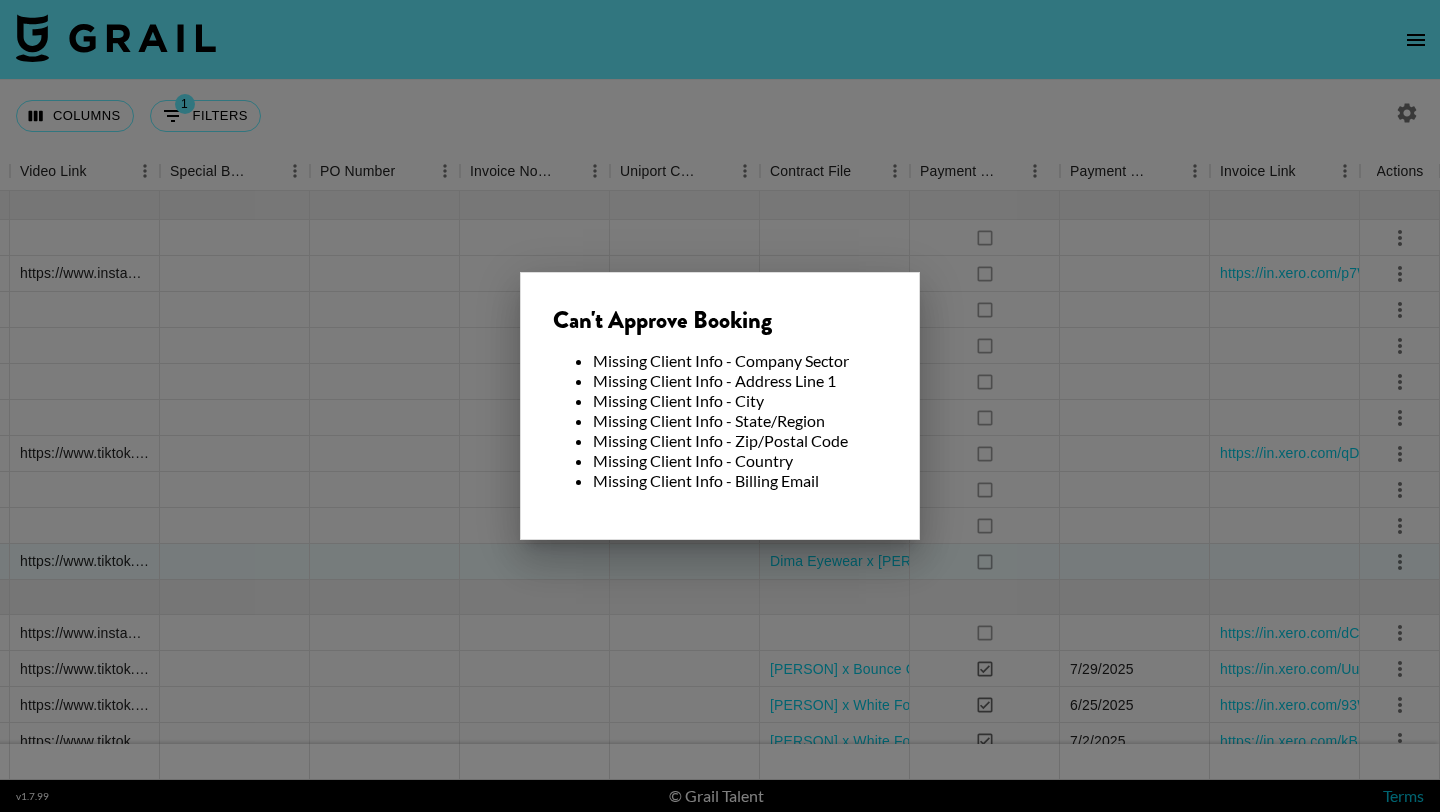 click at bounding box center [720, 406] 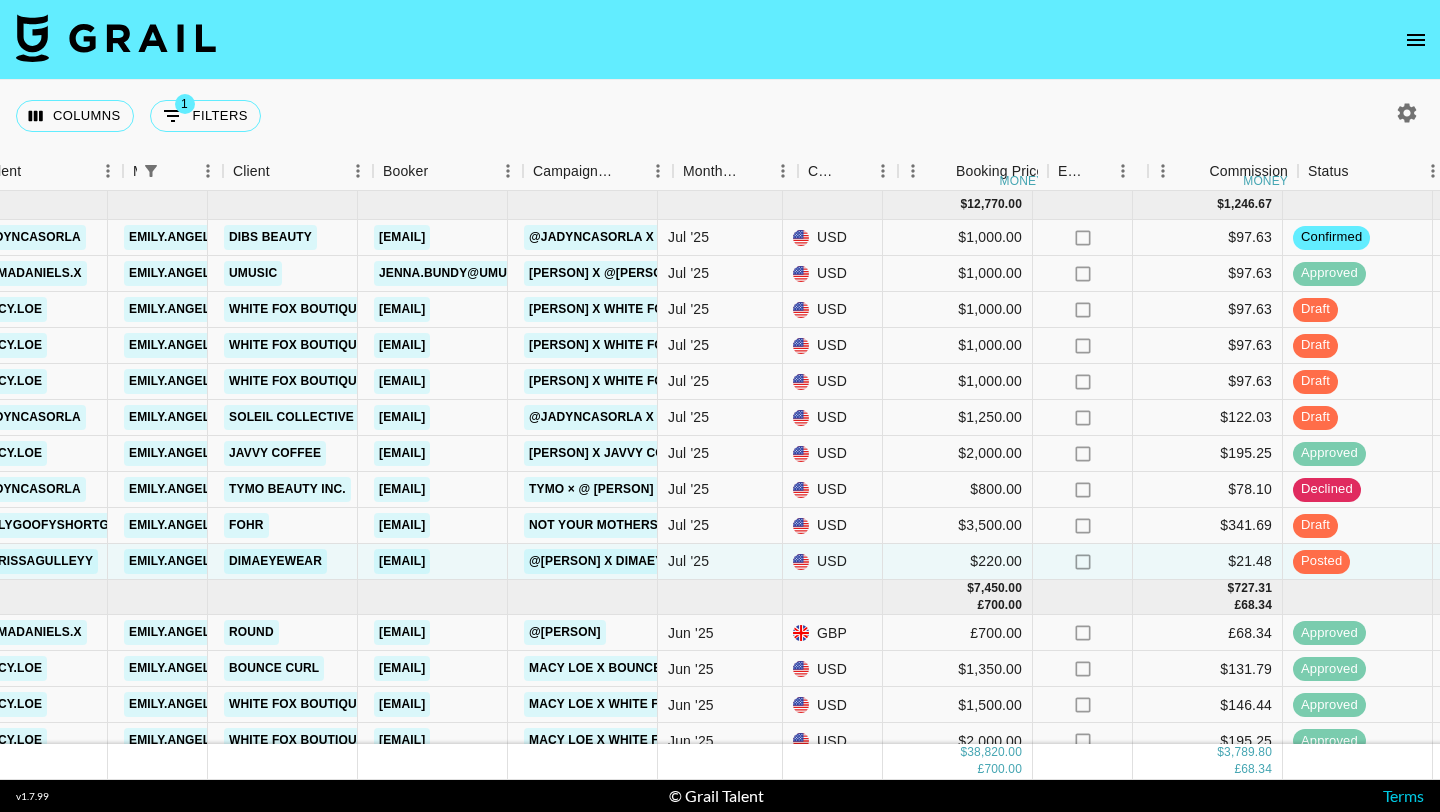 scroll, scrollTop: 0, scrollLeft: 461, axis: horizontal 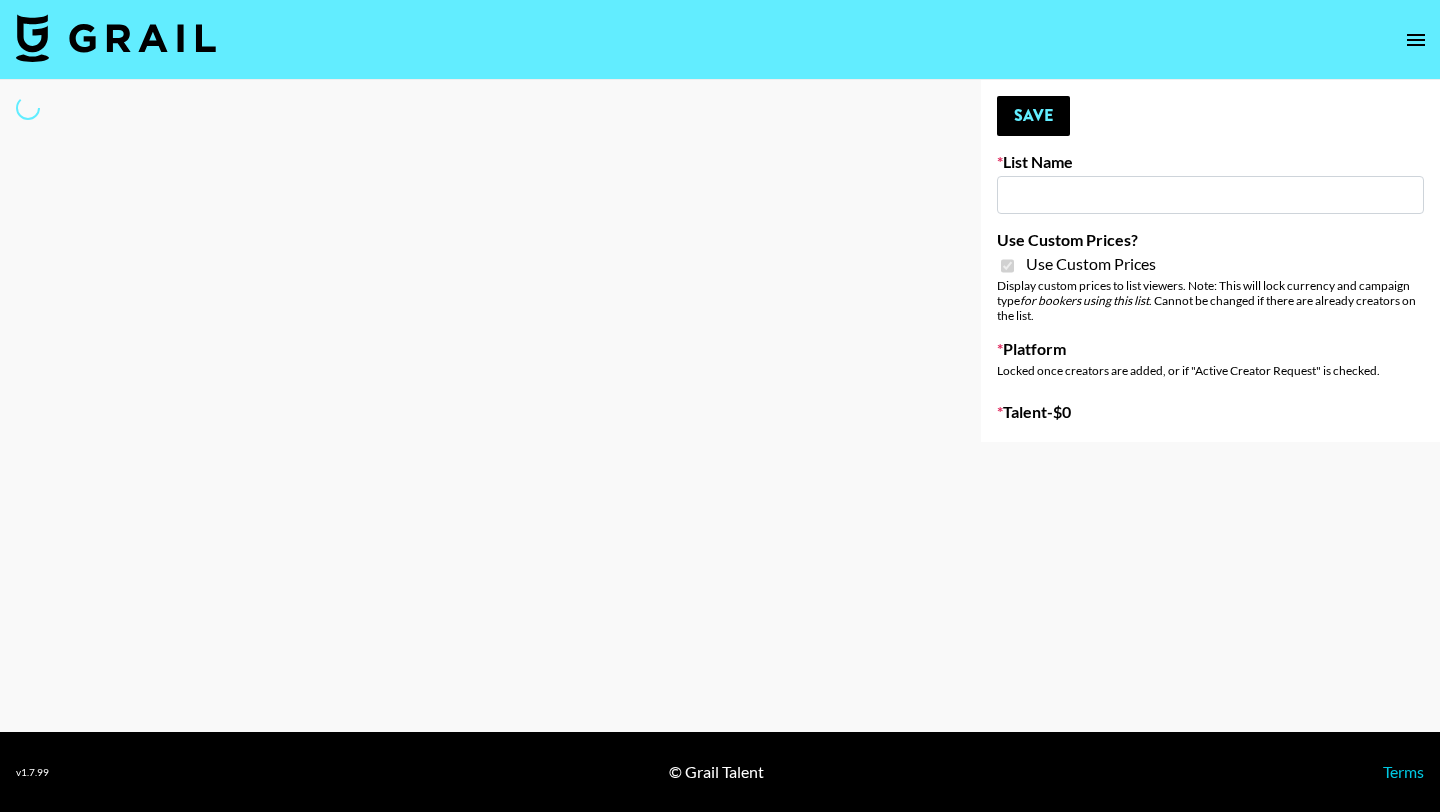 type on "Yap Freely x MICRO CREATORS" 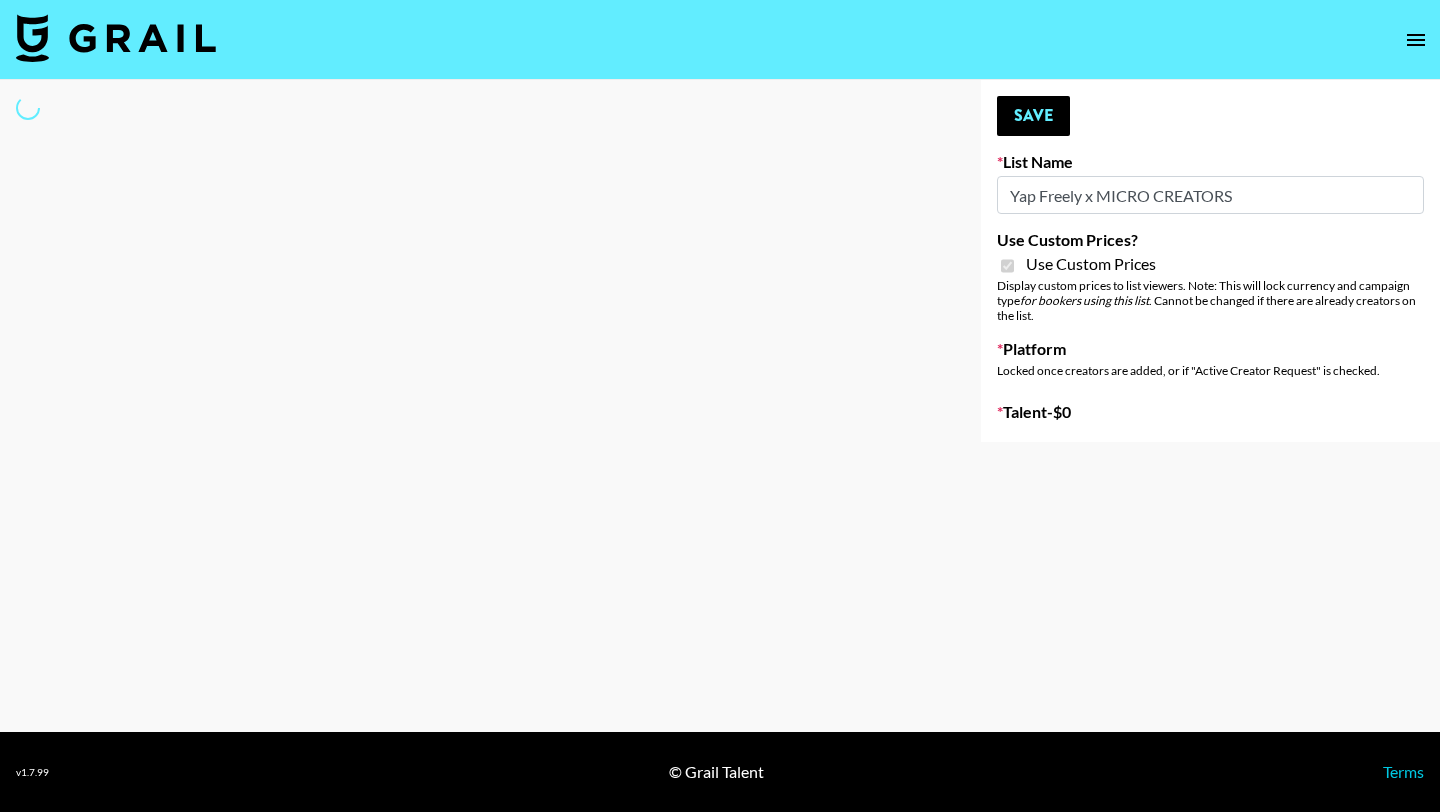 select on "Brand" 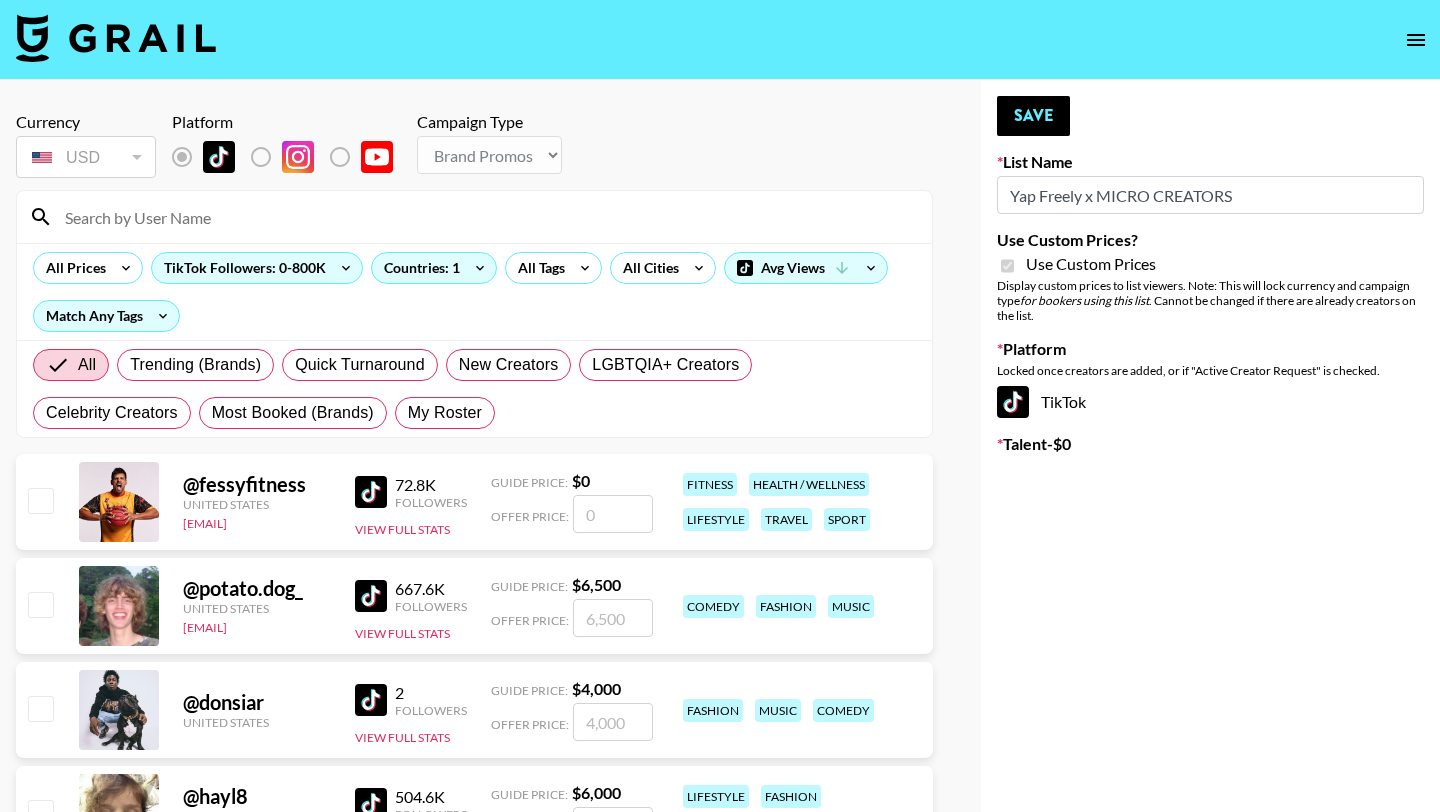 click at bounding box center [486, 217] 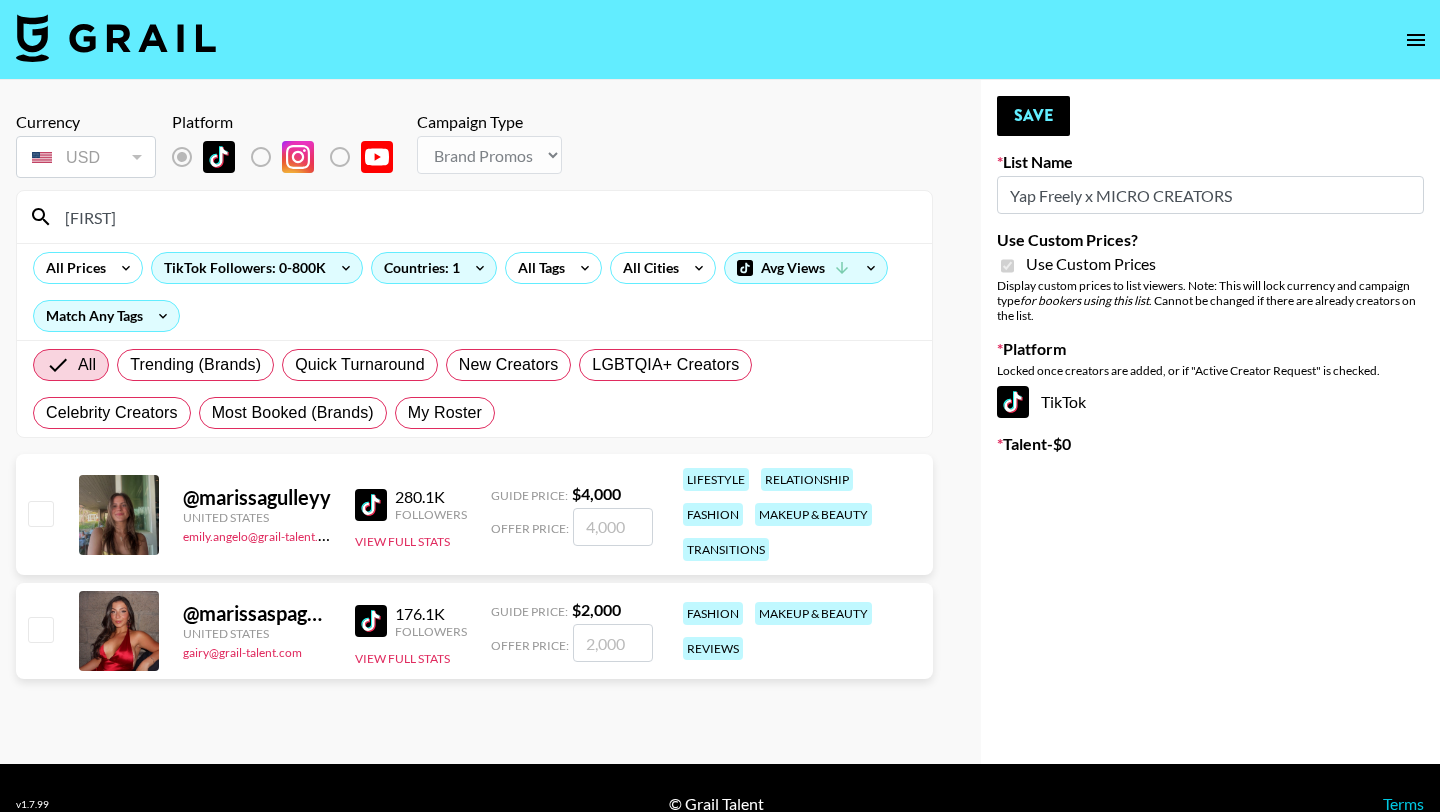 click at bounding box center [40, 513] 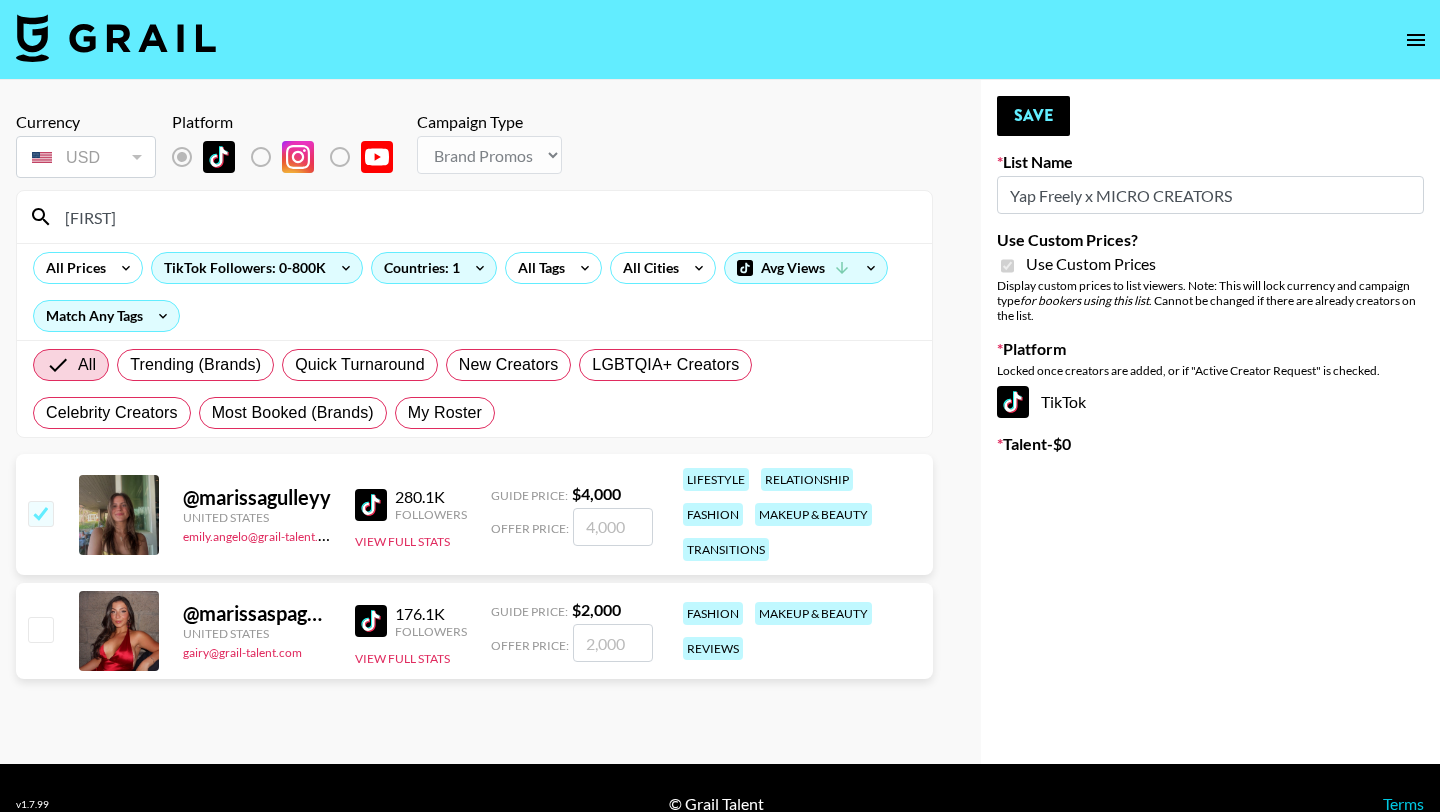 checkbox on "true" 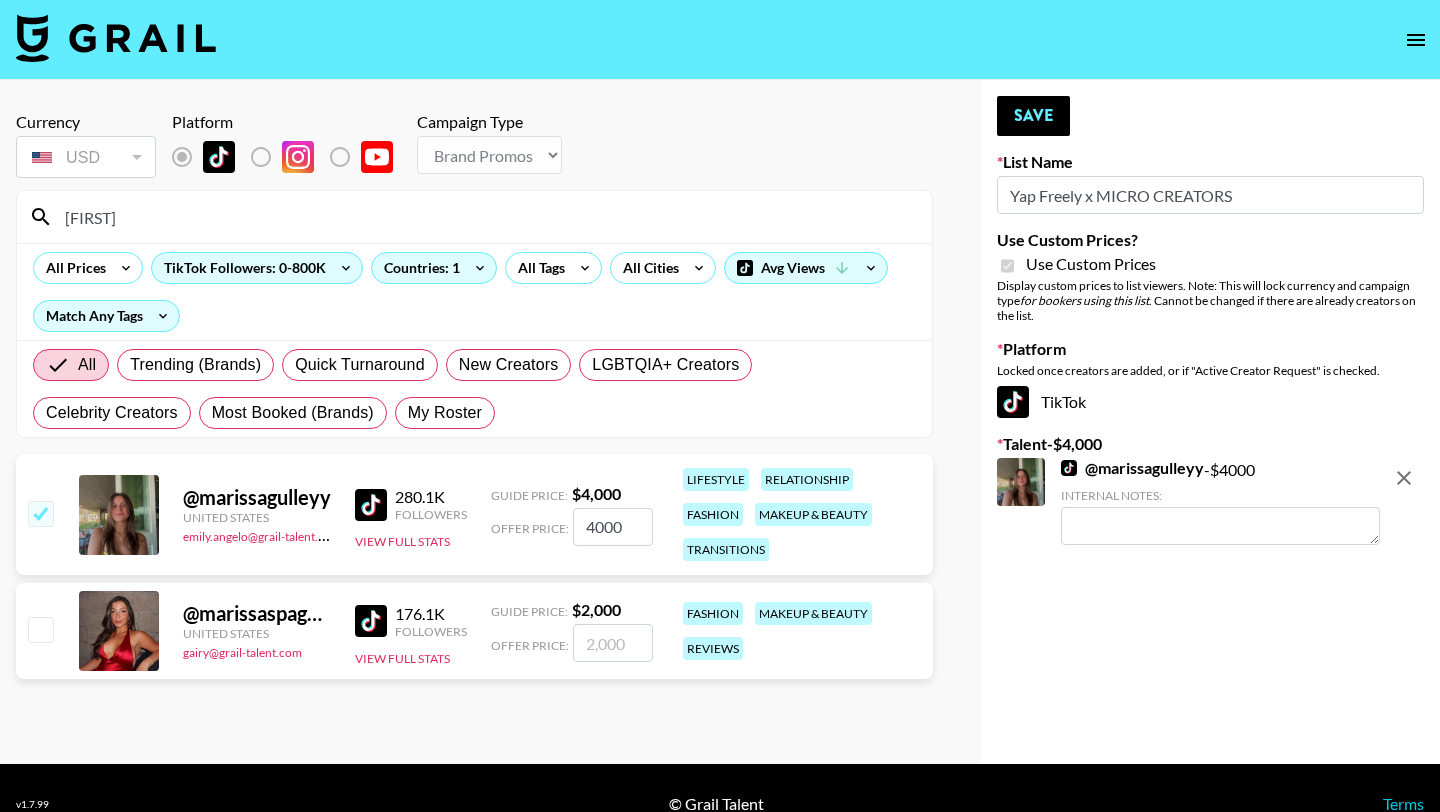 click on "4000" at bounding box center [613, 527] 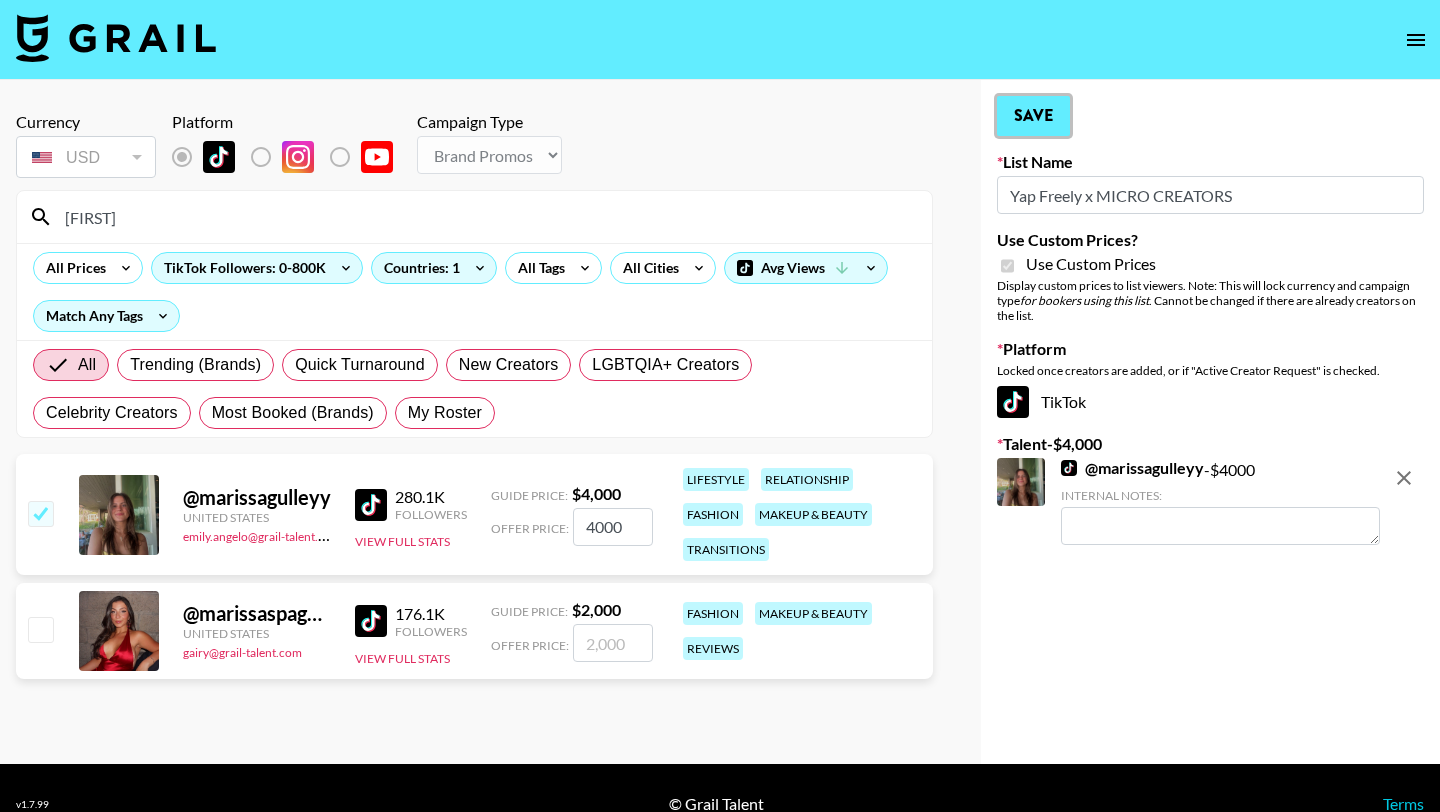 click on "Save" at bounding box center (1033, 116) 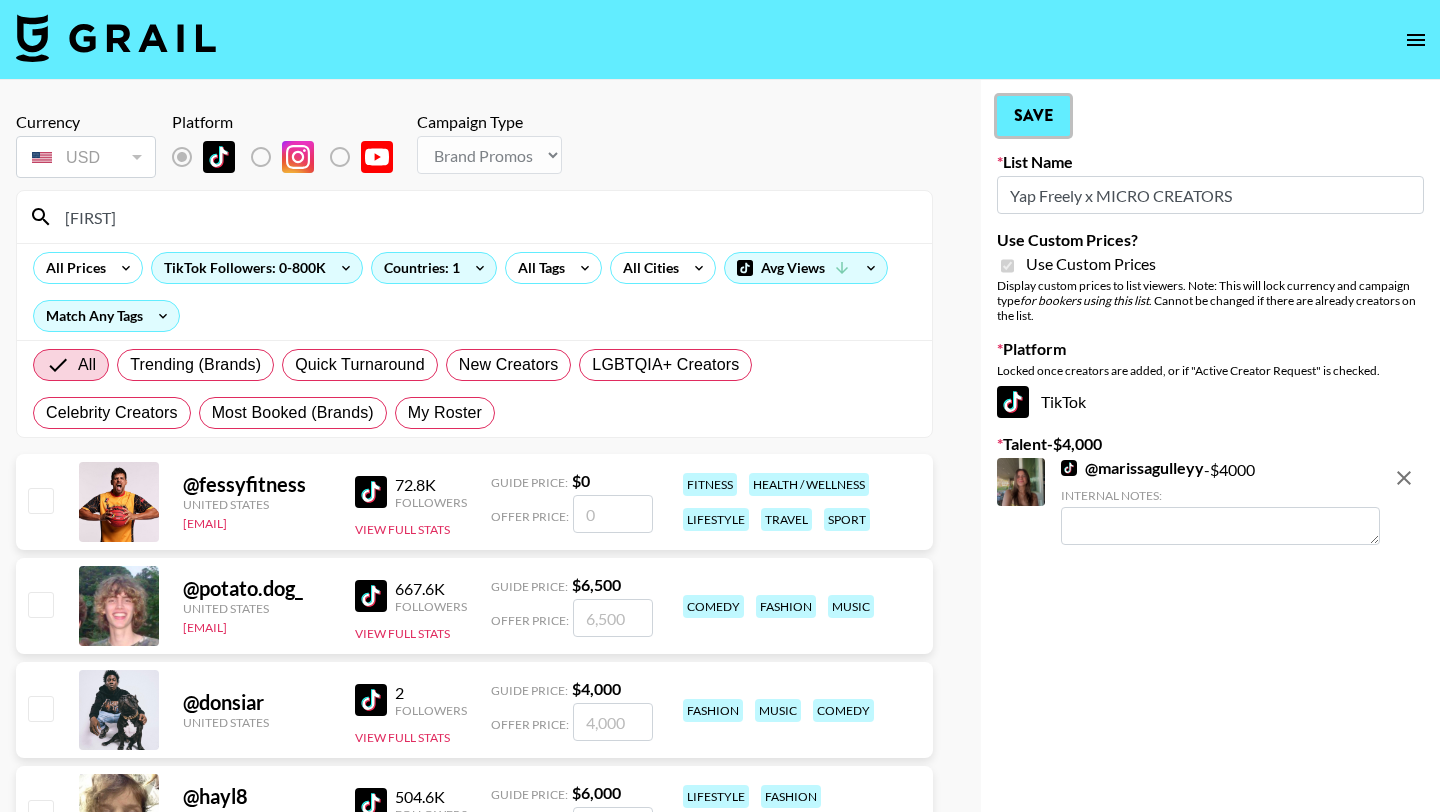 type 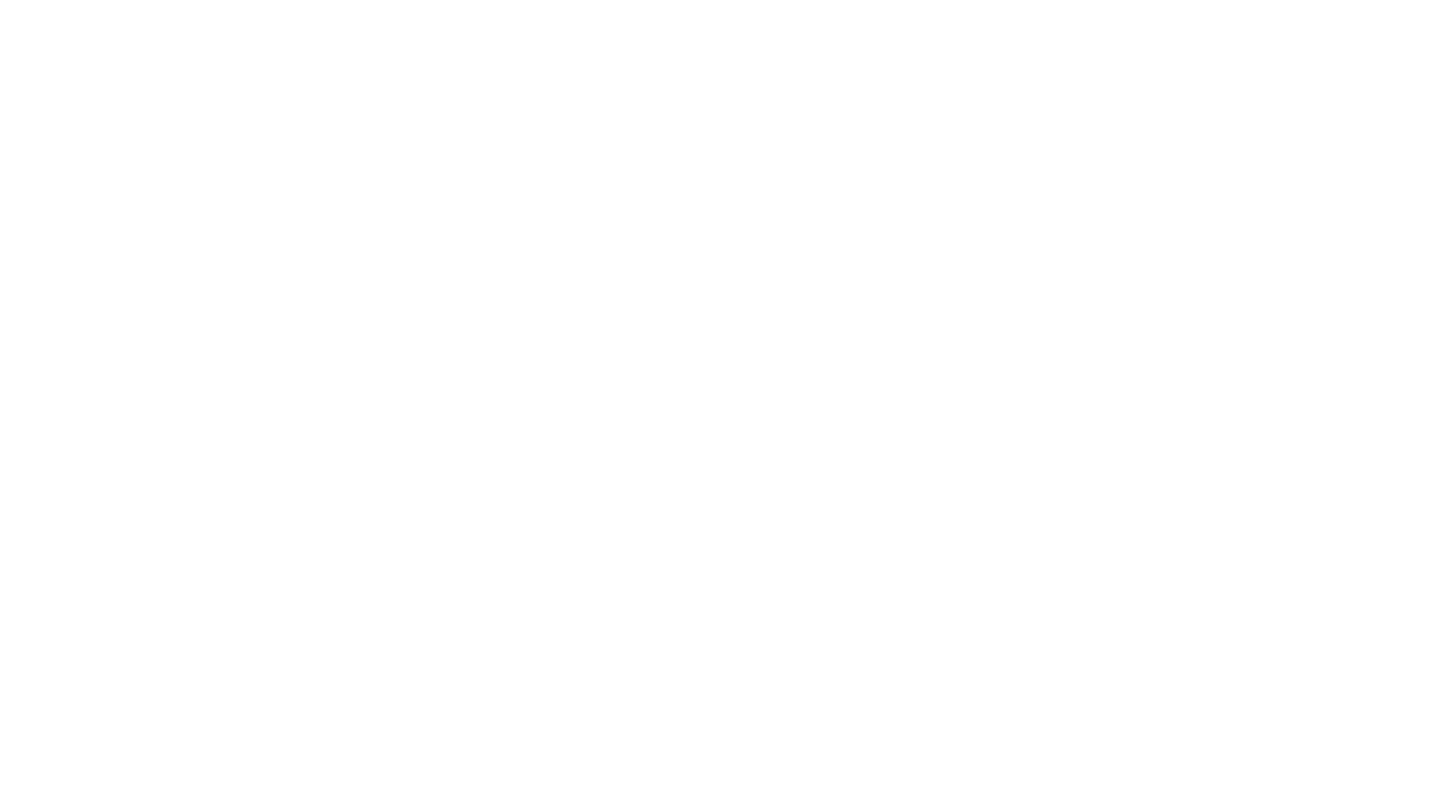 scroll, scrollTop: 0, scrollLeft: 0, axis: both 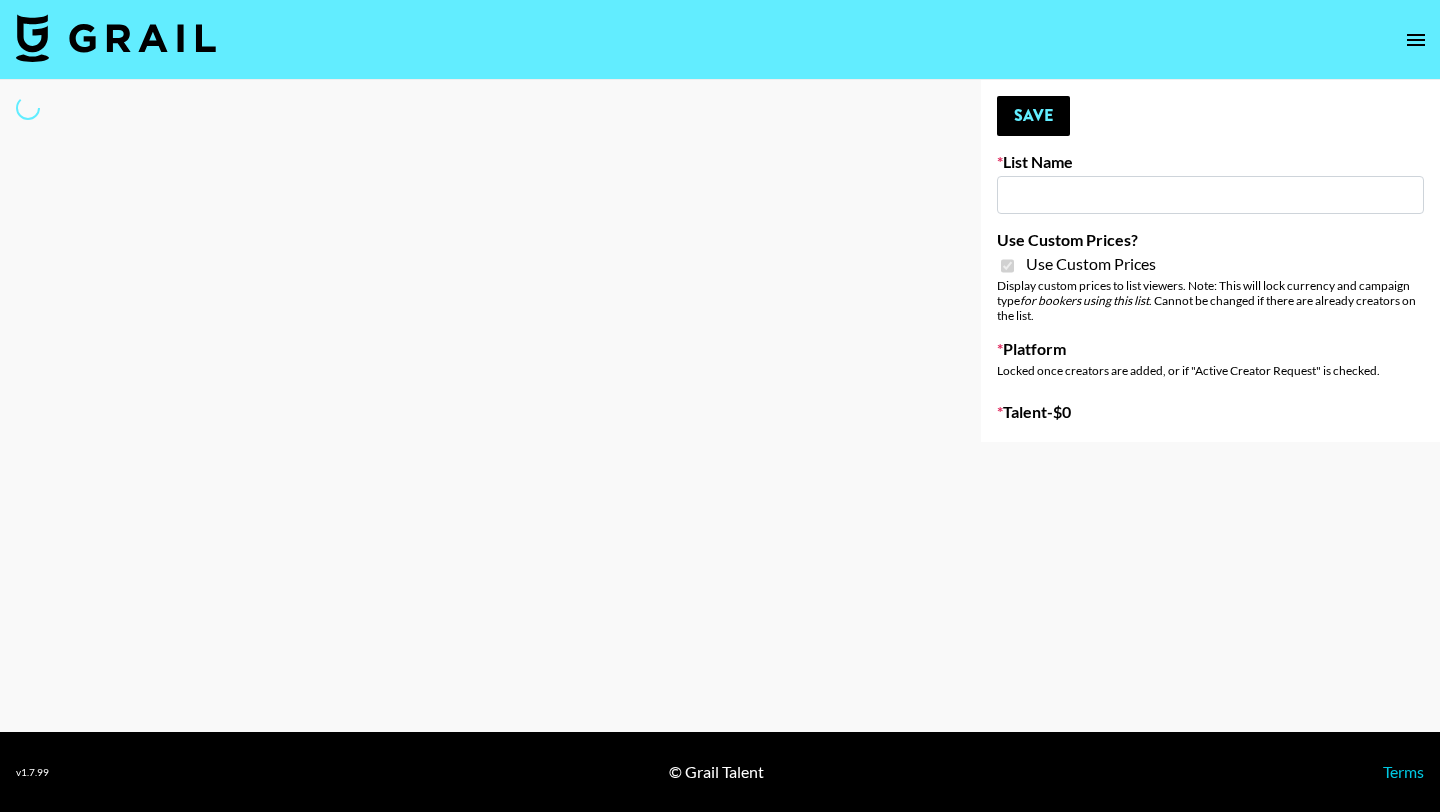 type on "Yap Freely x MICRO CREATORS" 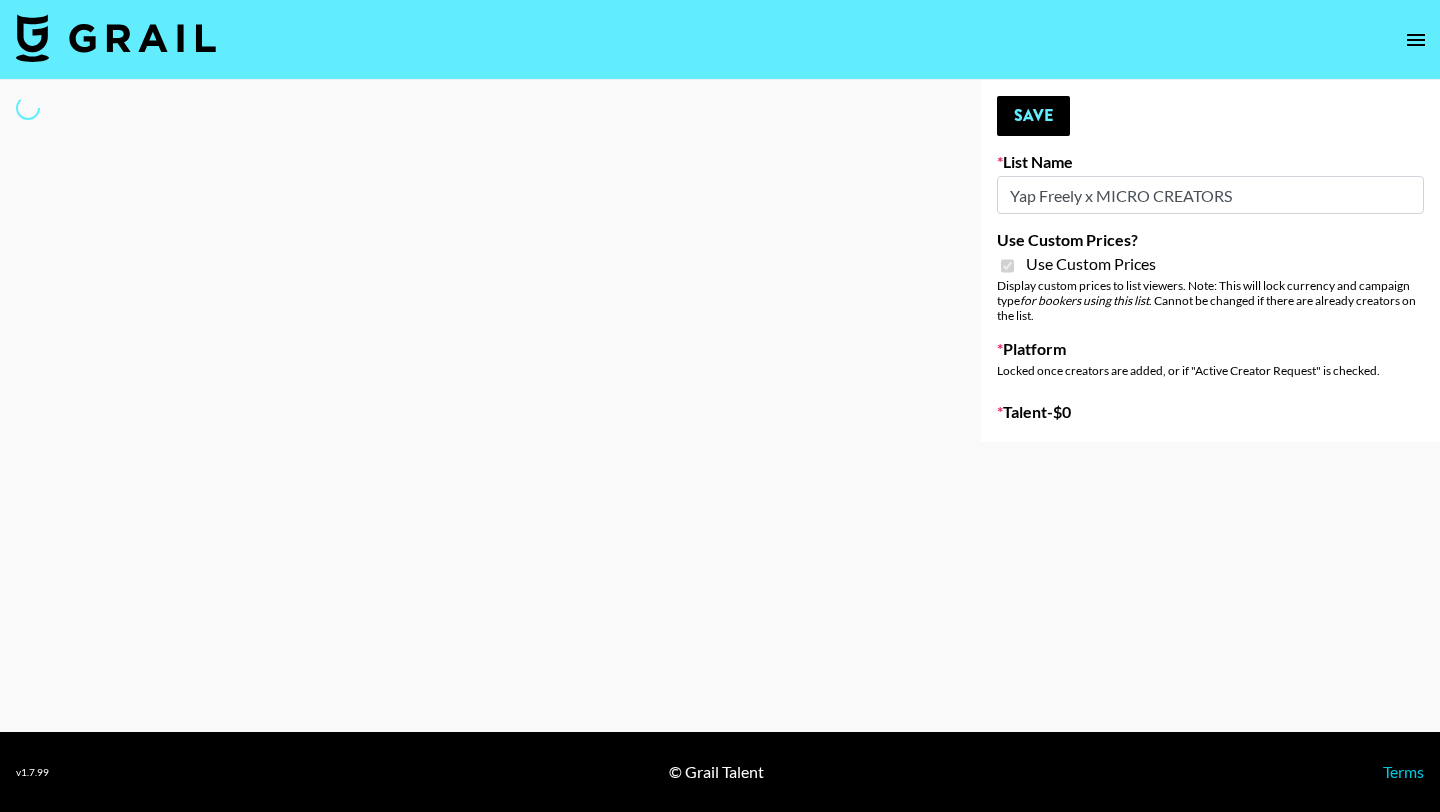 select on "Brand" 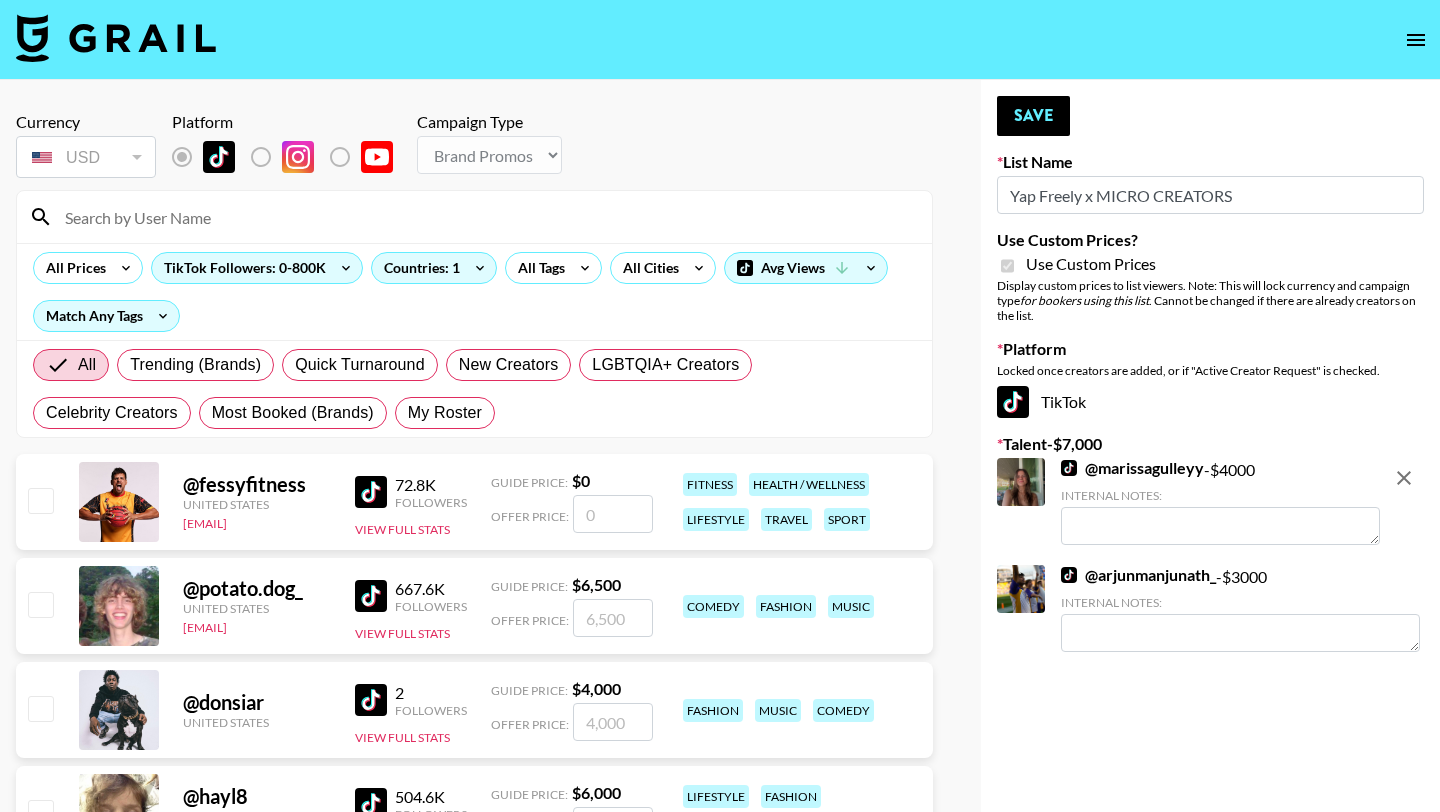 click at bounding box center [486, 217] 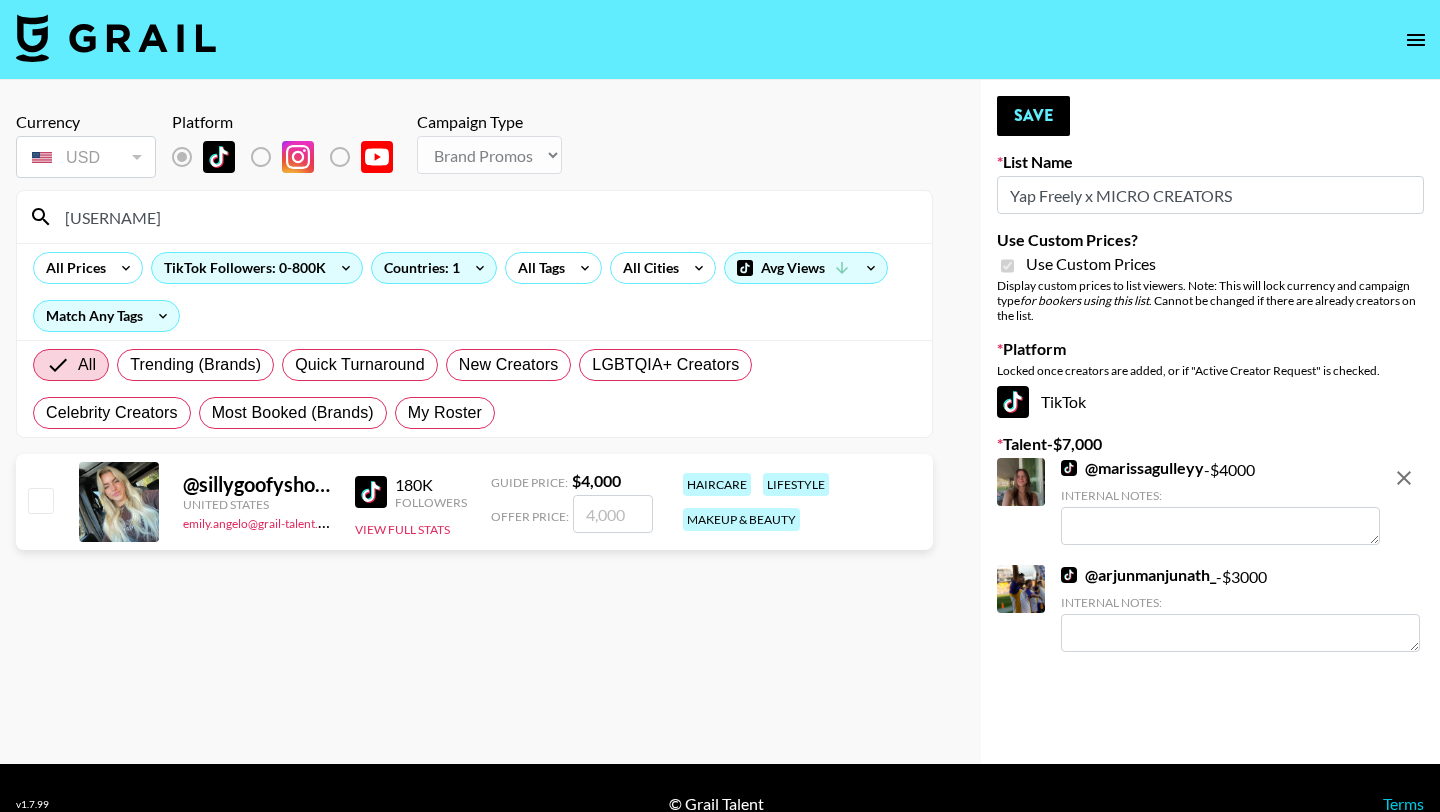 click at bounding box center (40, 500) 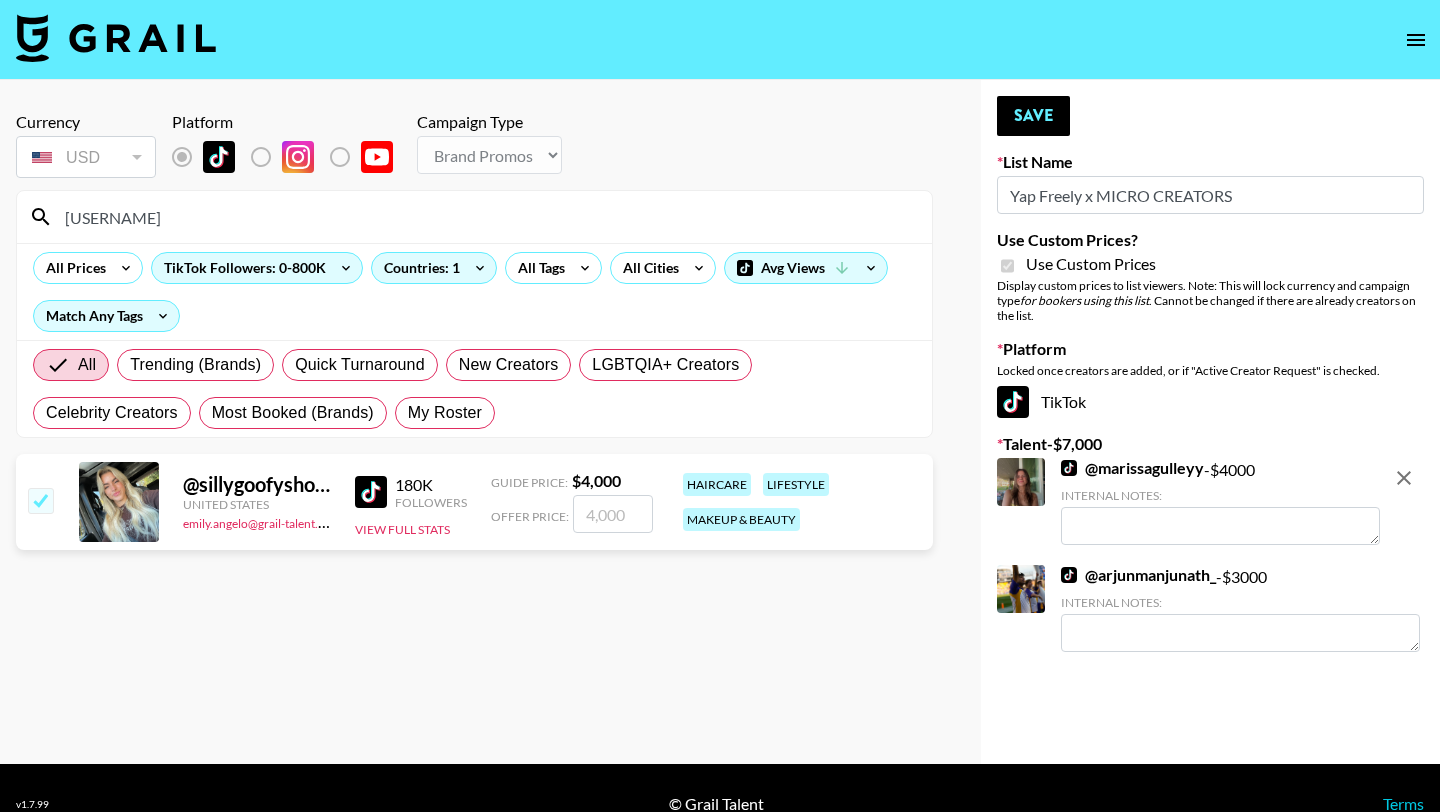 checkbox on "true" 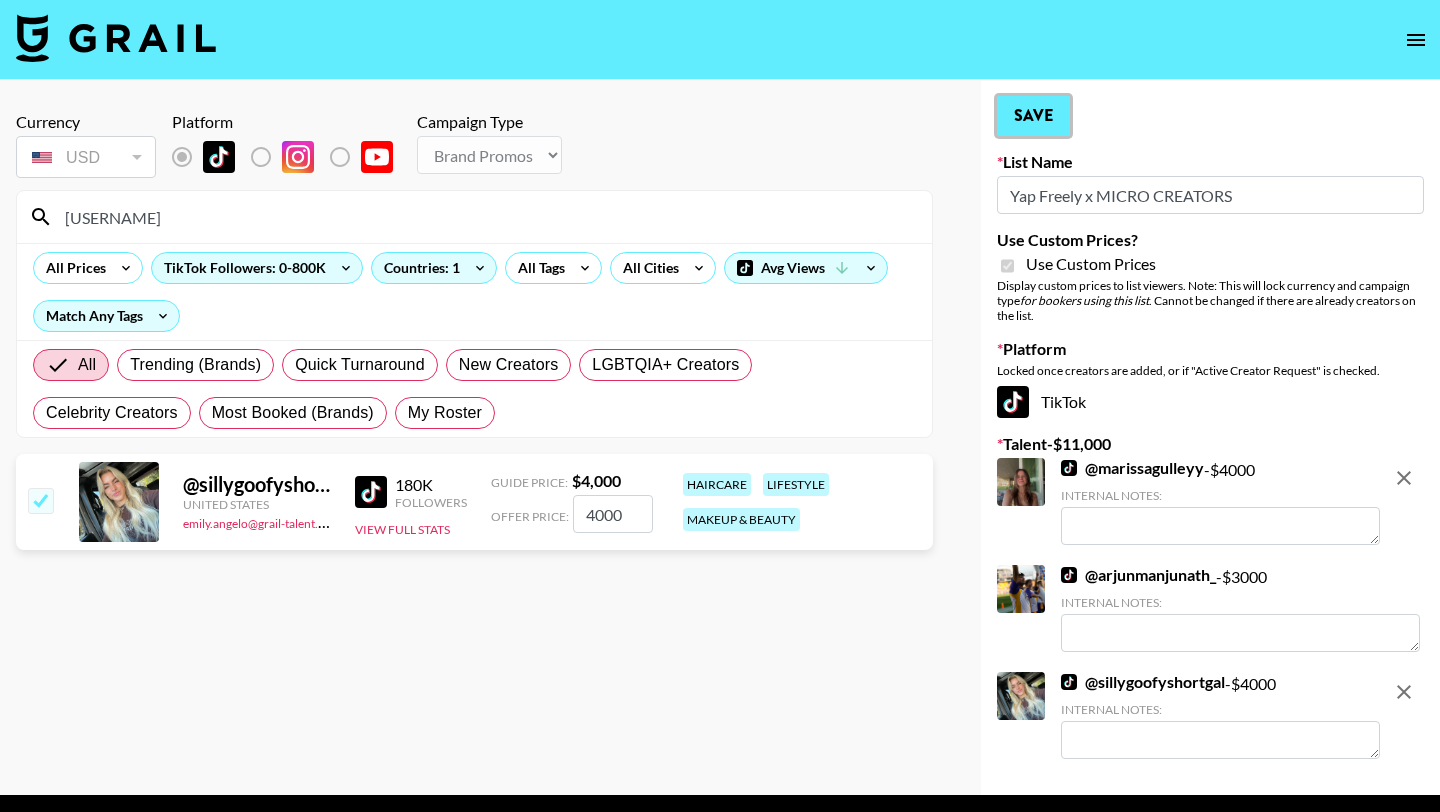 click on "Save" at bounding box center [1033, 116] 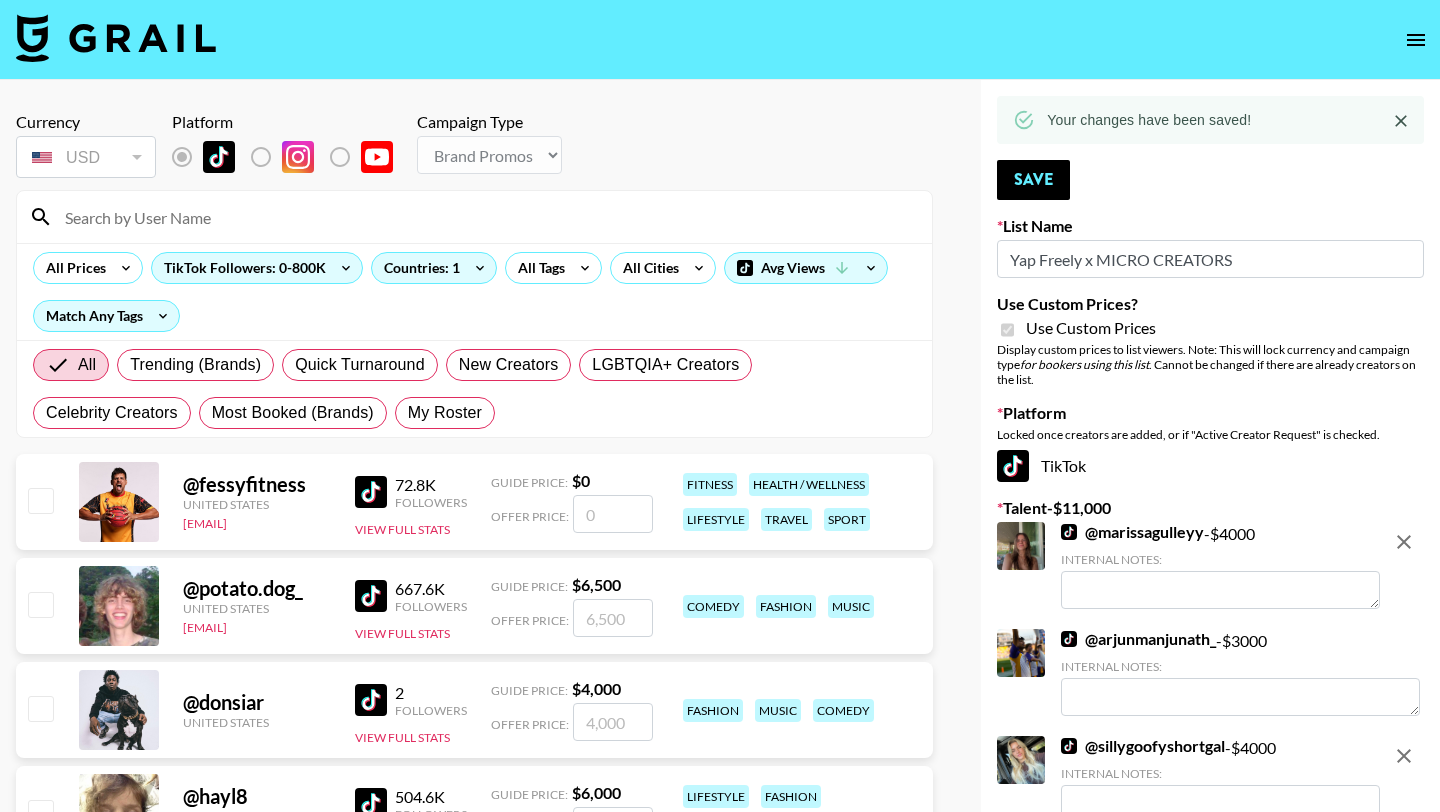 click at bounding box center [486, 217] 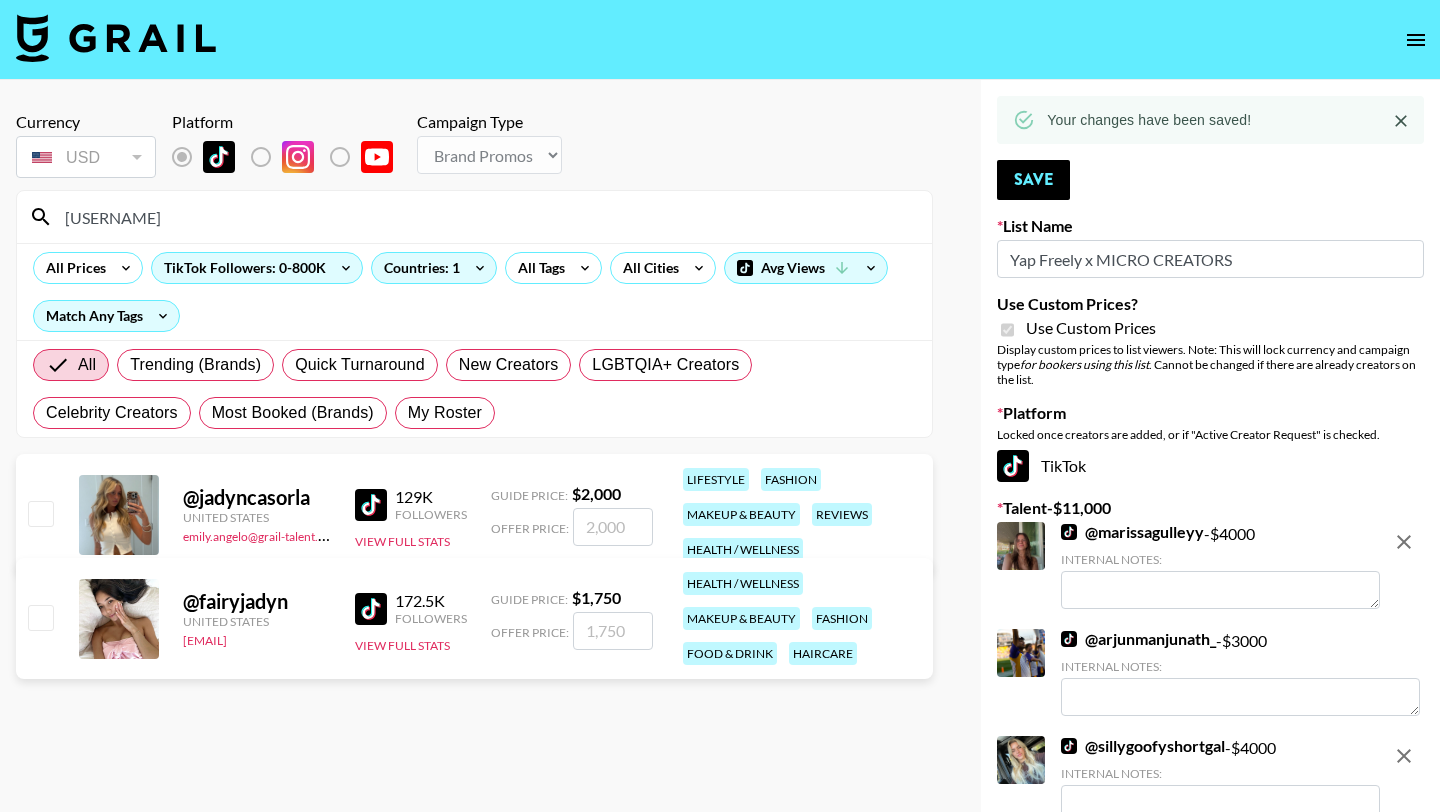 type on "jadyn" 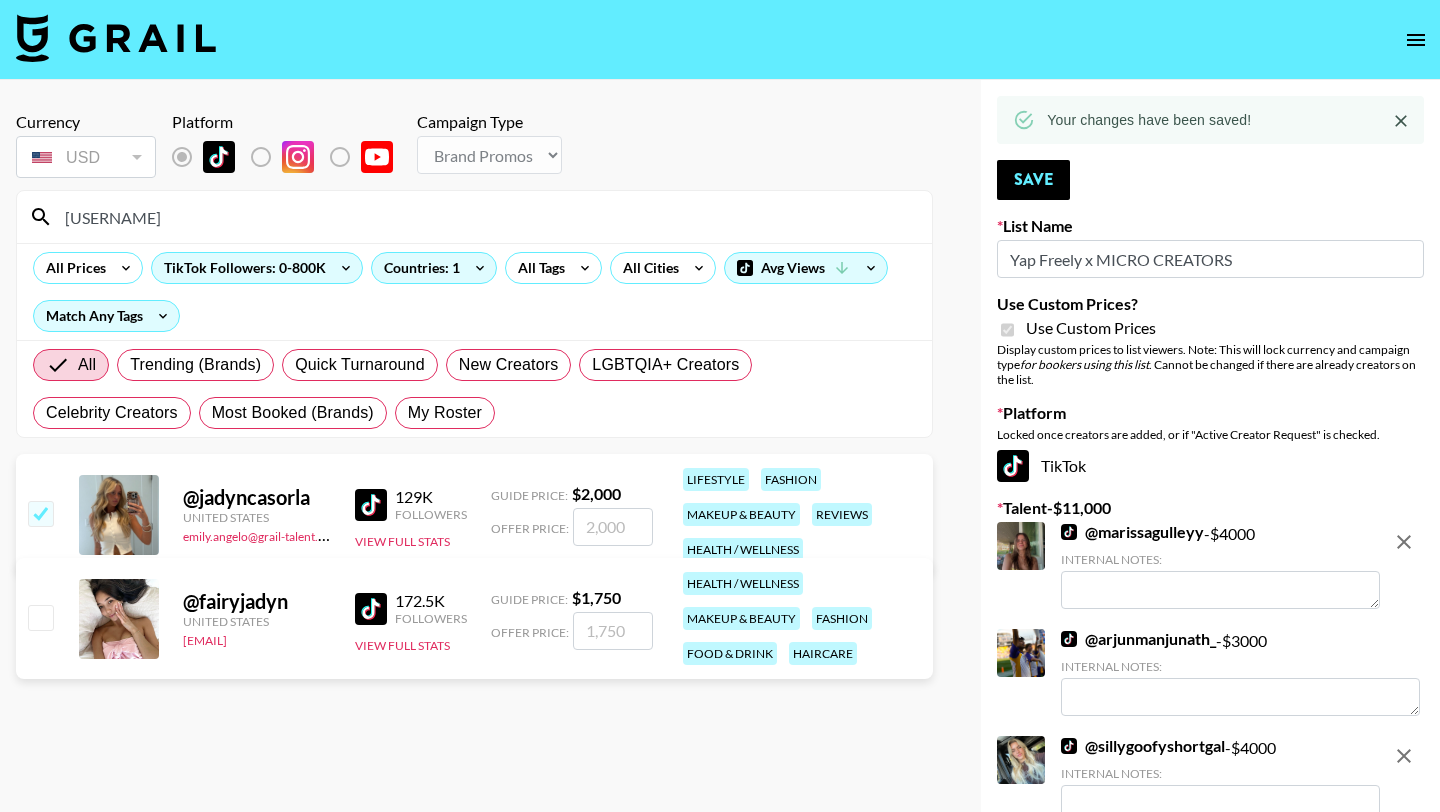 checkbox on "true" 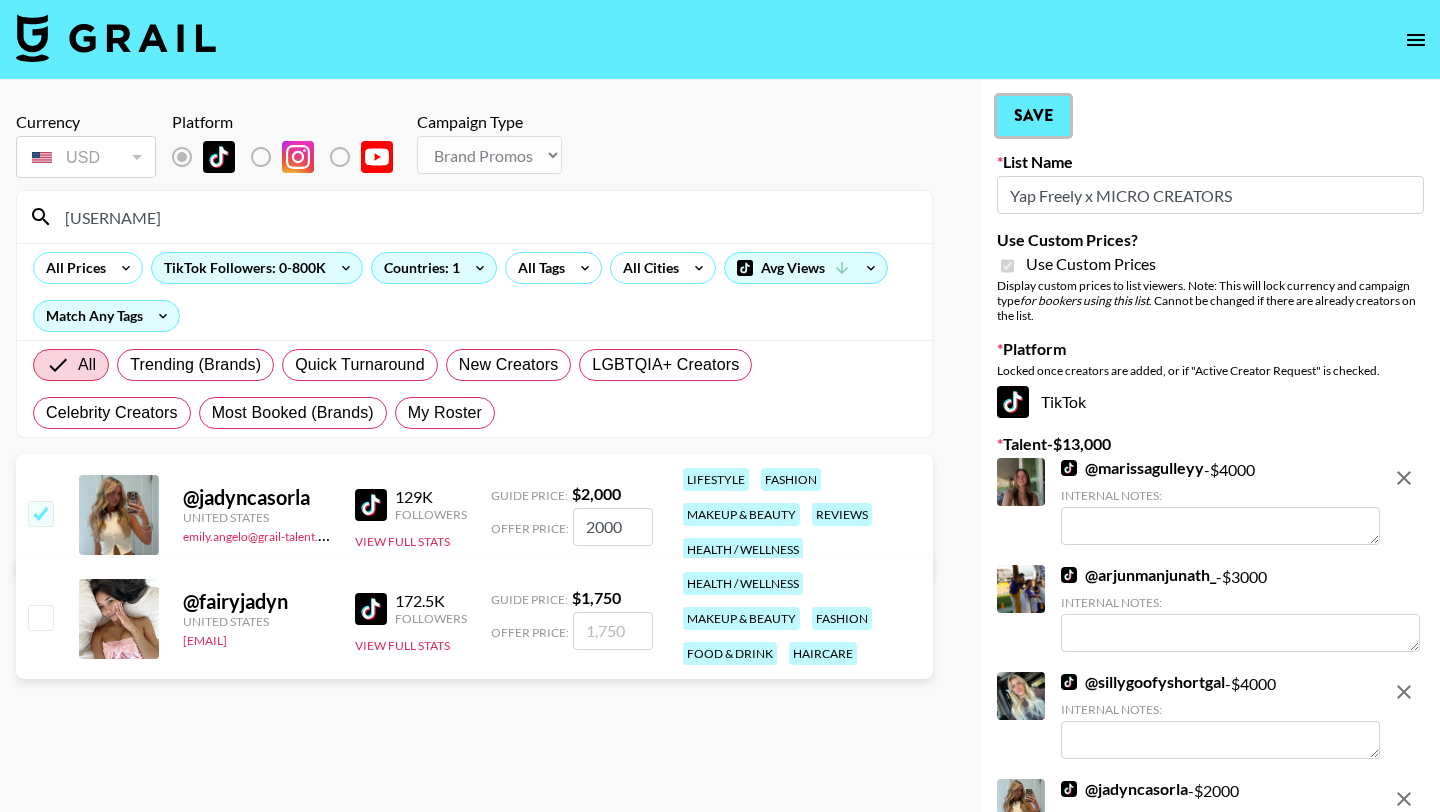 click on "Save" at bounding box center (1033, 116) 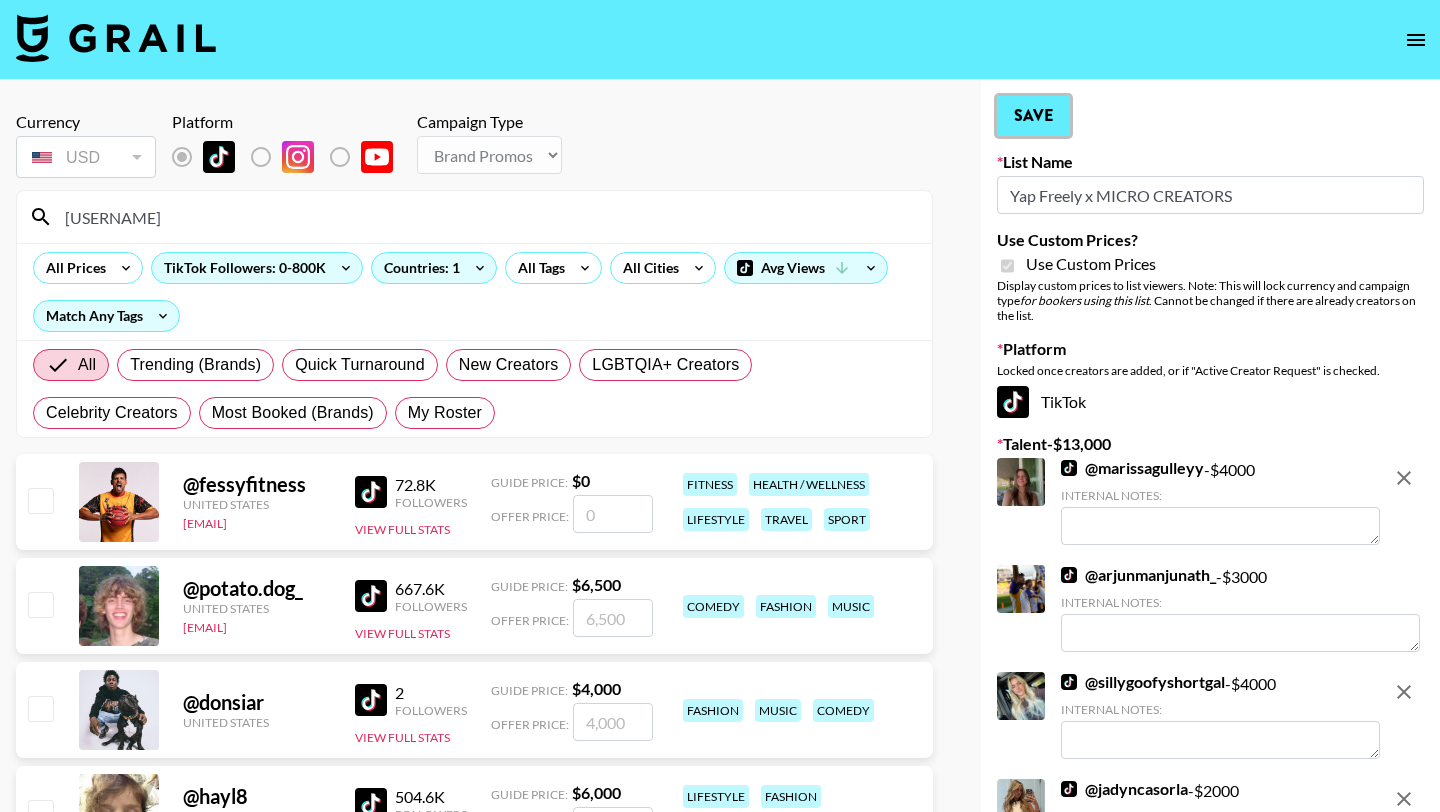 type 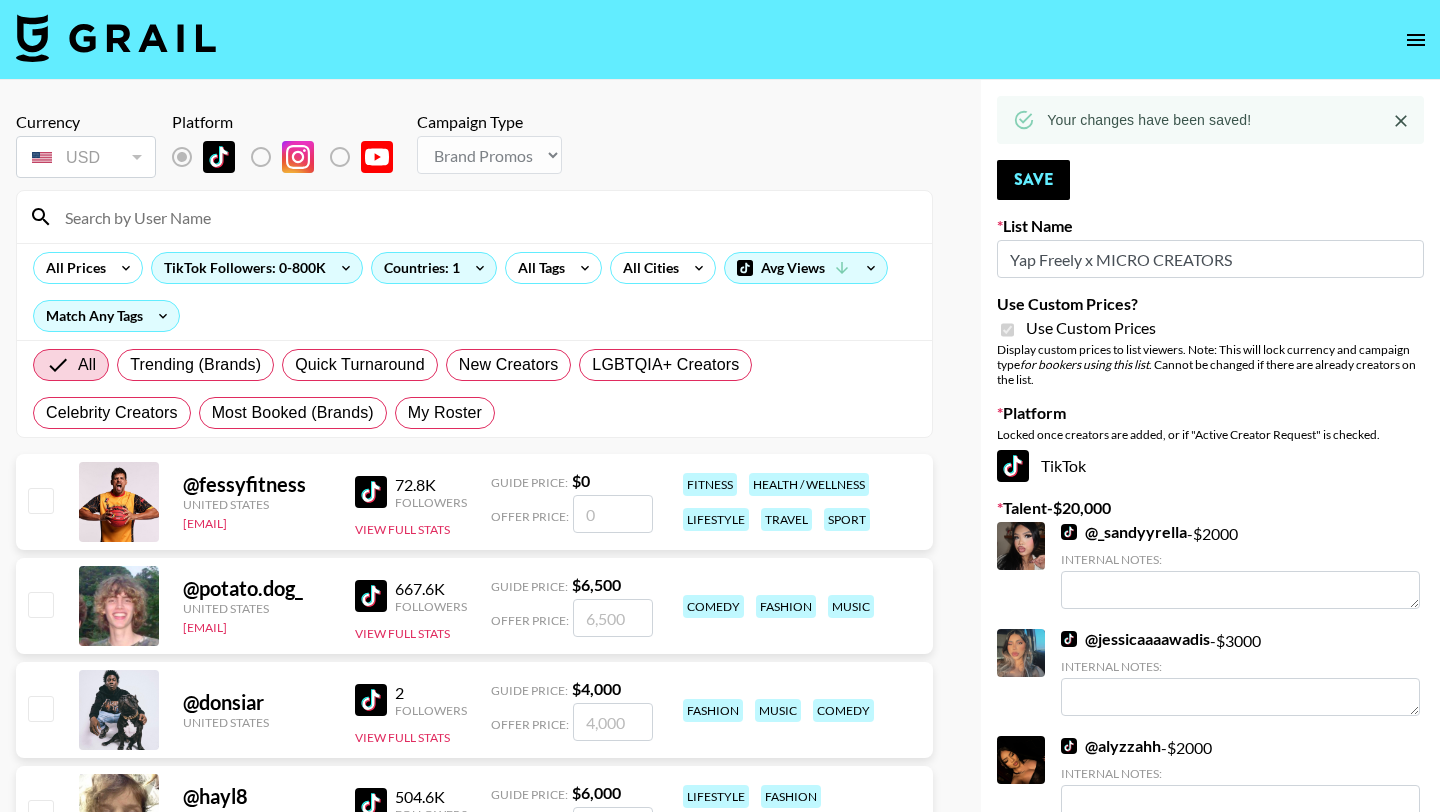 click at bounding box center [116, 38] 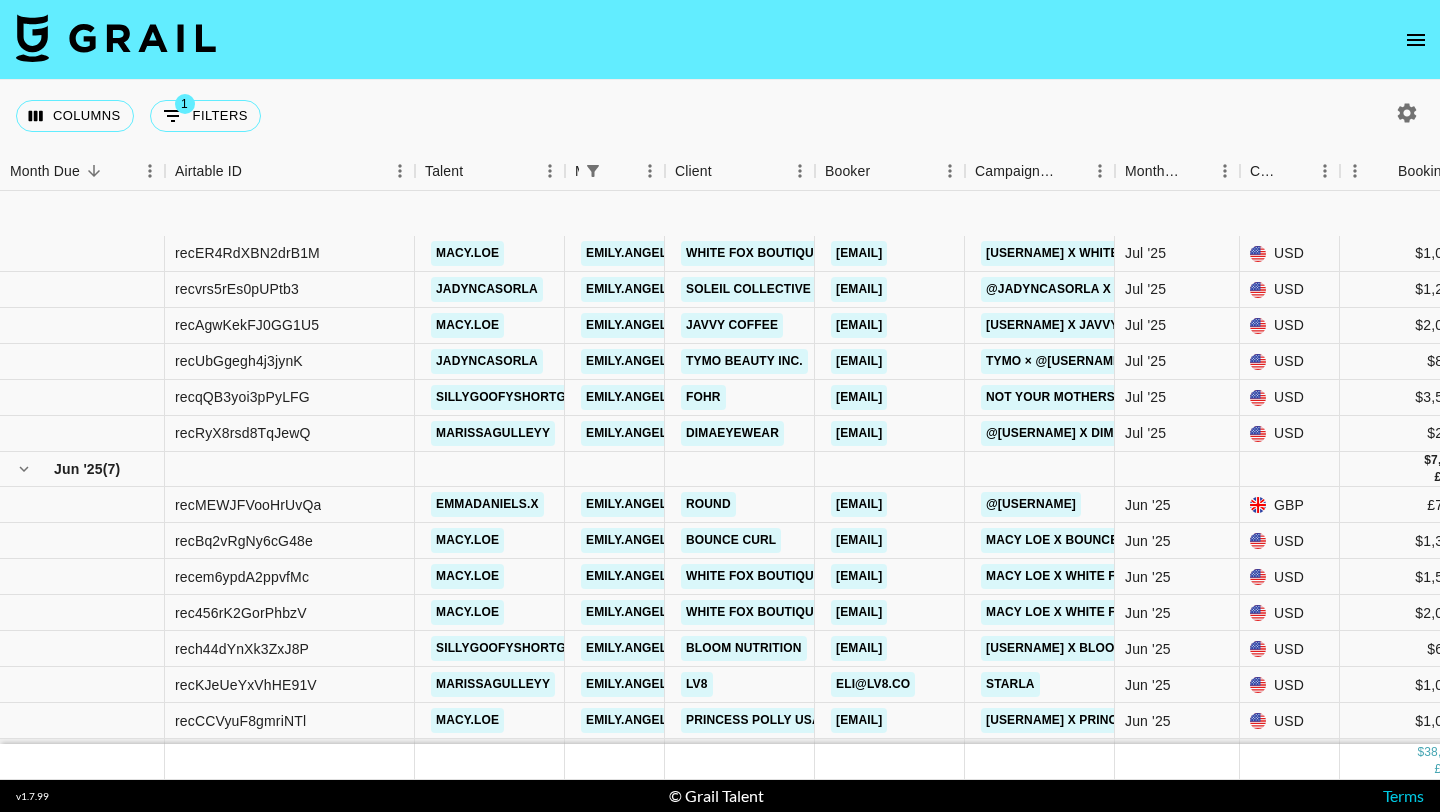 scroll, scrollTop: 294, scrollLeft: 0, axis: vertical 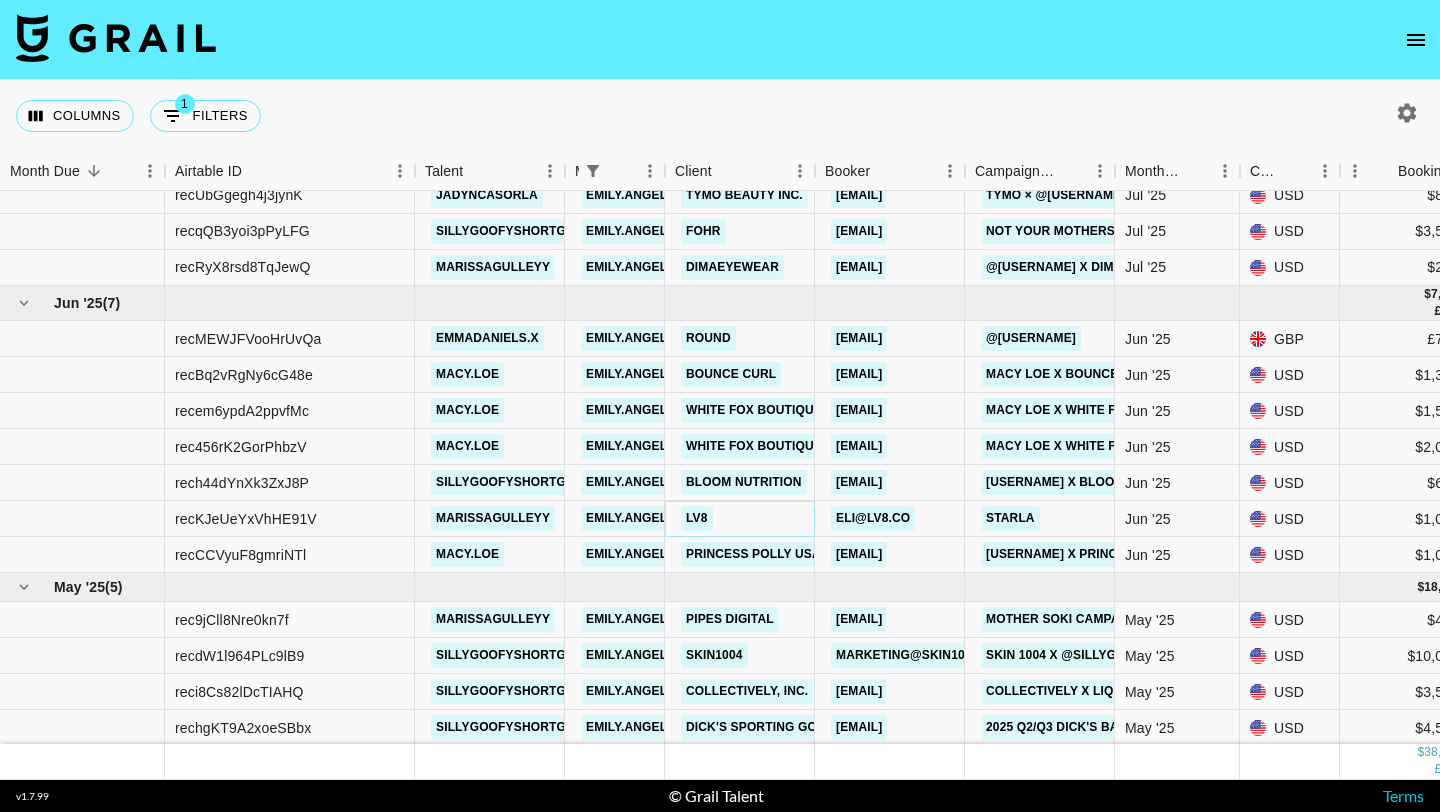 click on "LV8" at bounding box center (697, 518) 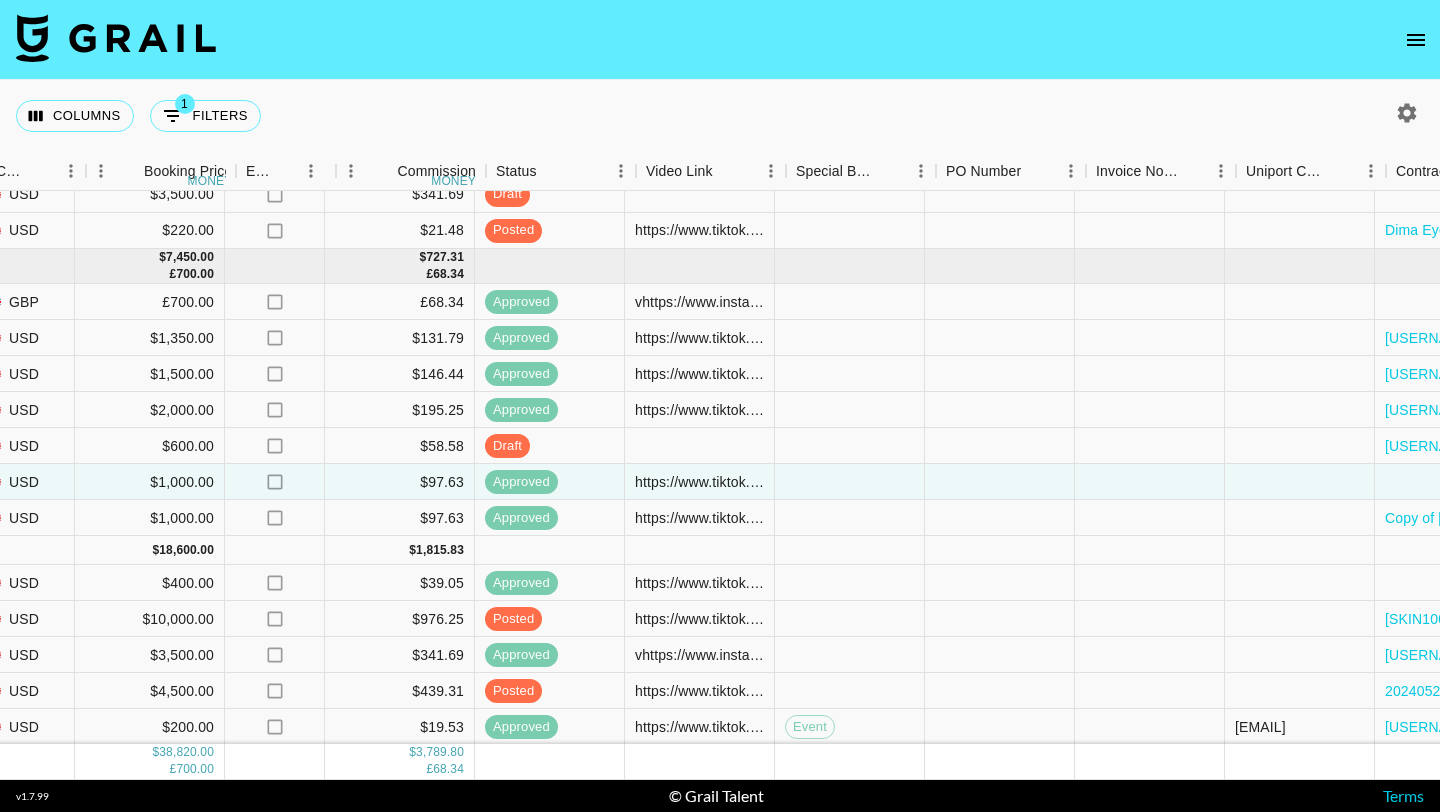scroll, scrollTop: 331, scrollLeft: 1299, axis: both 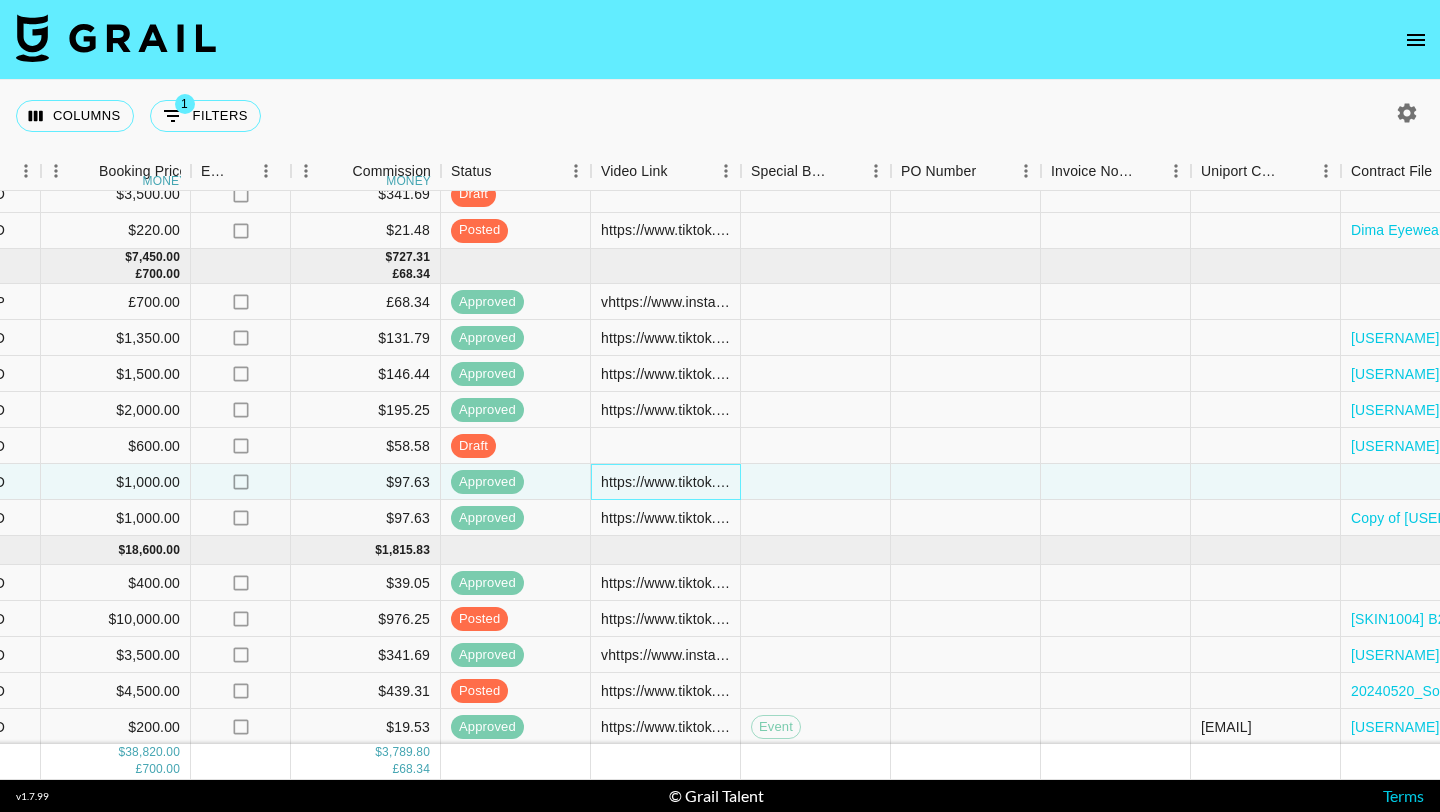 click on "https://www.tiktok.com/@marissagulleyy/video/7525544617140440375" at bounding box center (665, 482) 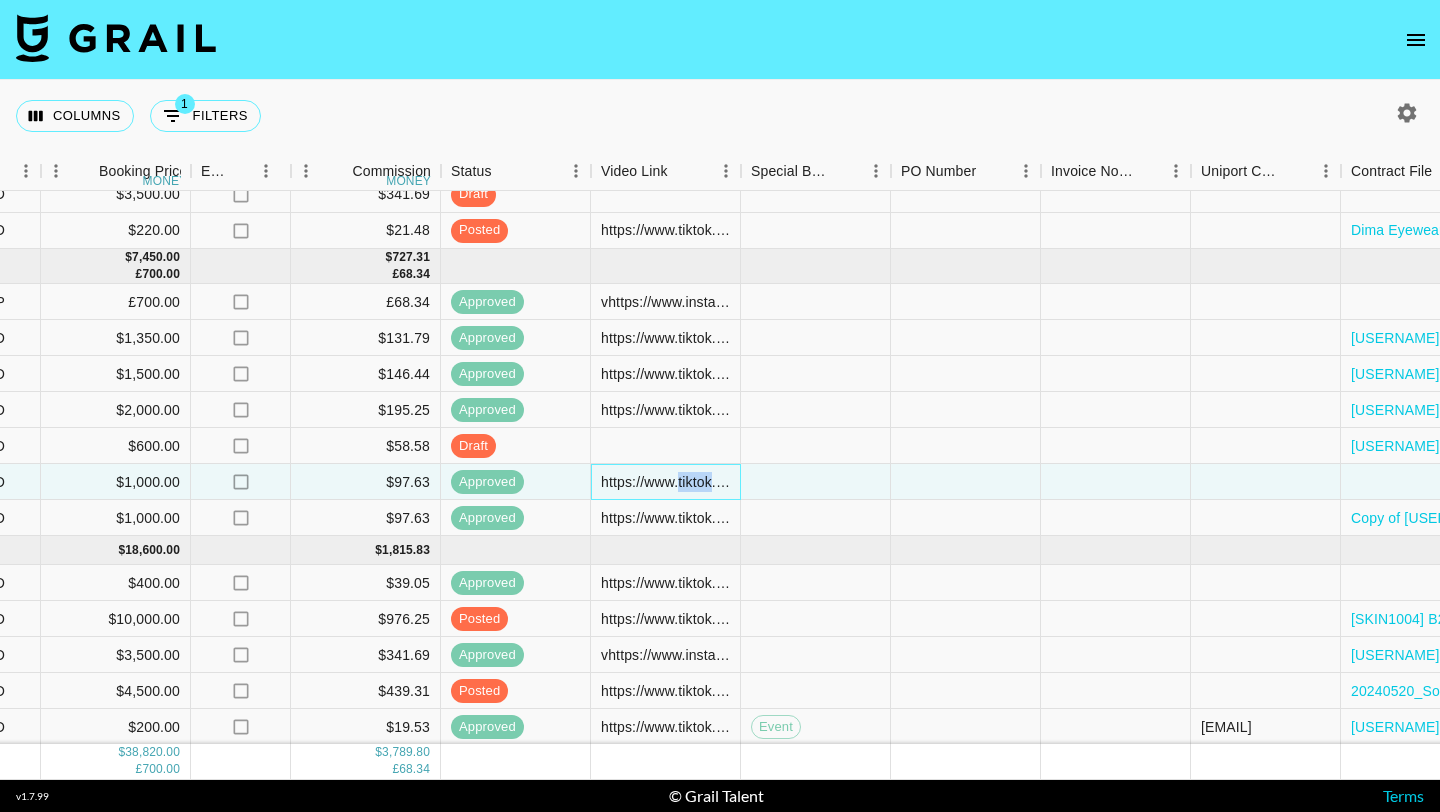 click on "https://www.tiktok.com/@marissagulleyy/video/7525544617140440375" at bounding box center [665, 482] 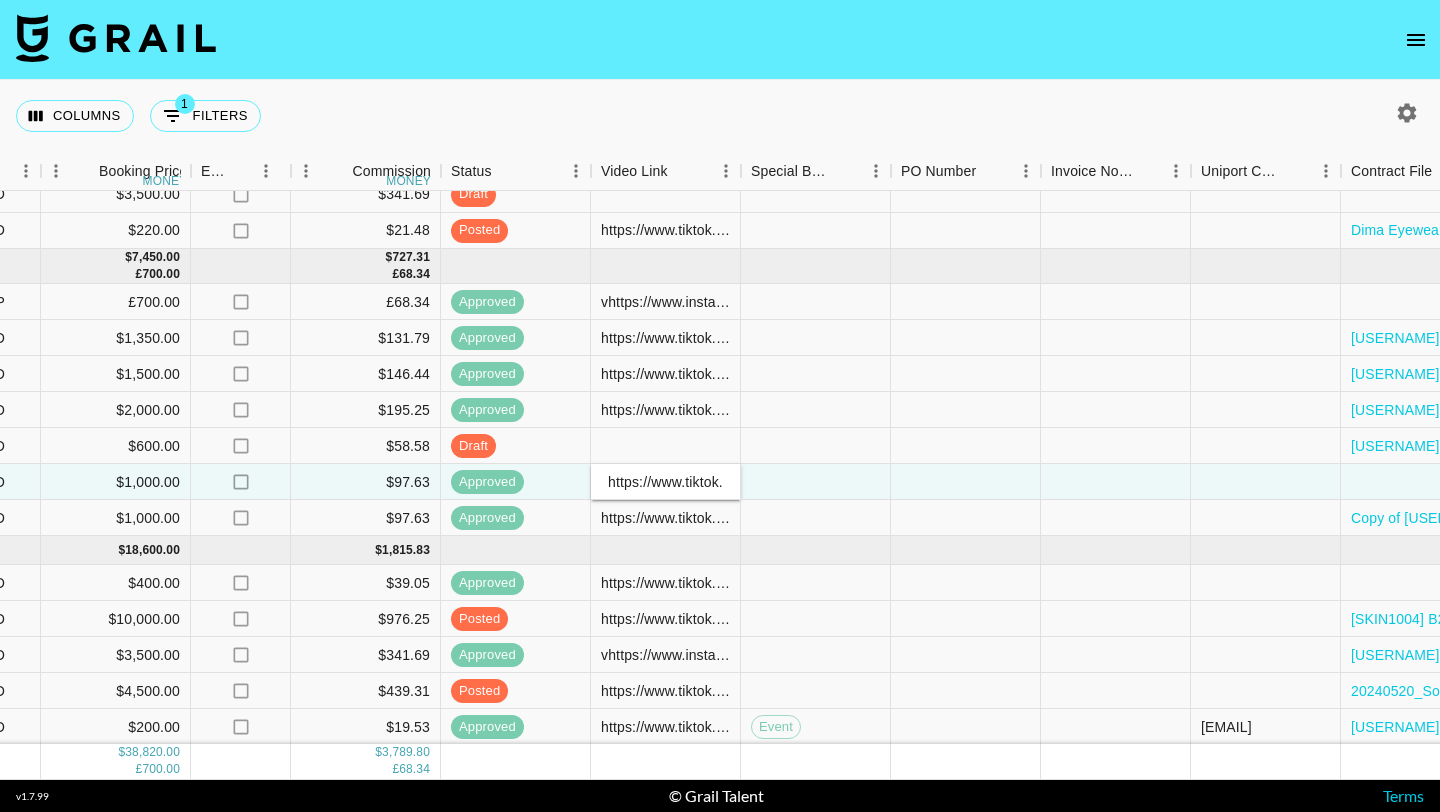 scroll, scrollTop: 0, scrollLeft: 333, axis: horizontal 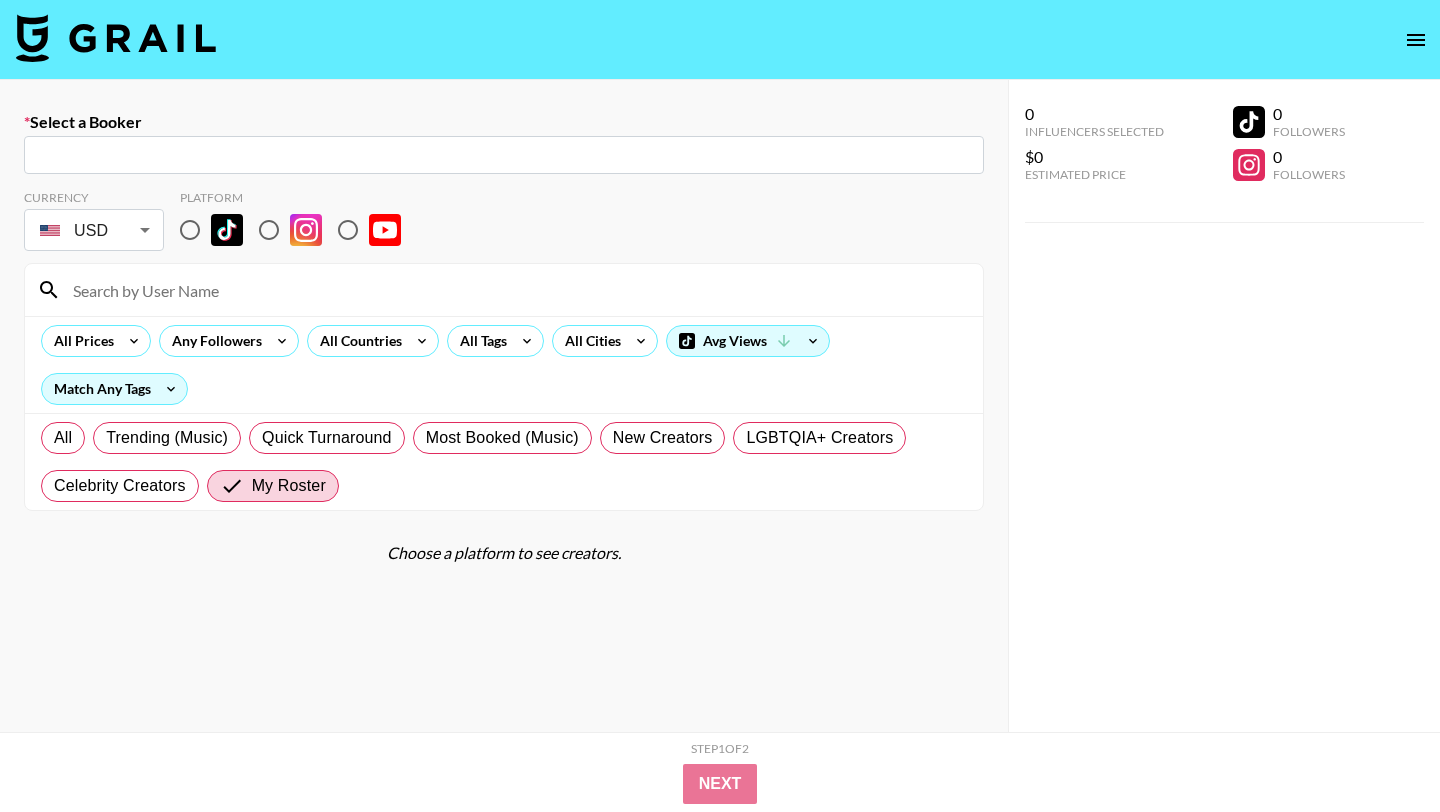 click at bounding box center [116, 38] 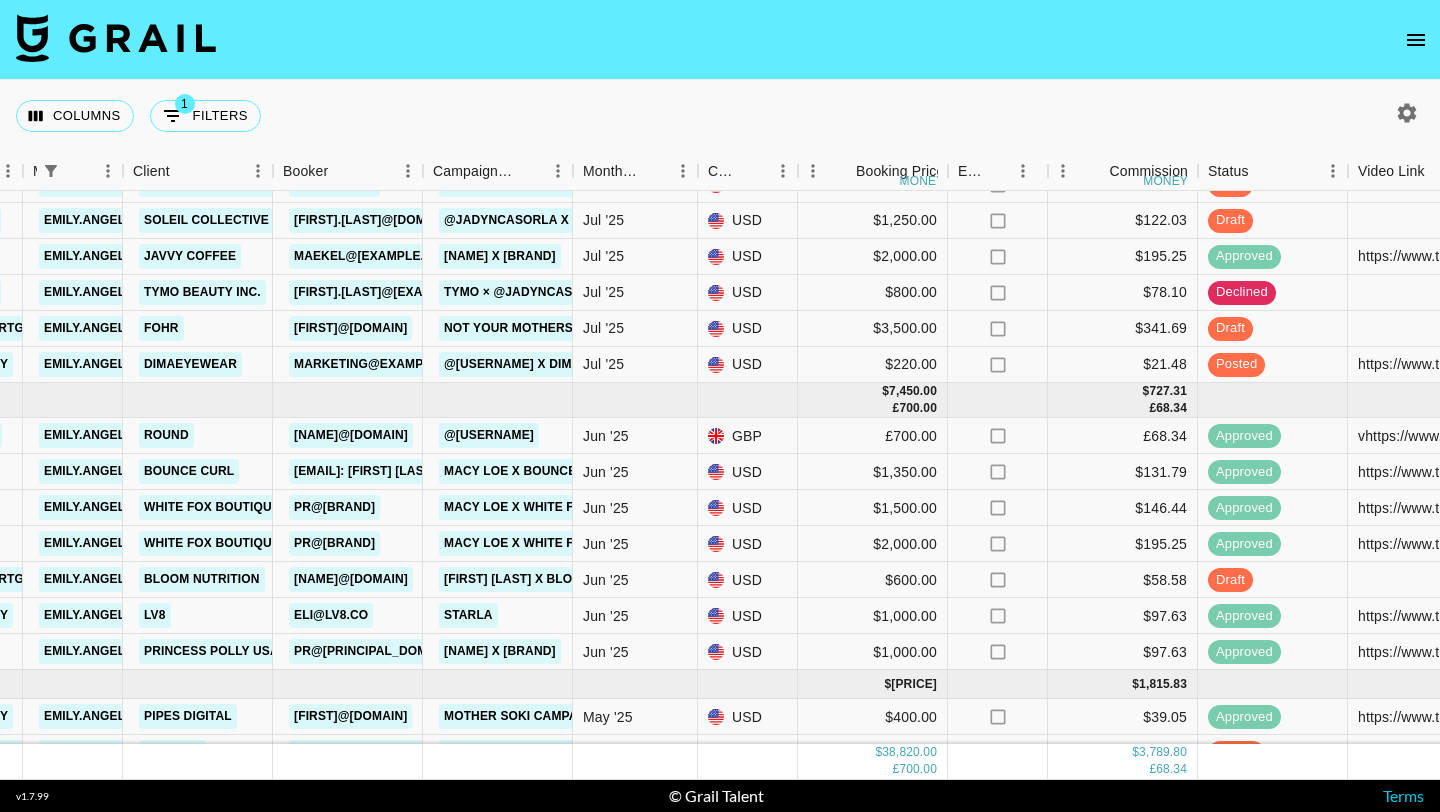 scroll, scrollTop: 0, scrollLeft: 542, axis: horizontal 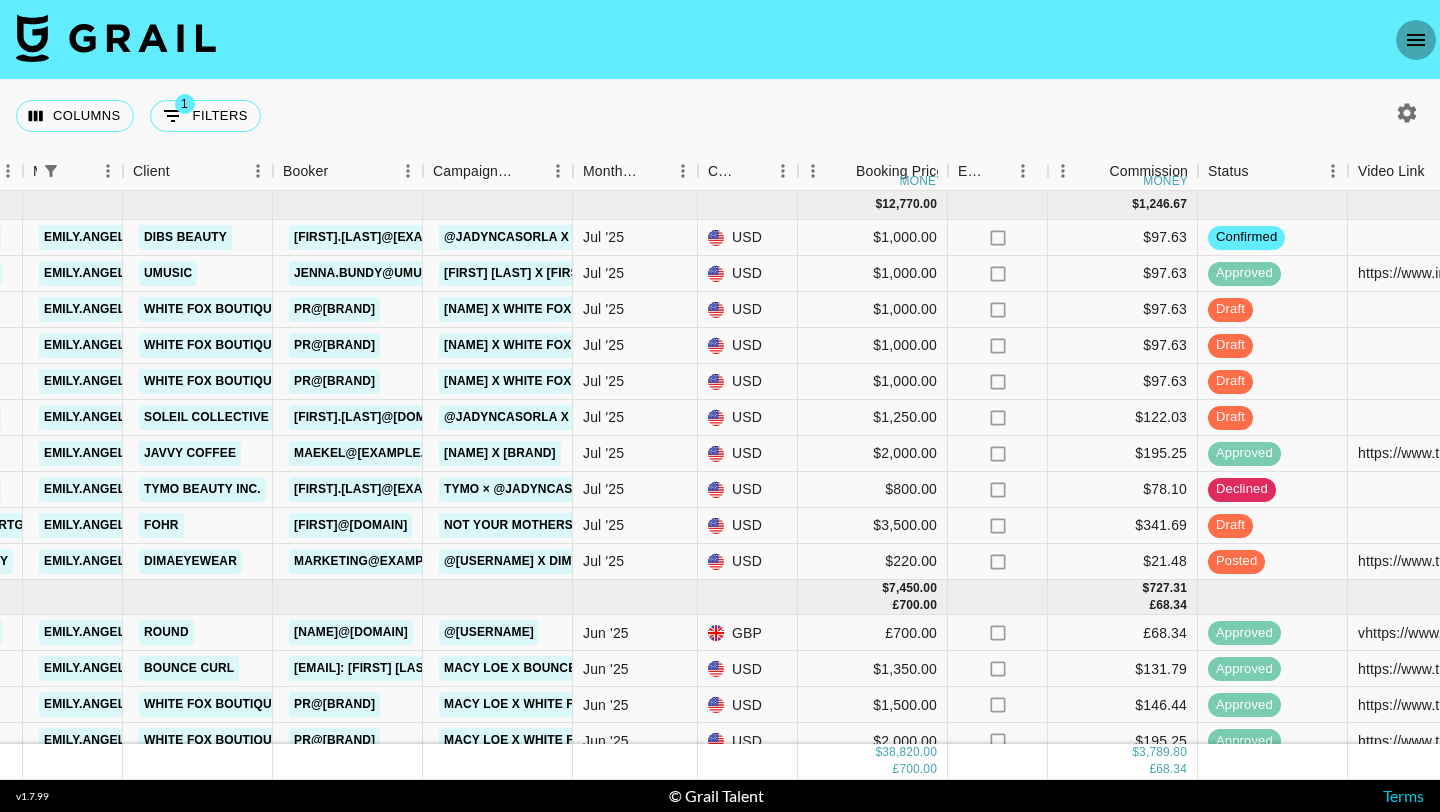 click 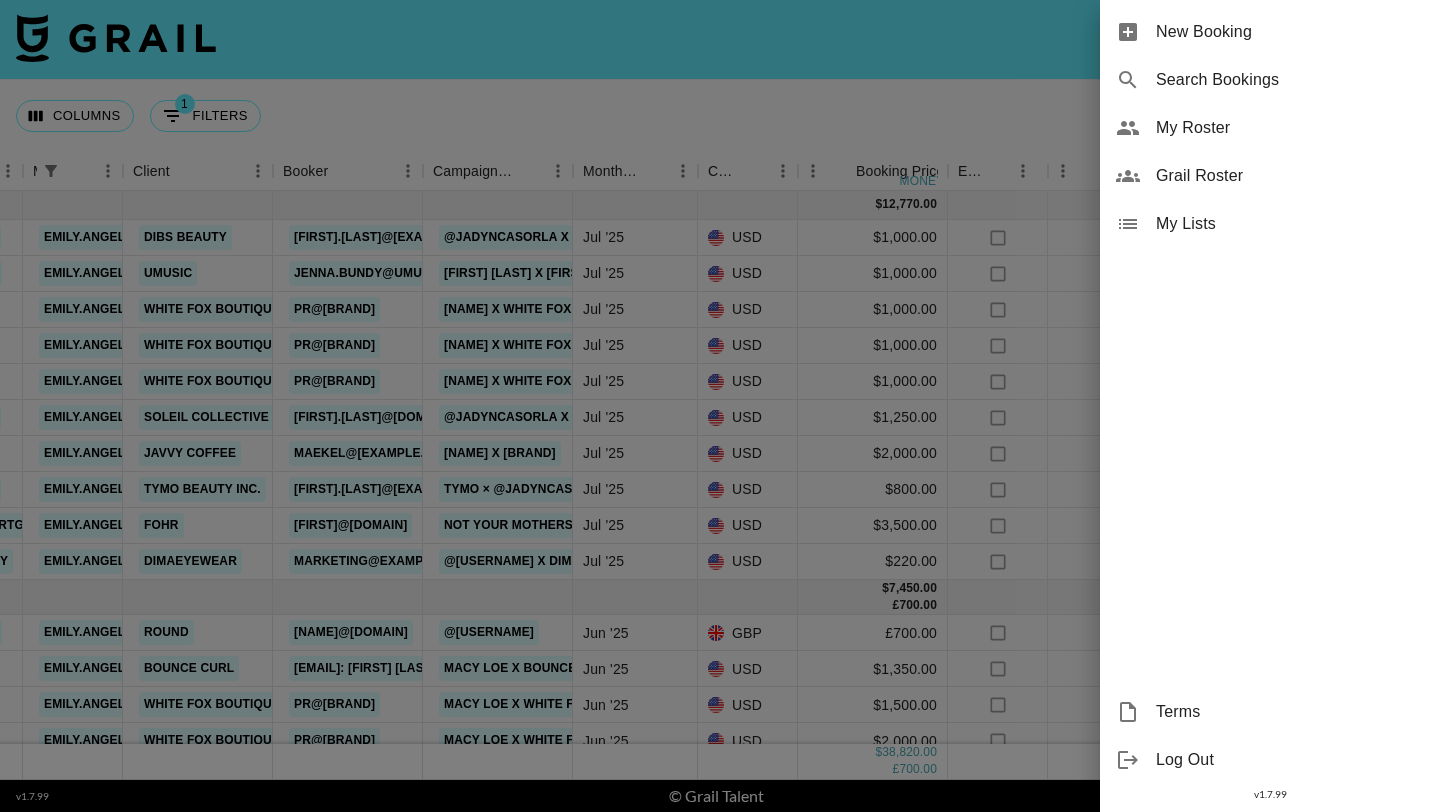 click on "New Booking" at bounding box center [1290, 32] 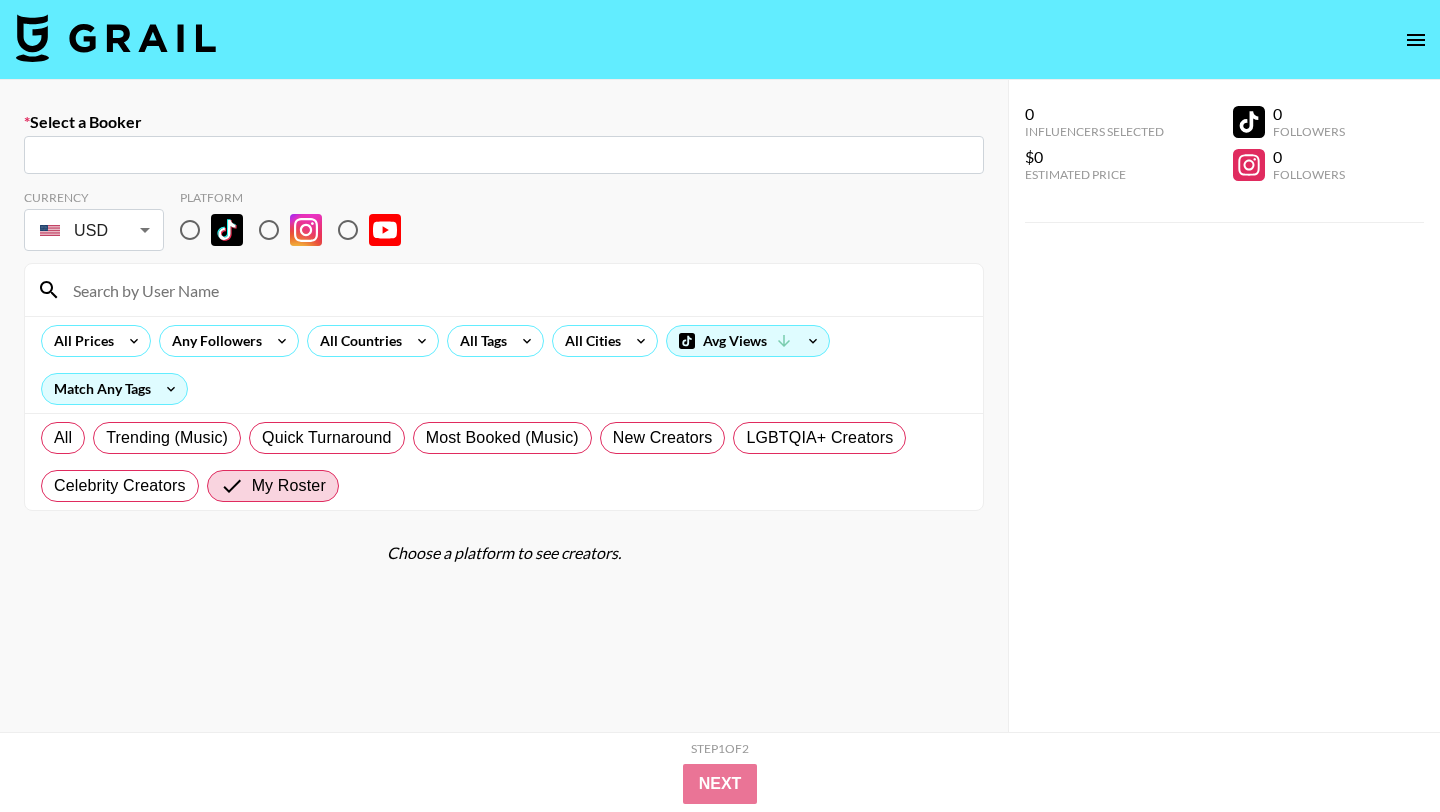 click at bounding box center (504, 155) 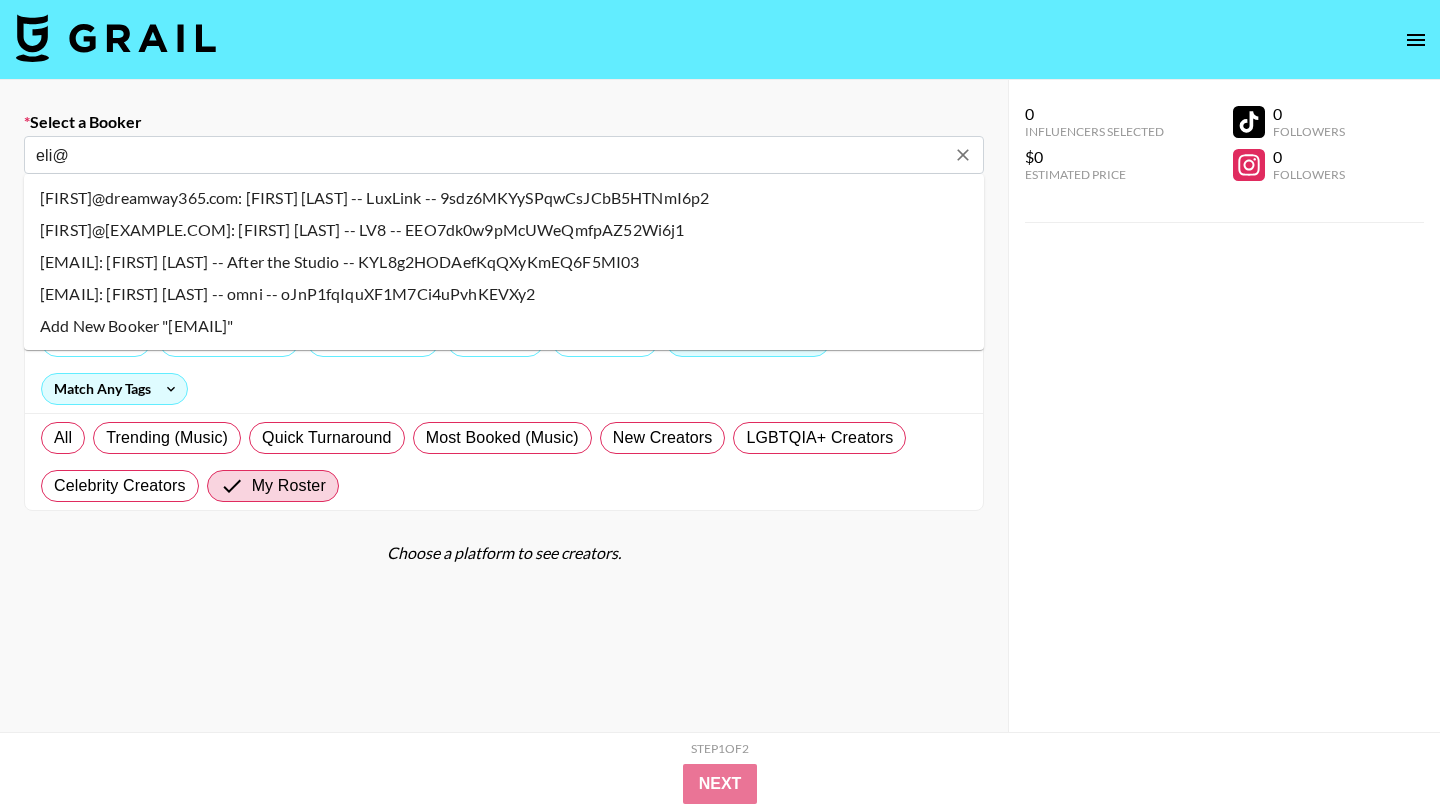 click on "[FIRST]@[EXAMPLE.COM]: [FIRST] [LAST] -- LV8 -- EEO7dk0w9pMcUWeQmfpAZ52Wi6j1" at bounding box center [504, 230] 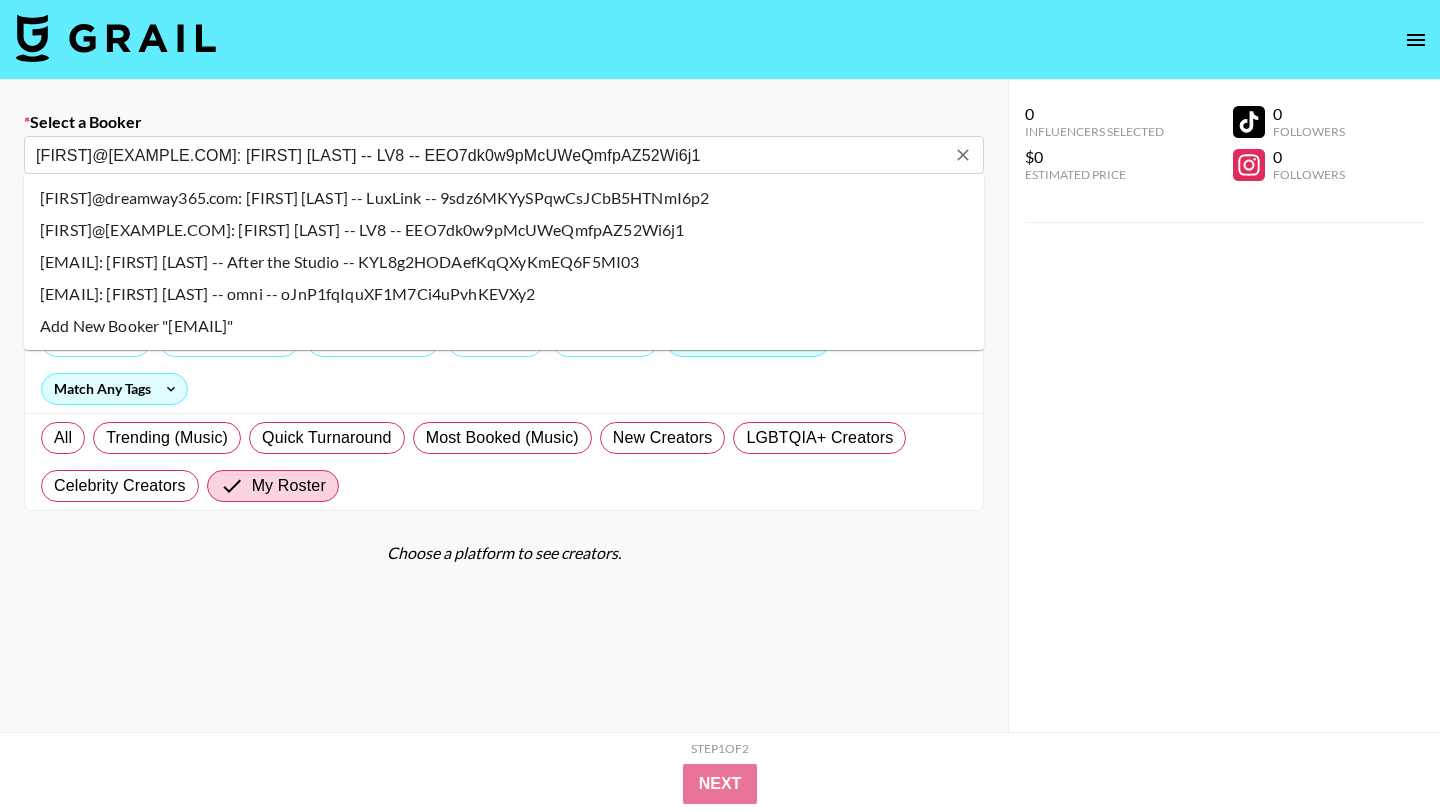 select on "Song" 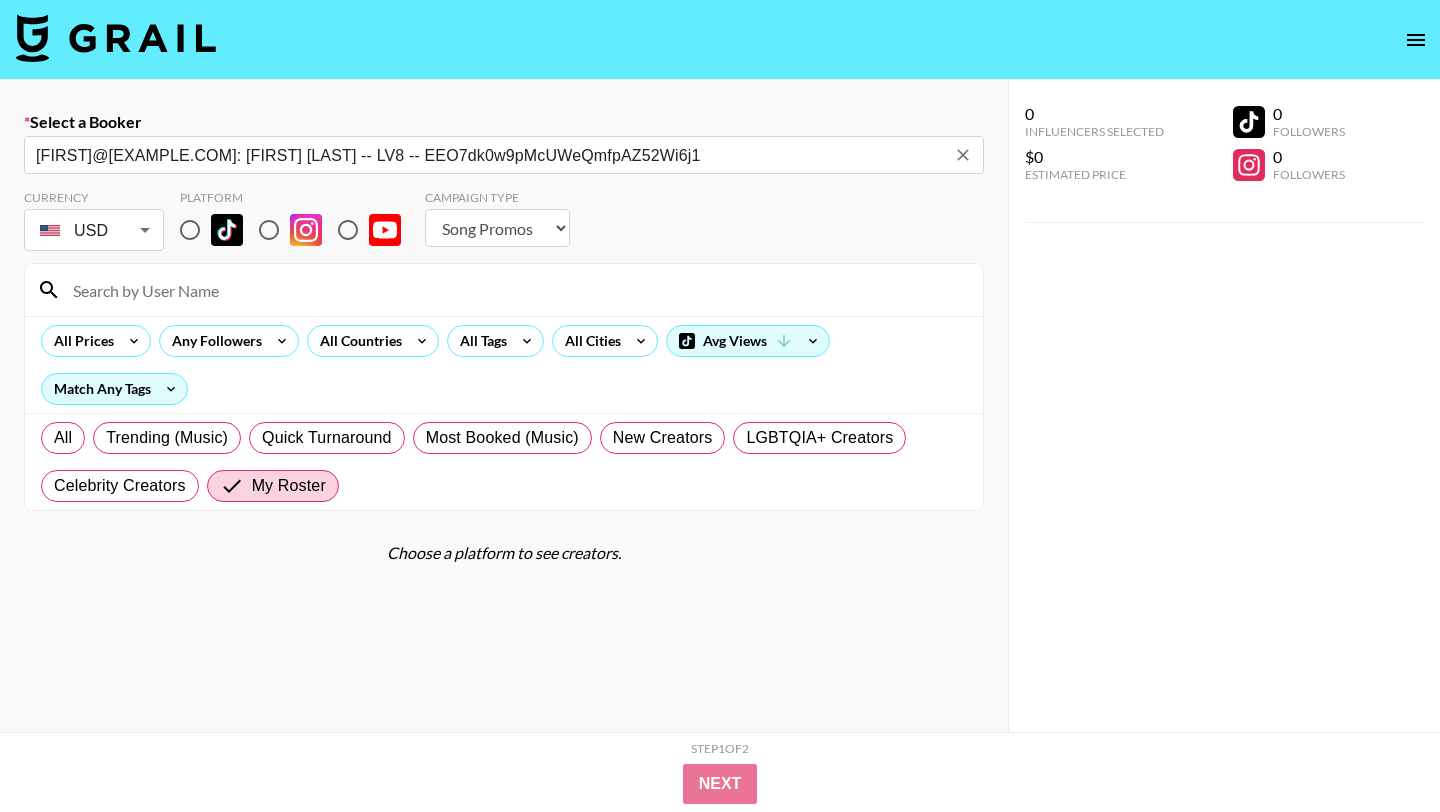 type on "[FIRST]@[EXAMPLE.COM]: [FIRST] [LAST] -- LV8 -- EEO7dk0w9pMcUWeQmfpAZ52Wi6j1" 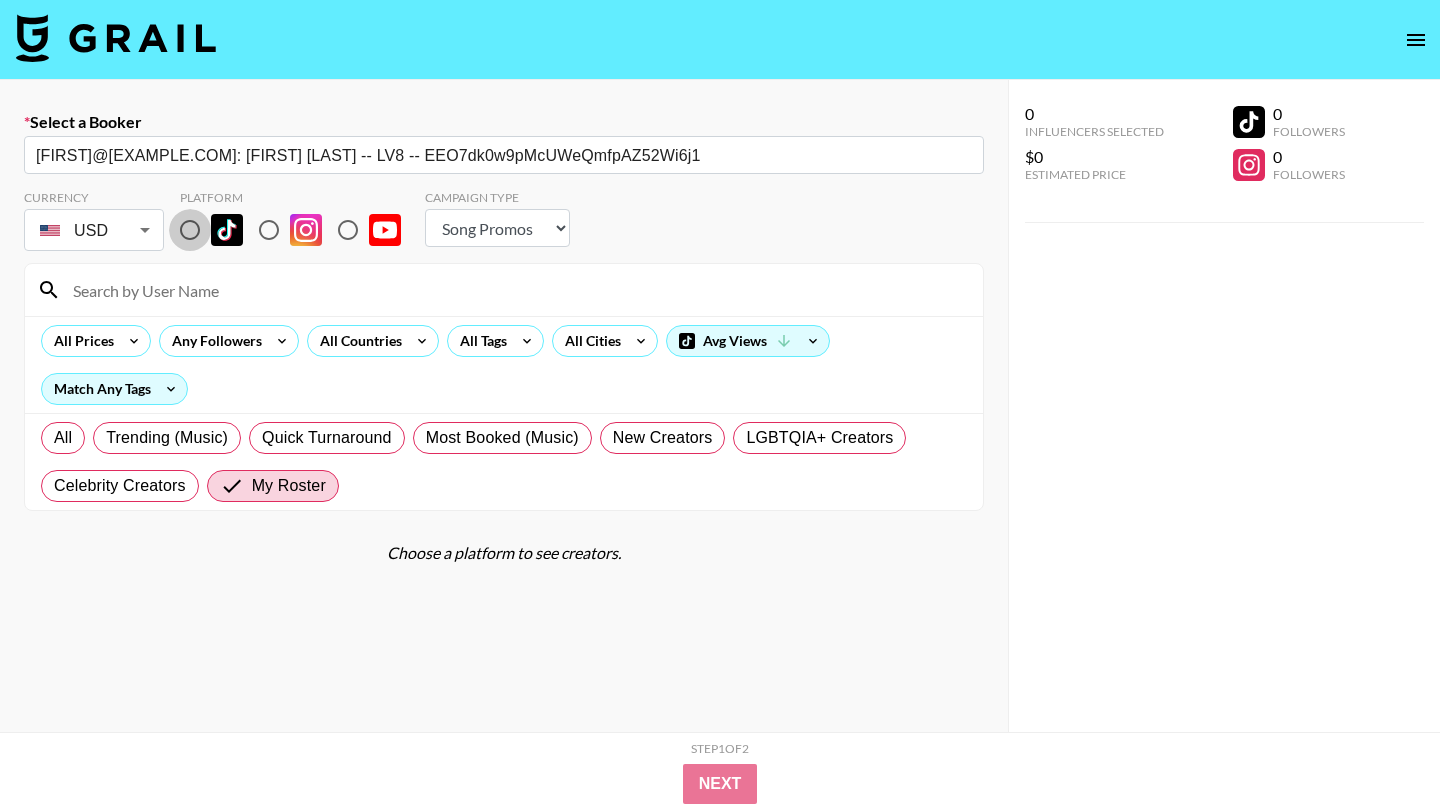 click at bounding box center (190, 230) 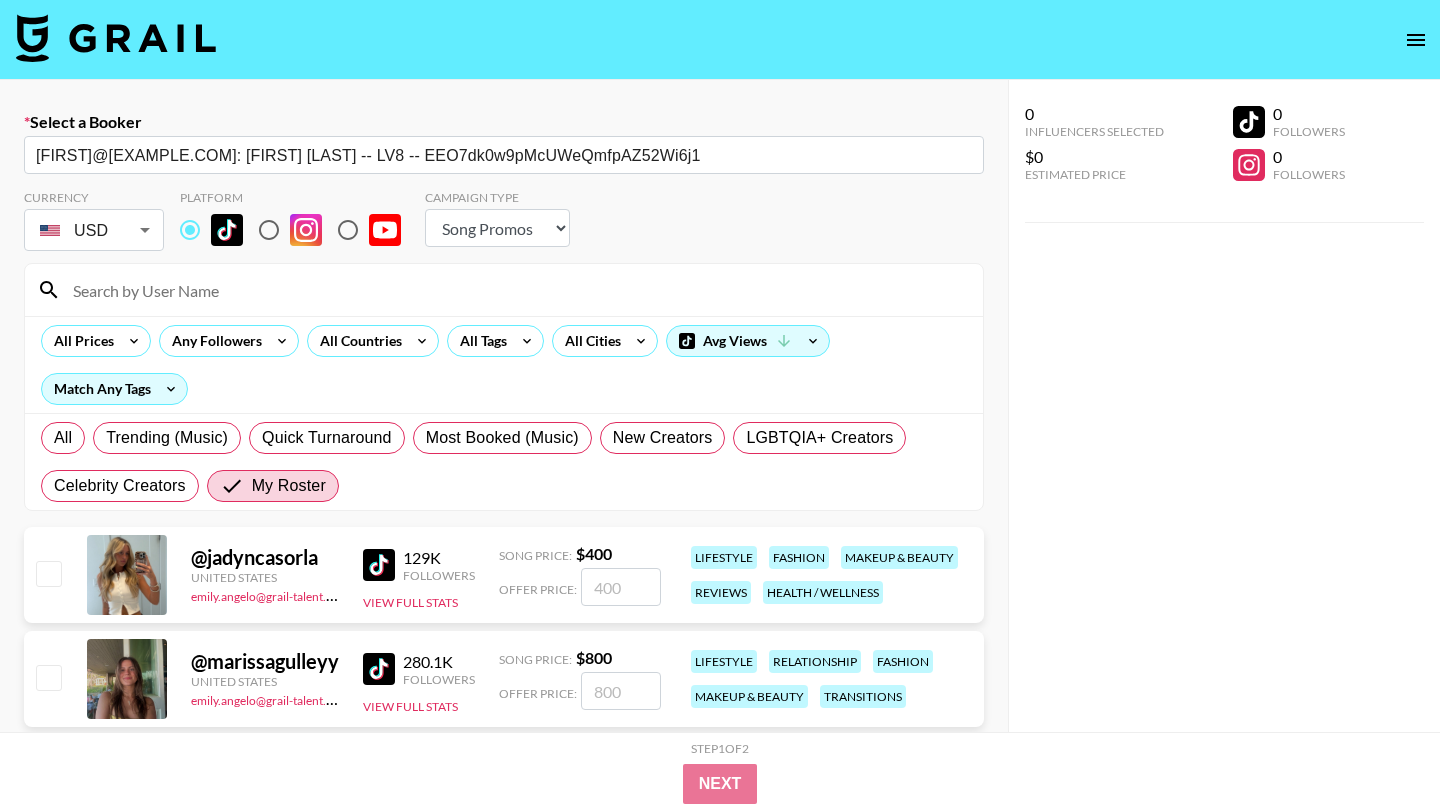 click at bounding box center [516, 290] 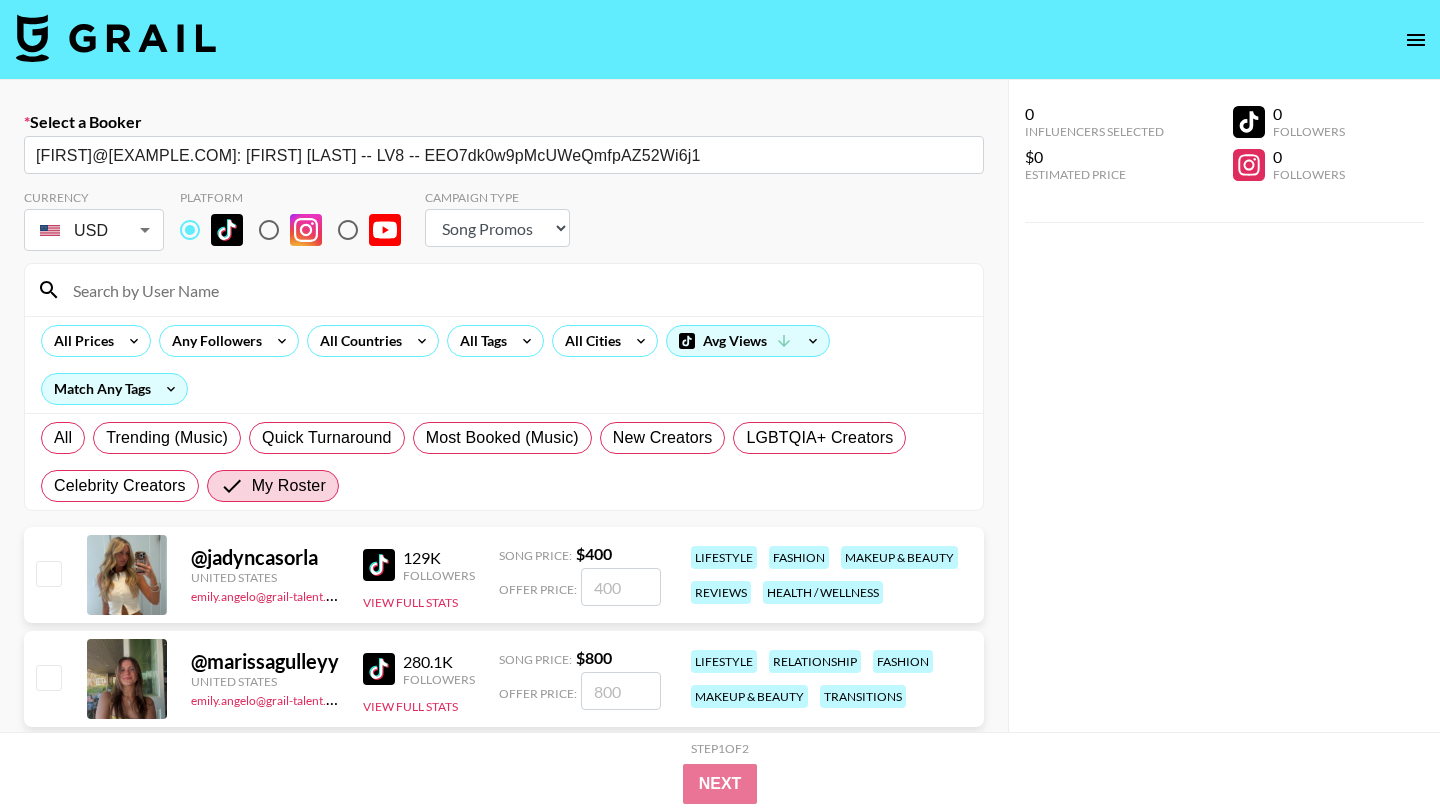 type on "[NAME]" 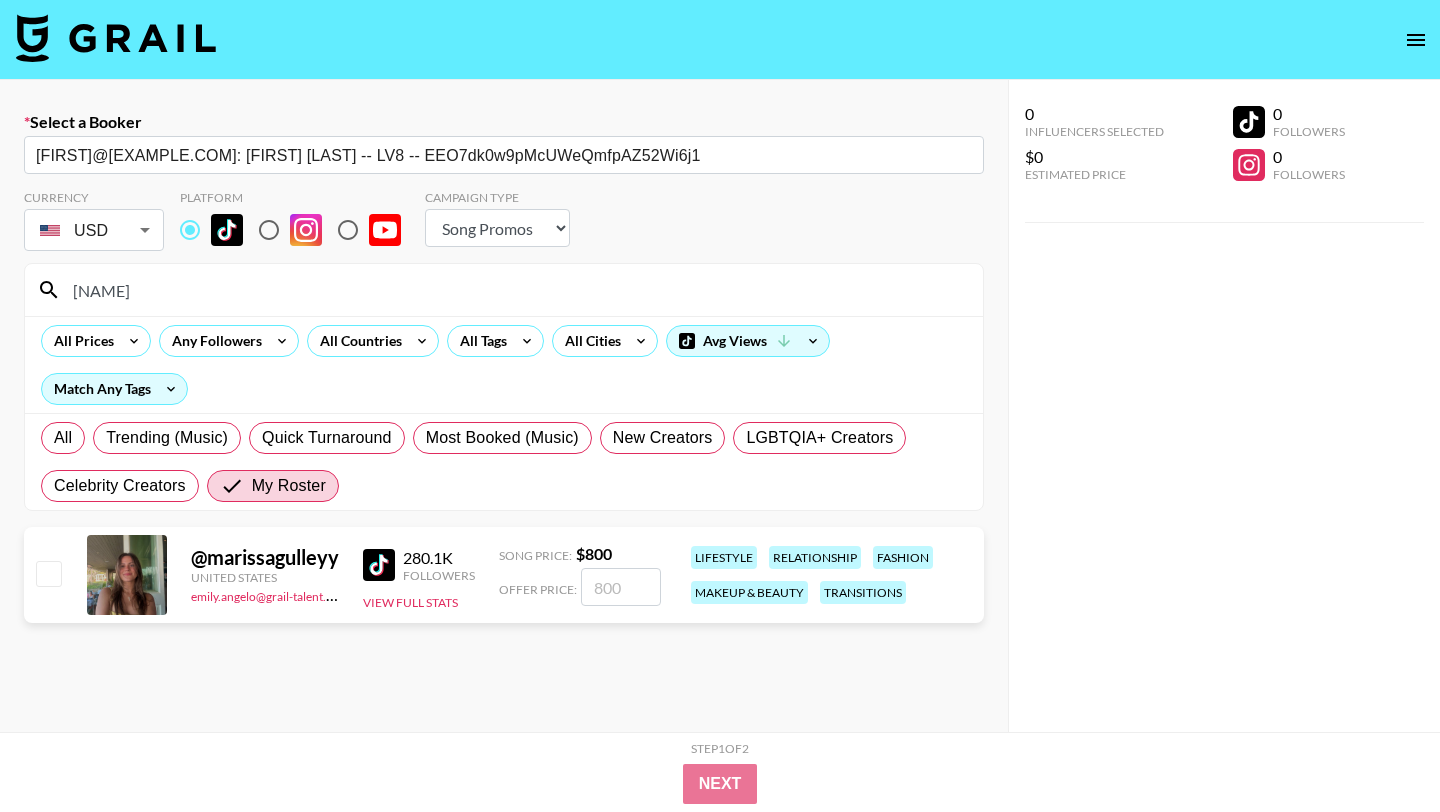 click at bounding box center [48, 573] 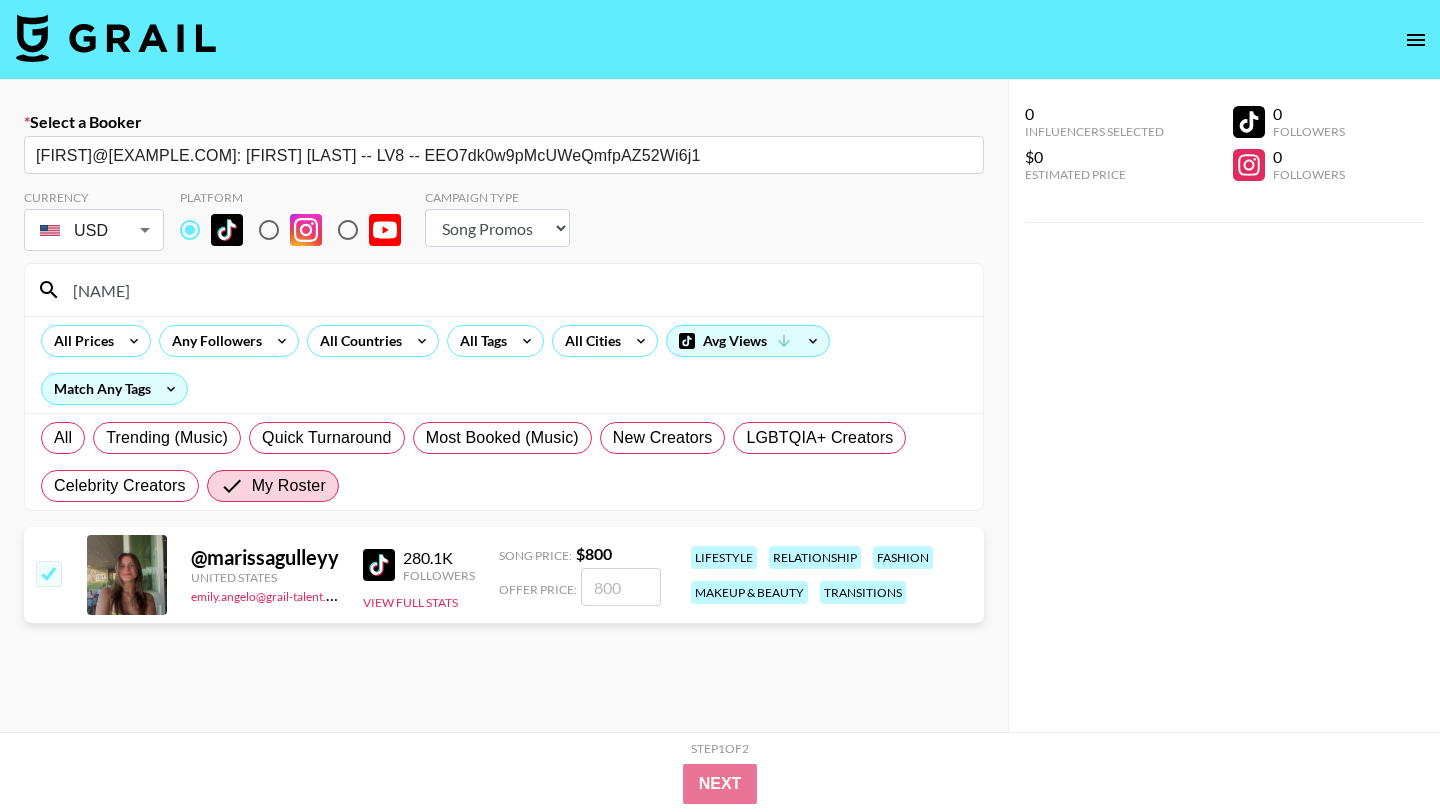 checkbox on "true" 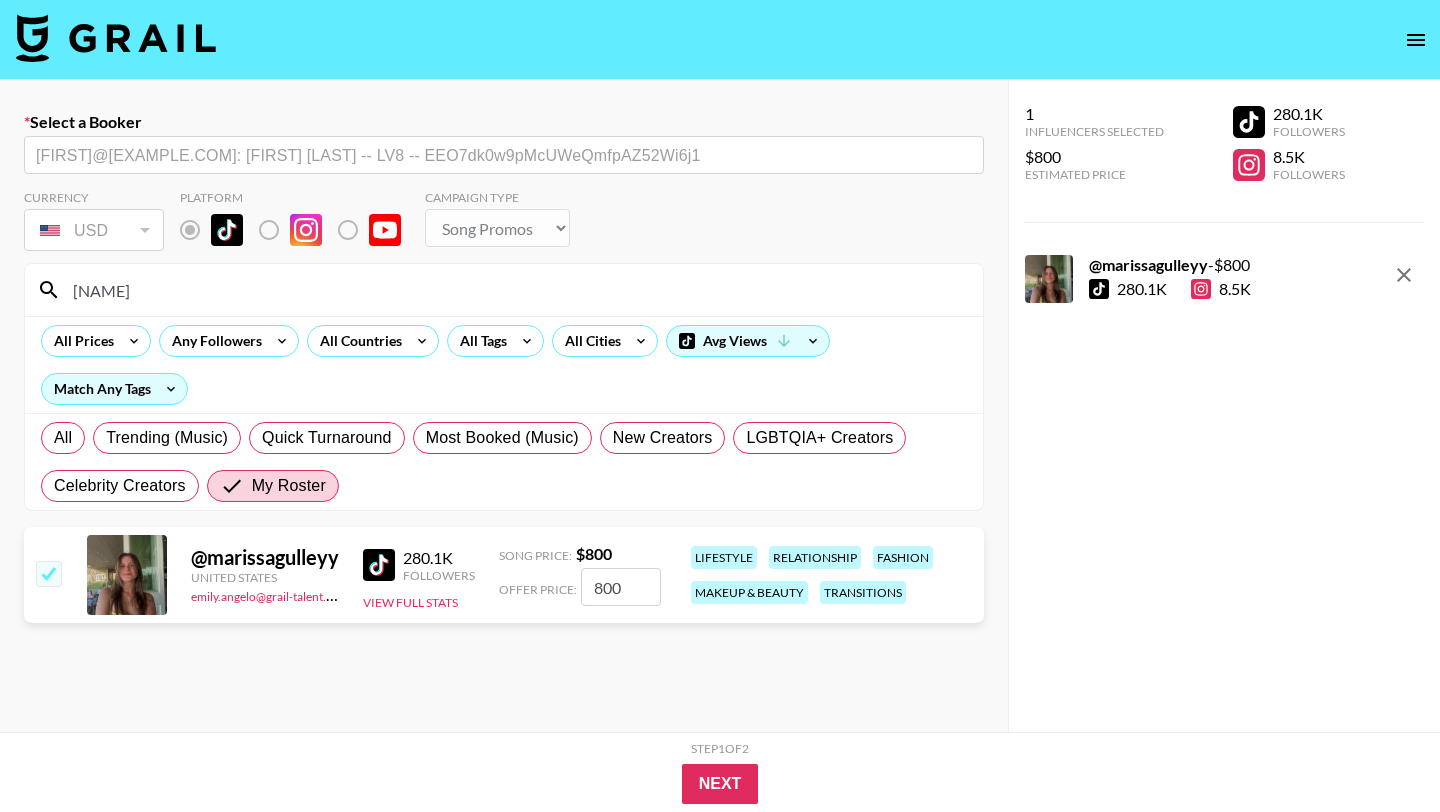 drag, startPoint x: 622, startPoint y: 589, endPoint x: 567, endPoint y: 589, distance: 55 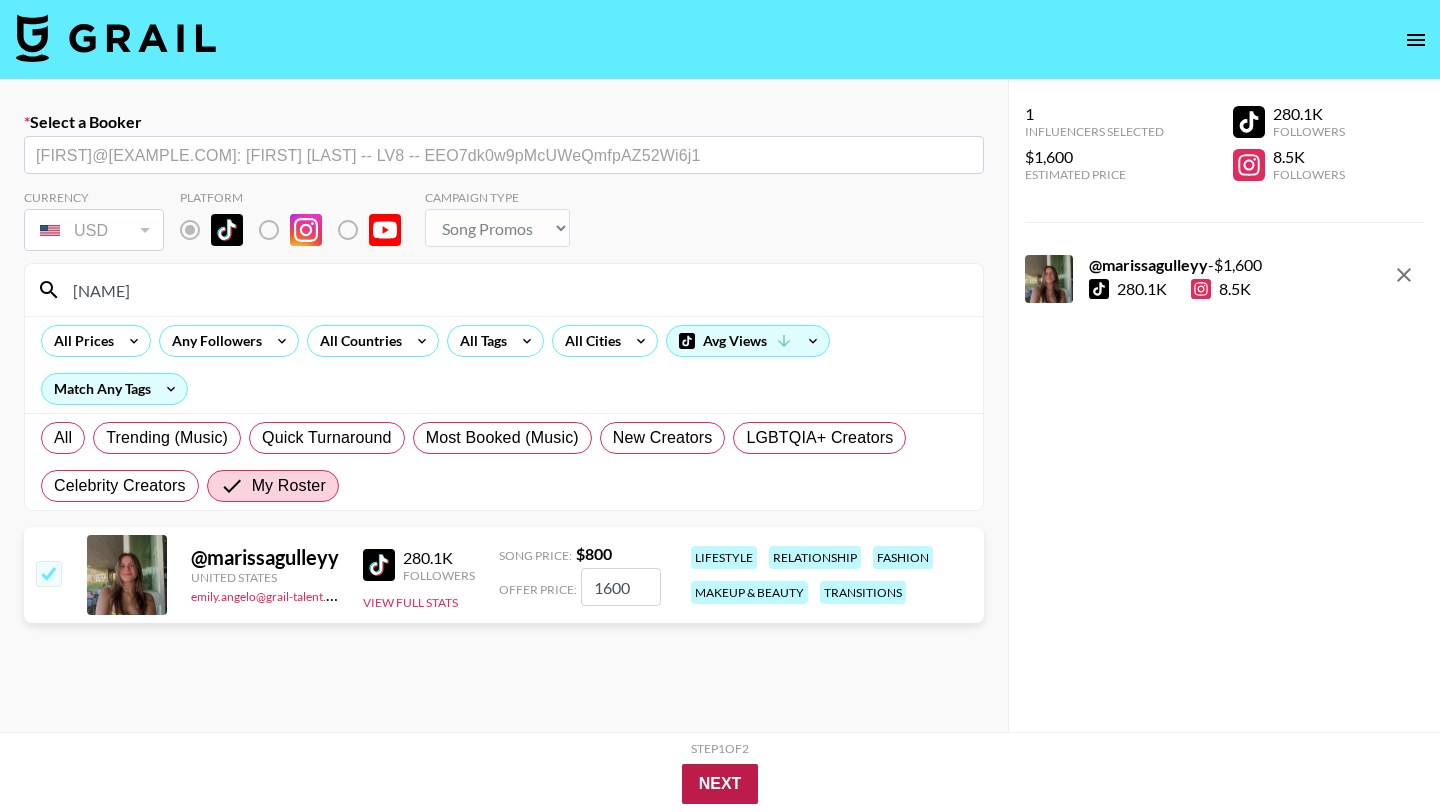type on "1600" 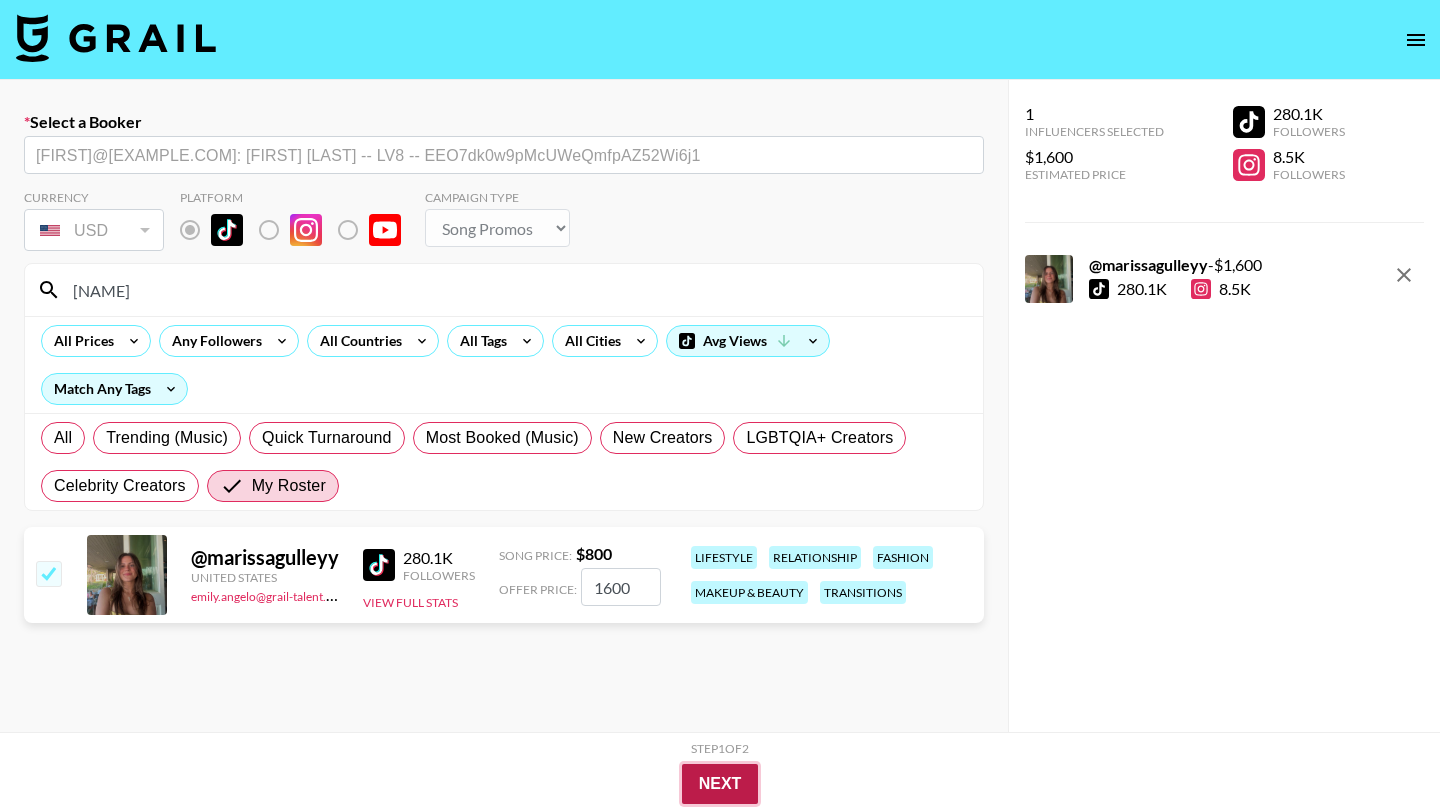 click on "Next" at bounding box center [720, 784] 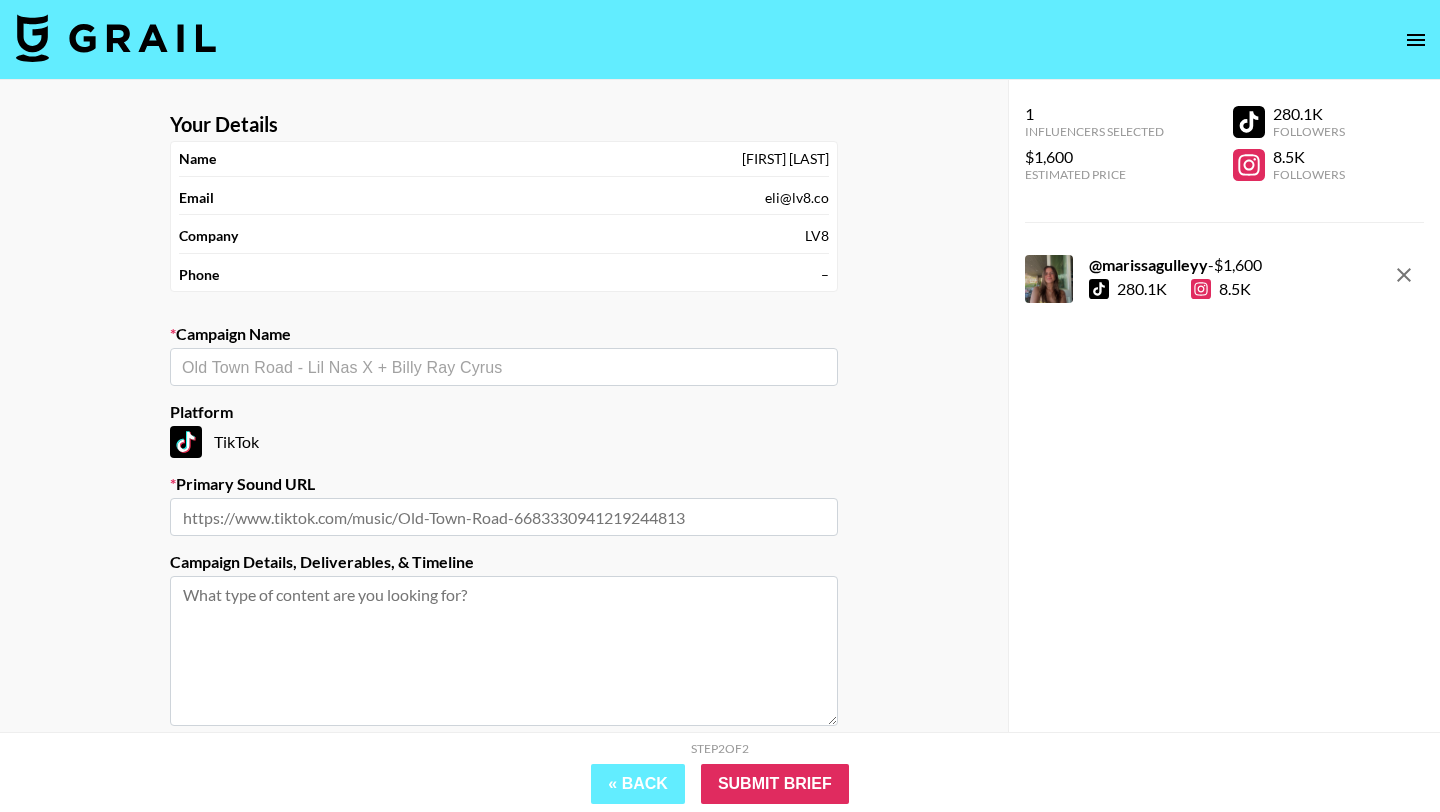 click at bounding box center [504, 367] 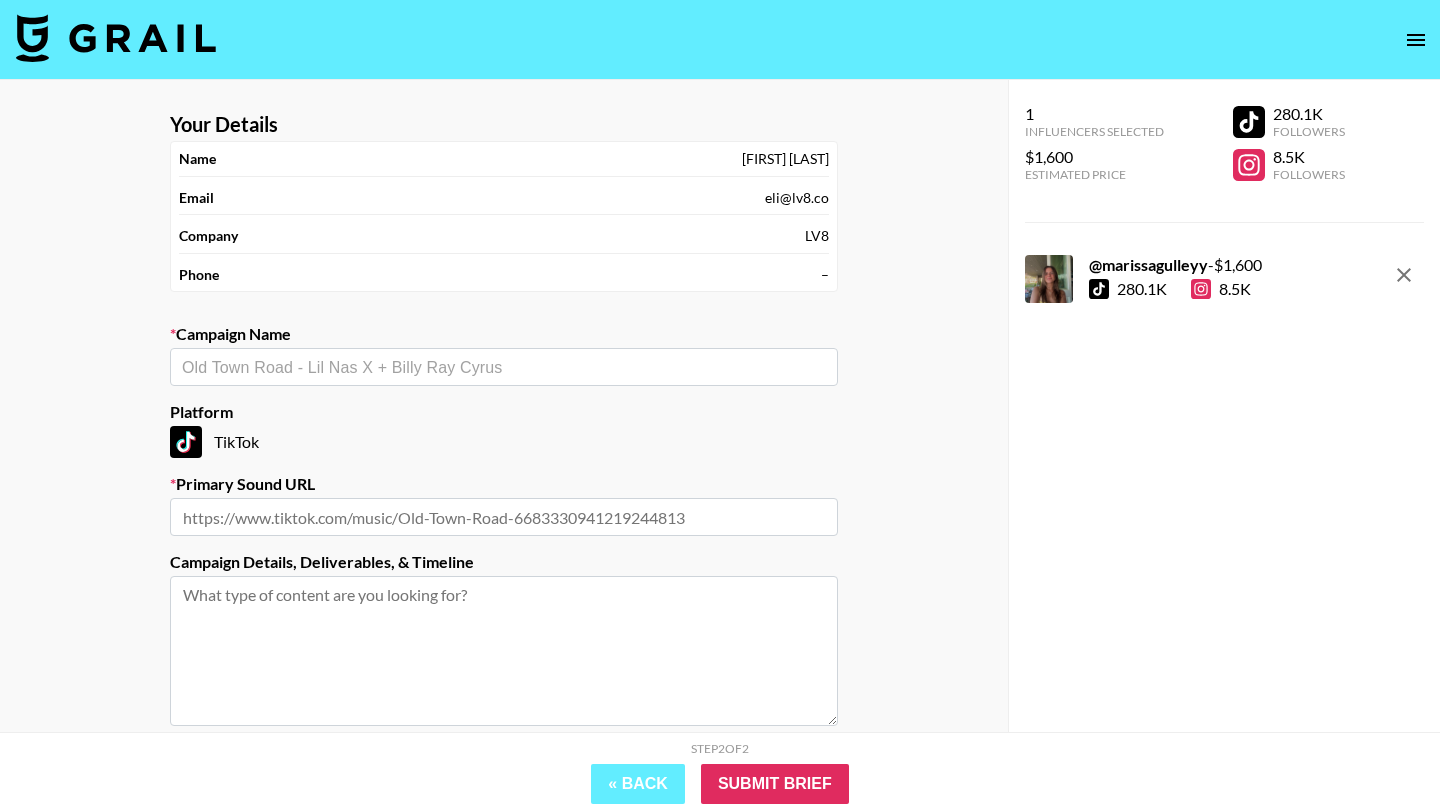 paste on "@marissagulleyy x Starla Campaign" 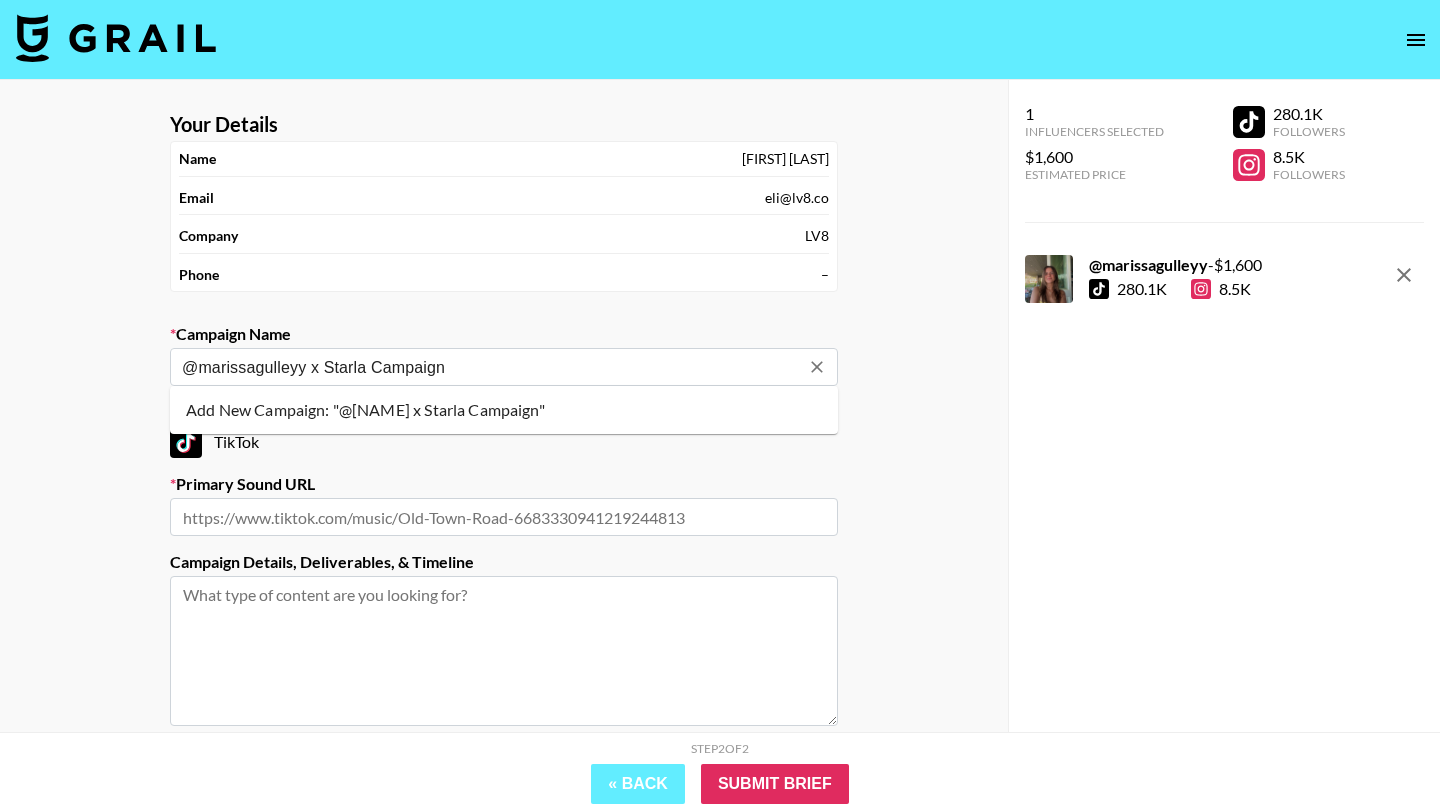 click on "Add New Campaign: "@[NAME] x Starla Campaign"" at bounding box center (504, 410) 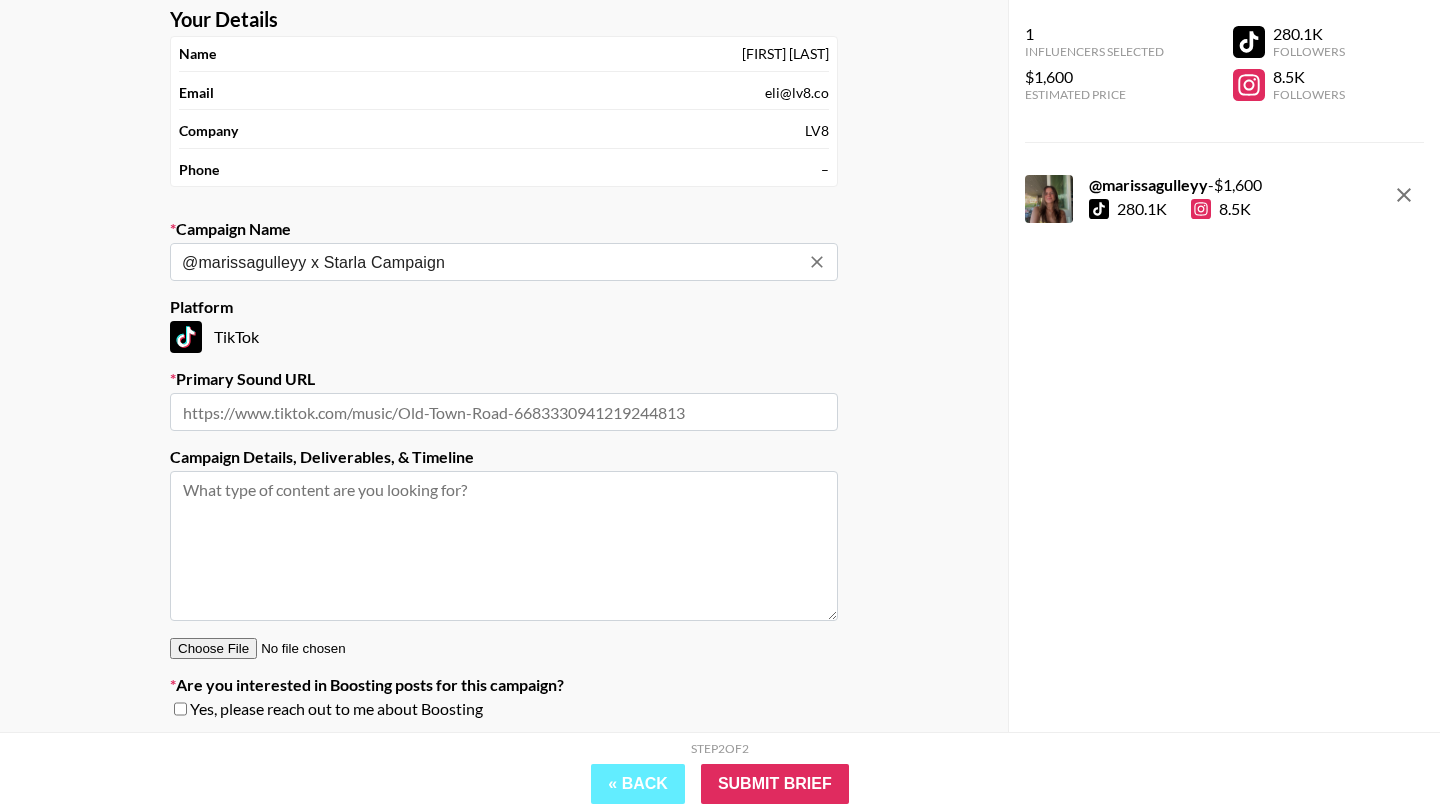 scroll, scrollTop: 172, scrollLeft: 0, axis: vertical 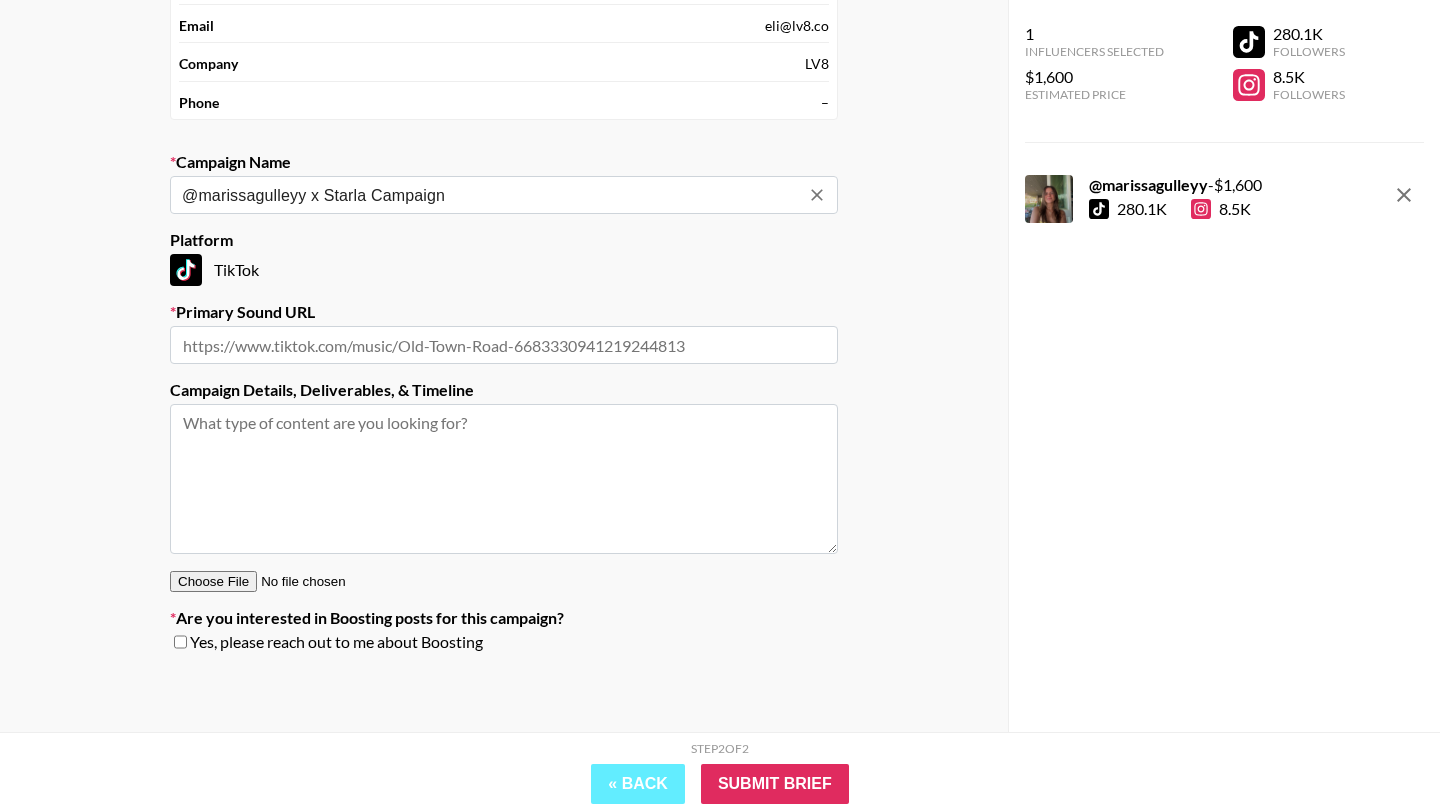 type on "@marissagulleyy x Starla Campaign" 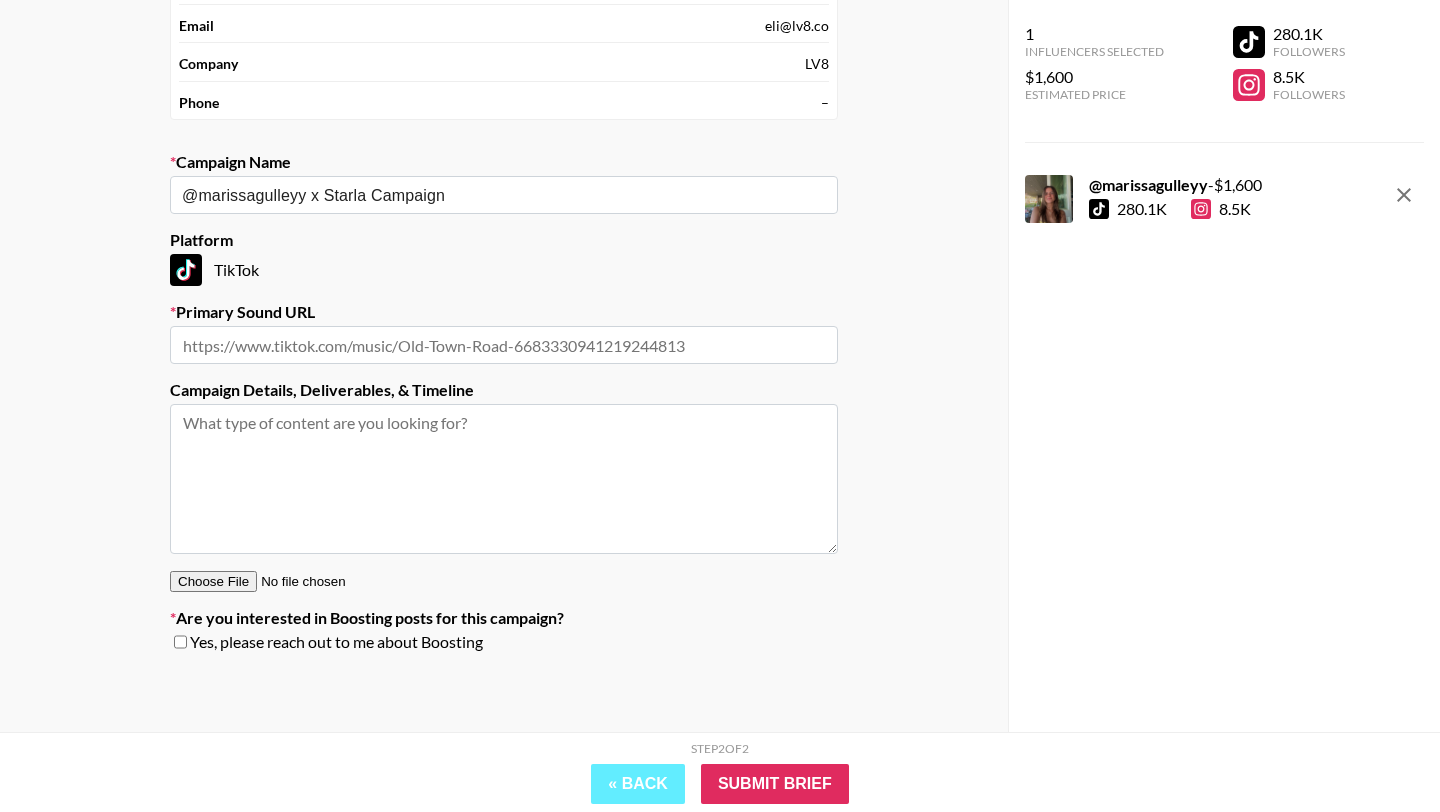 click at bounding box center (504, 345) 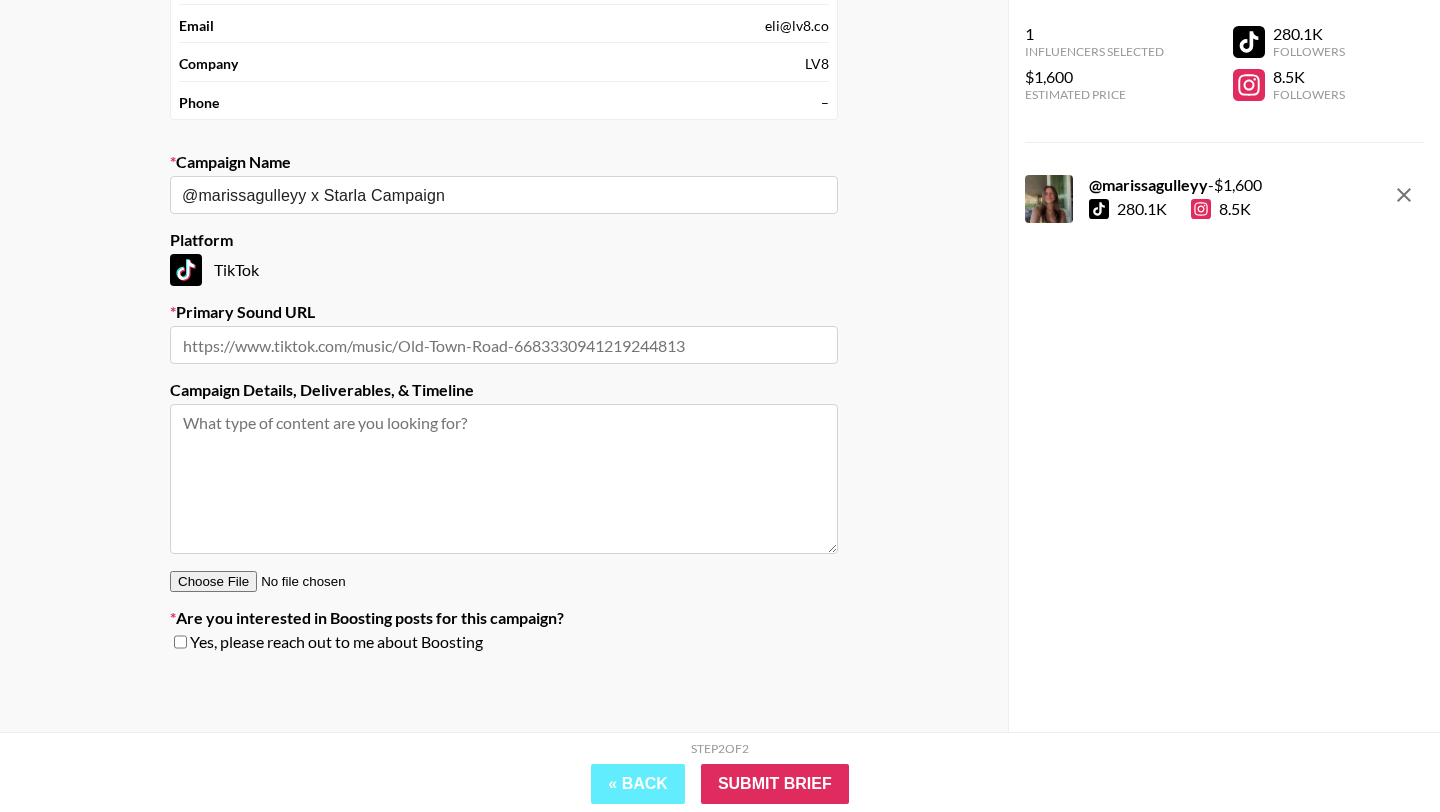 paste on "https://drive.google.com/file/d/1NNhJ36wJkdceKBW4XATyBDw05TPUz2iQ/view?usp=sharing" 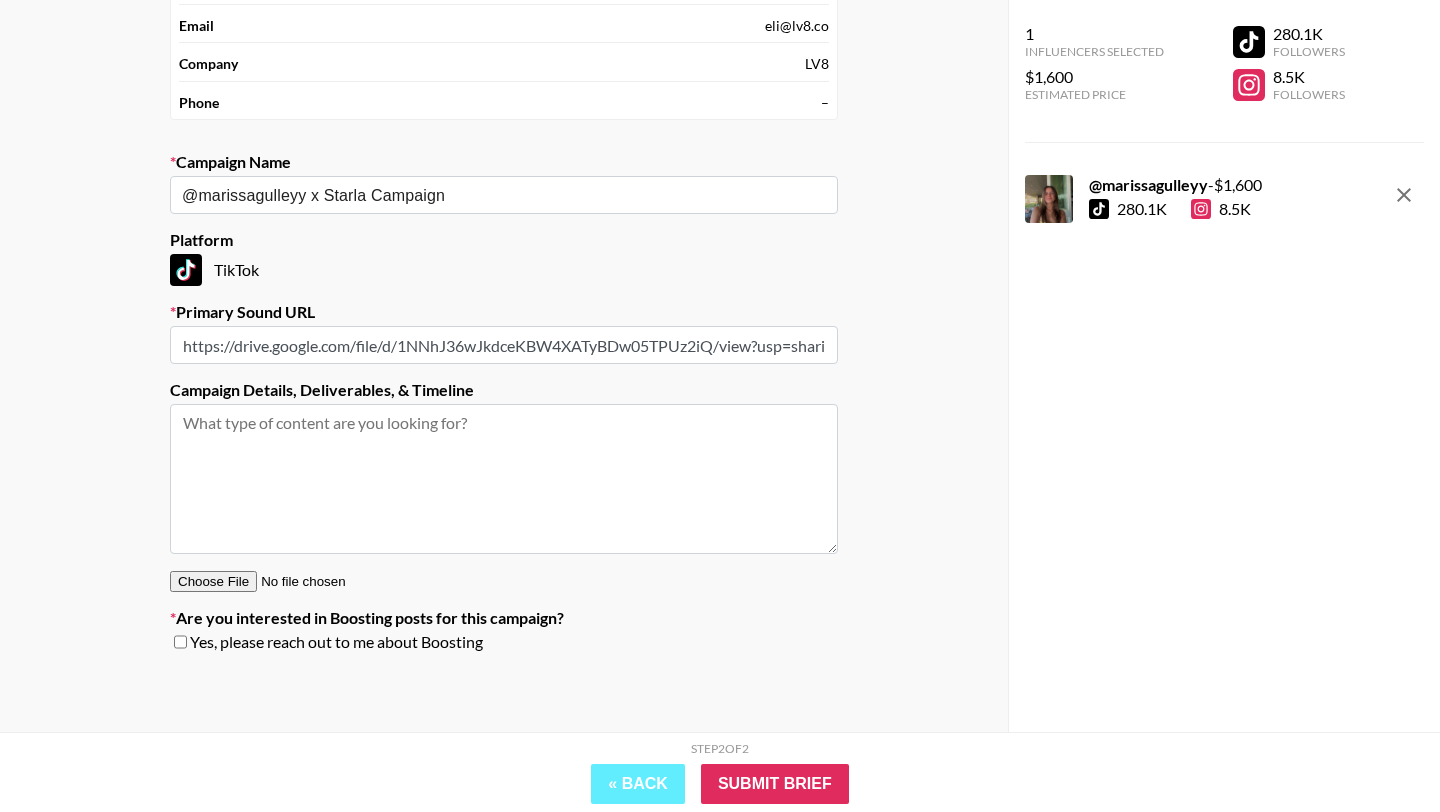 scroll, scrollTop: 0, scrollLeft: 25, axis: horizontal 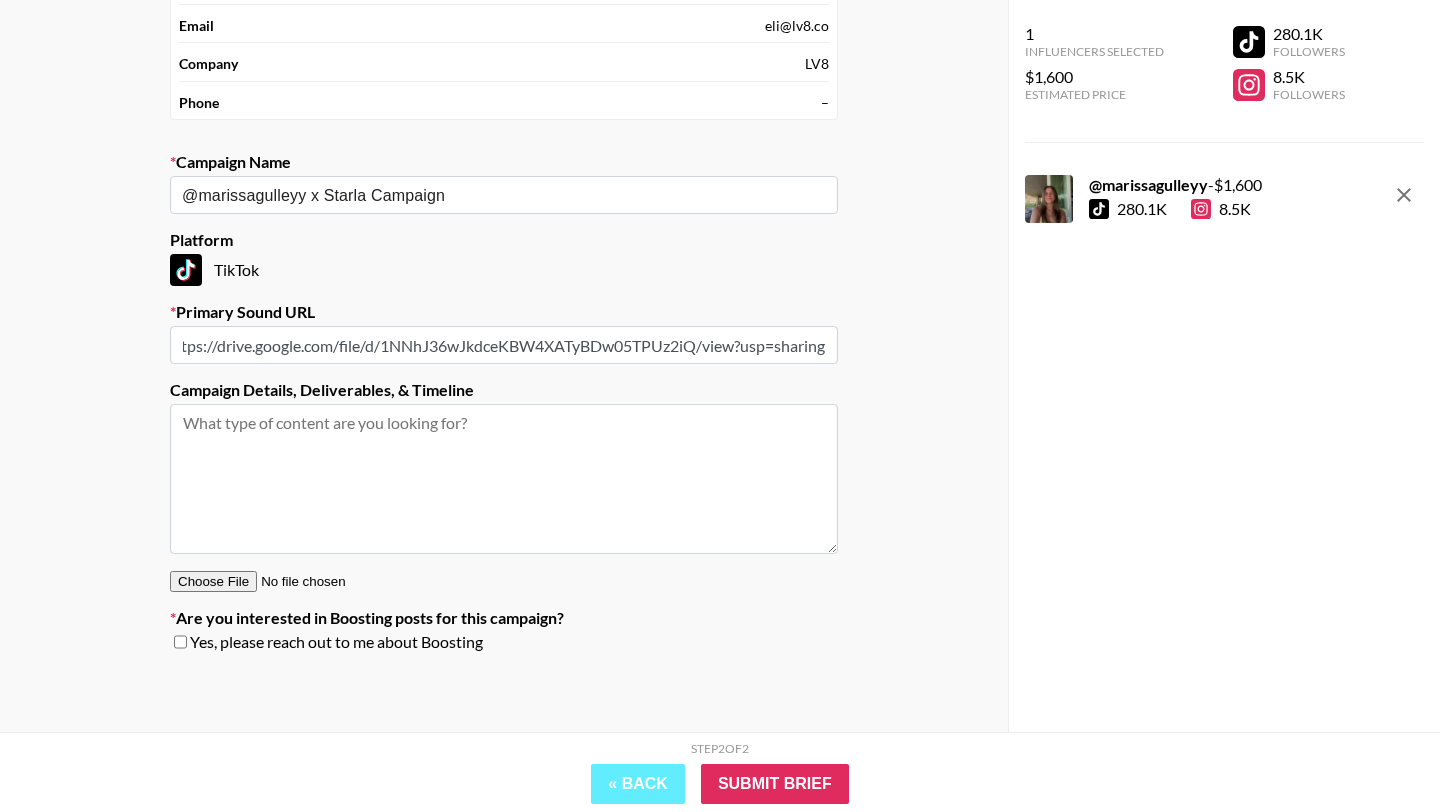 type on "https://drive.google.com/file/d/1NNhJ36wJkdceKBW4XATyBDw05TPUz2iQ/view?usp=sharing" 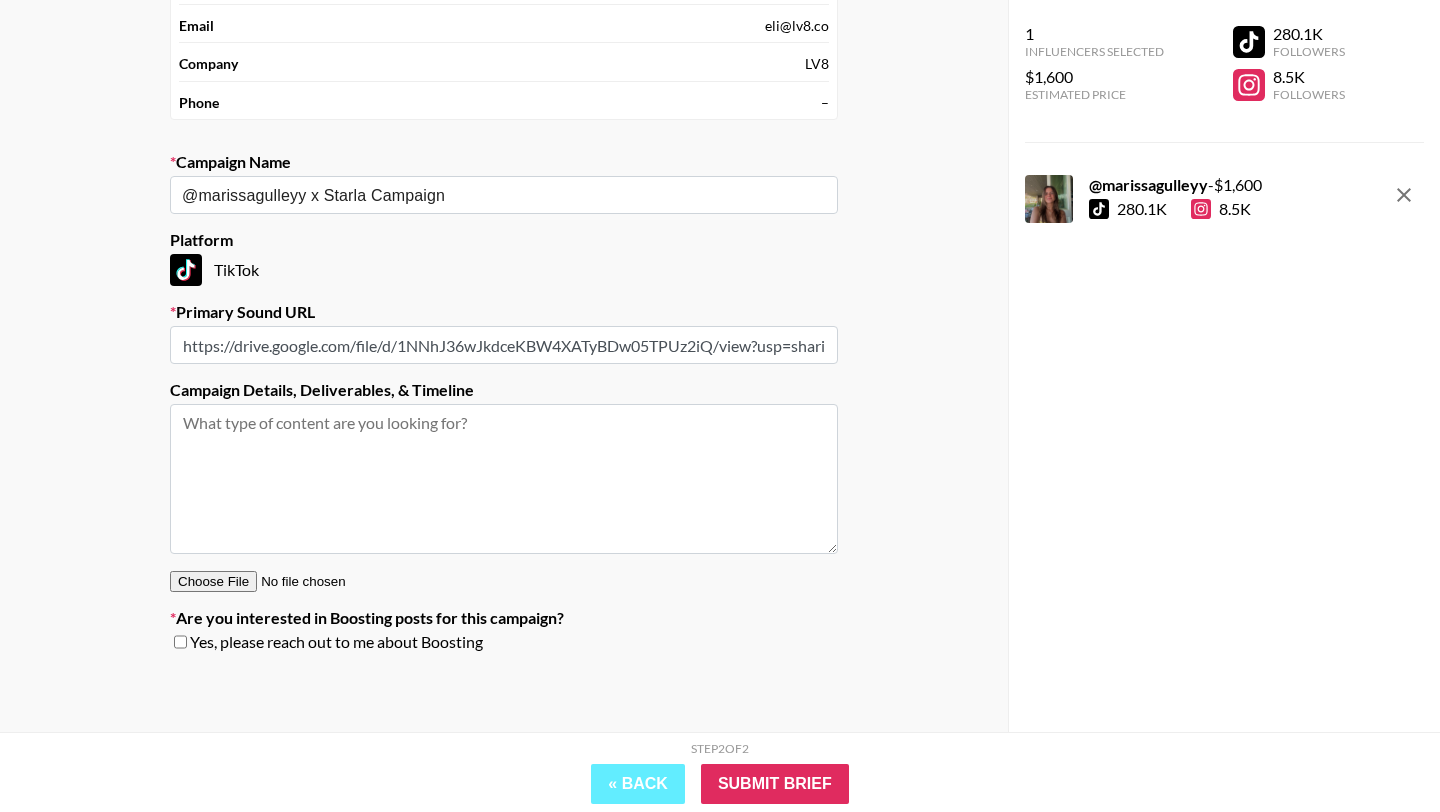 click at bounding box center [180, 642] 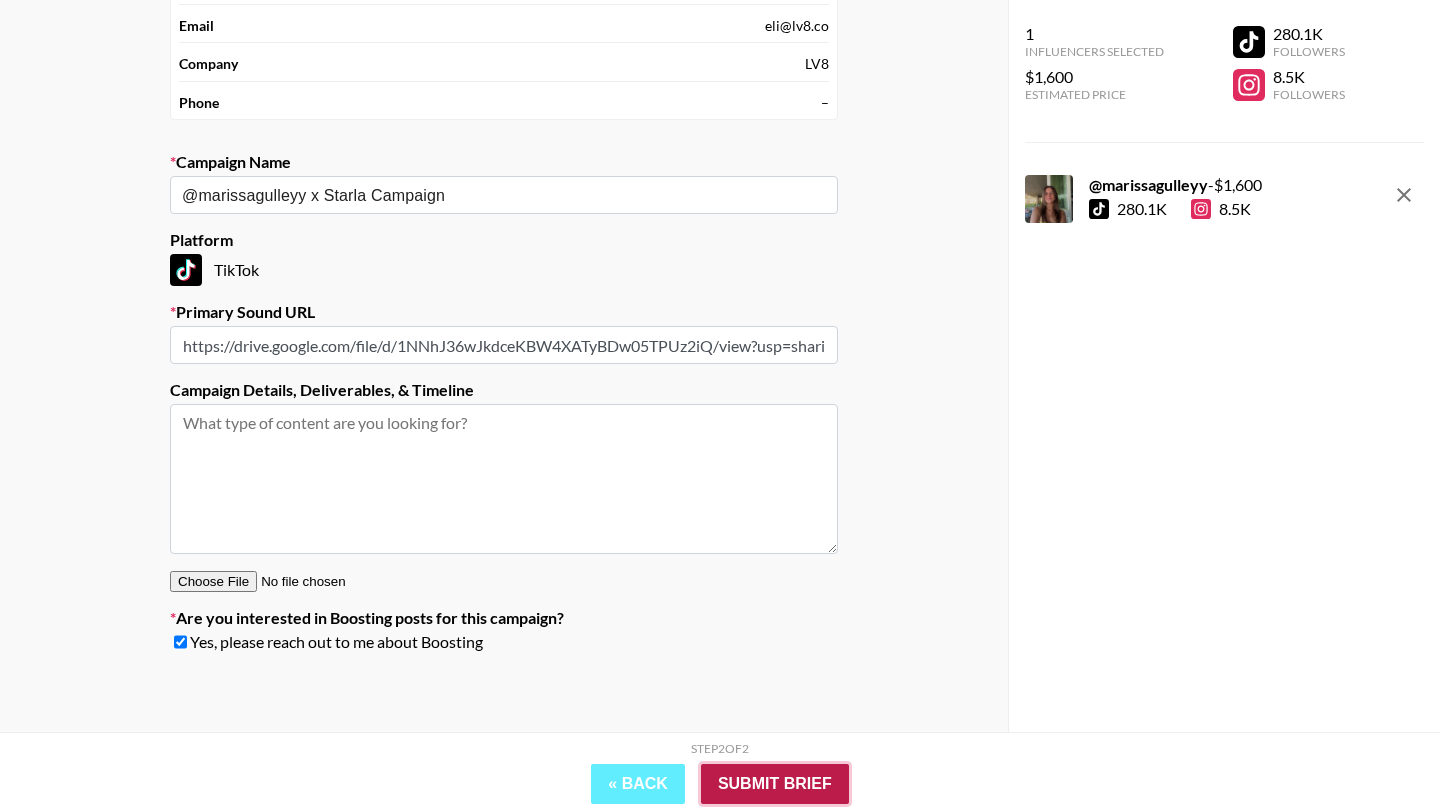 click on "Submit Brief" at bounding box center [775, 784] 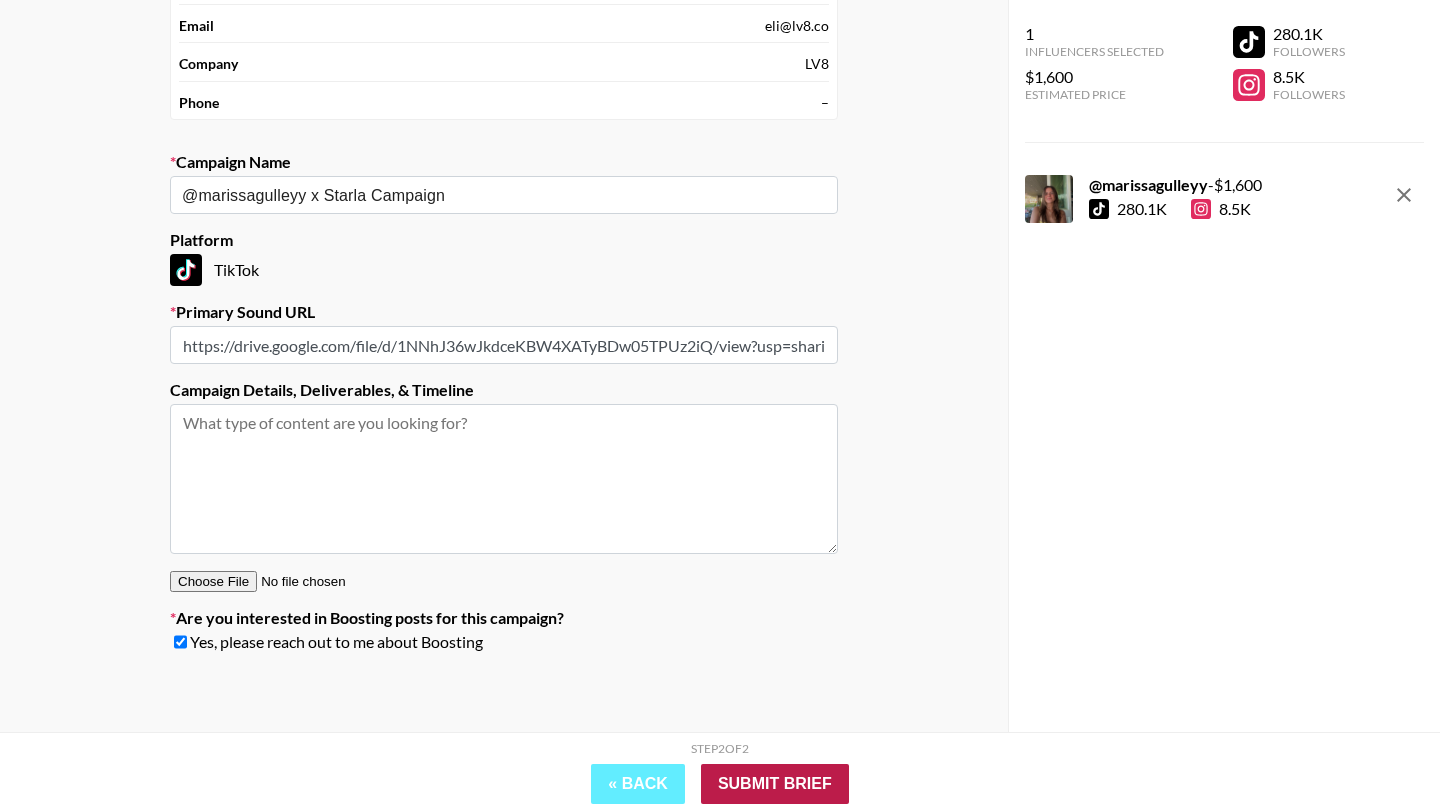 scroll, scrollTop: 0, scrollLeft: 26, axis: horizontal 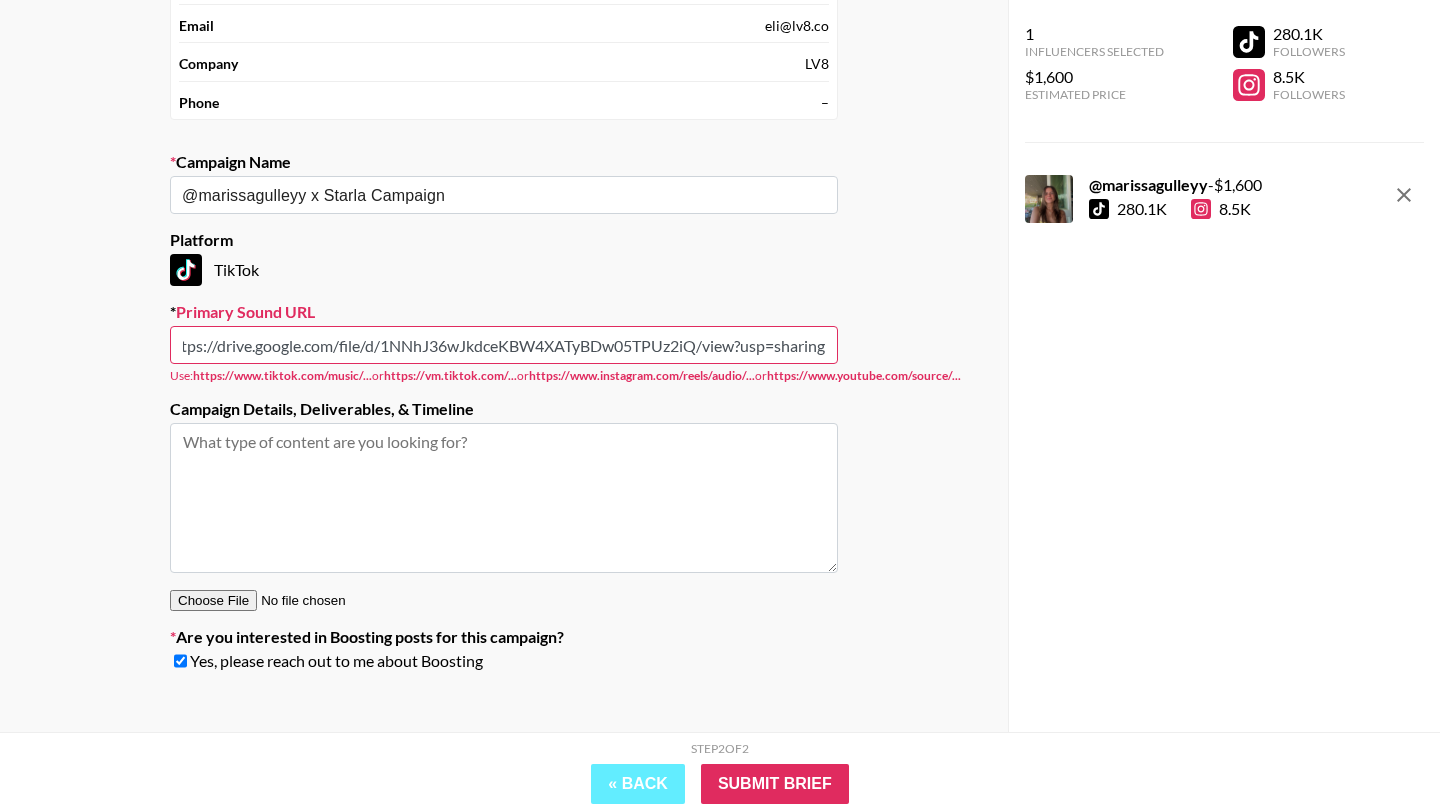 drag, startPoint x: 178, startPoint y: 345, endPoint x: 913, endPoint y: 340, distance: 735.017 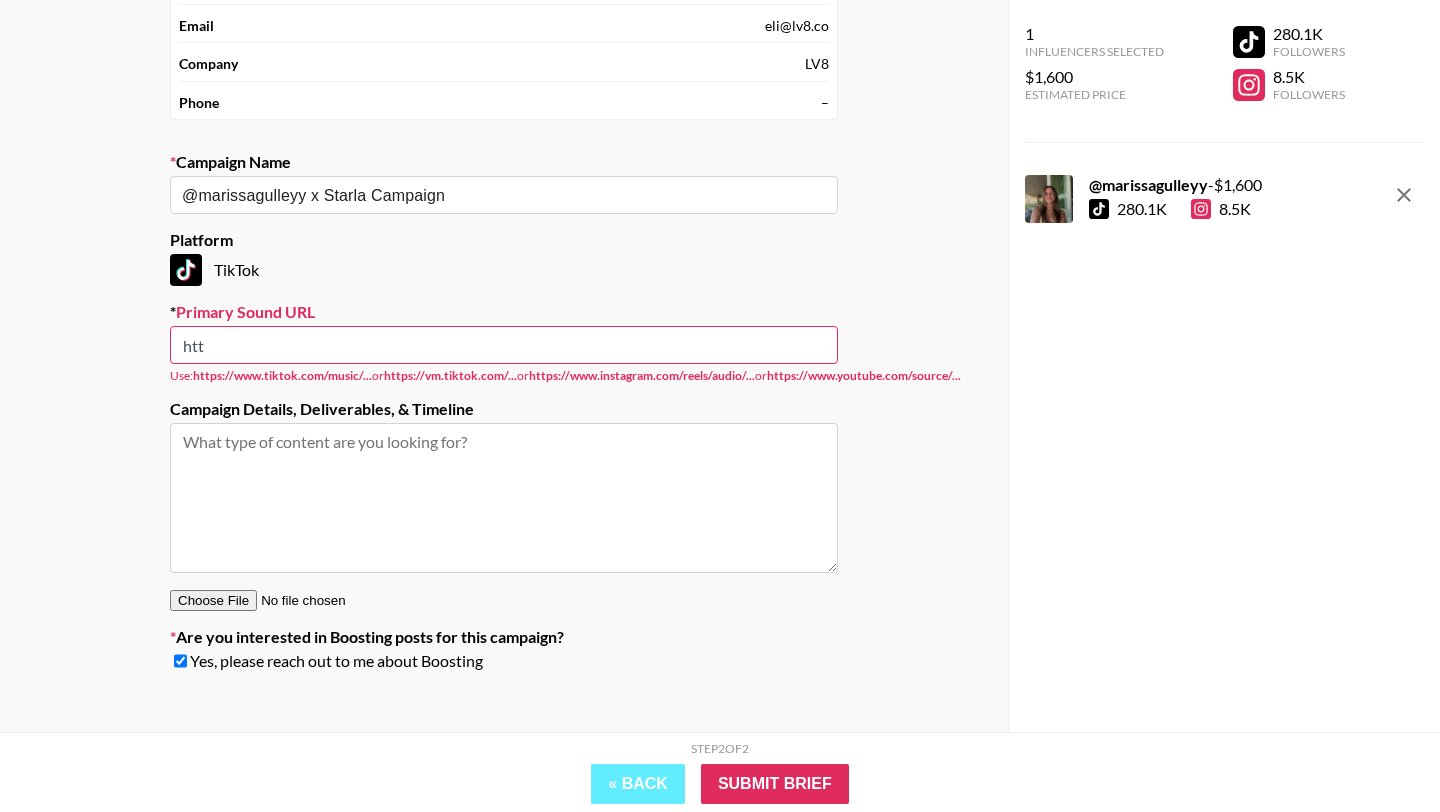 scroll, scrollTop: 0, scrollLeft: 0, axis: both 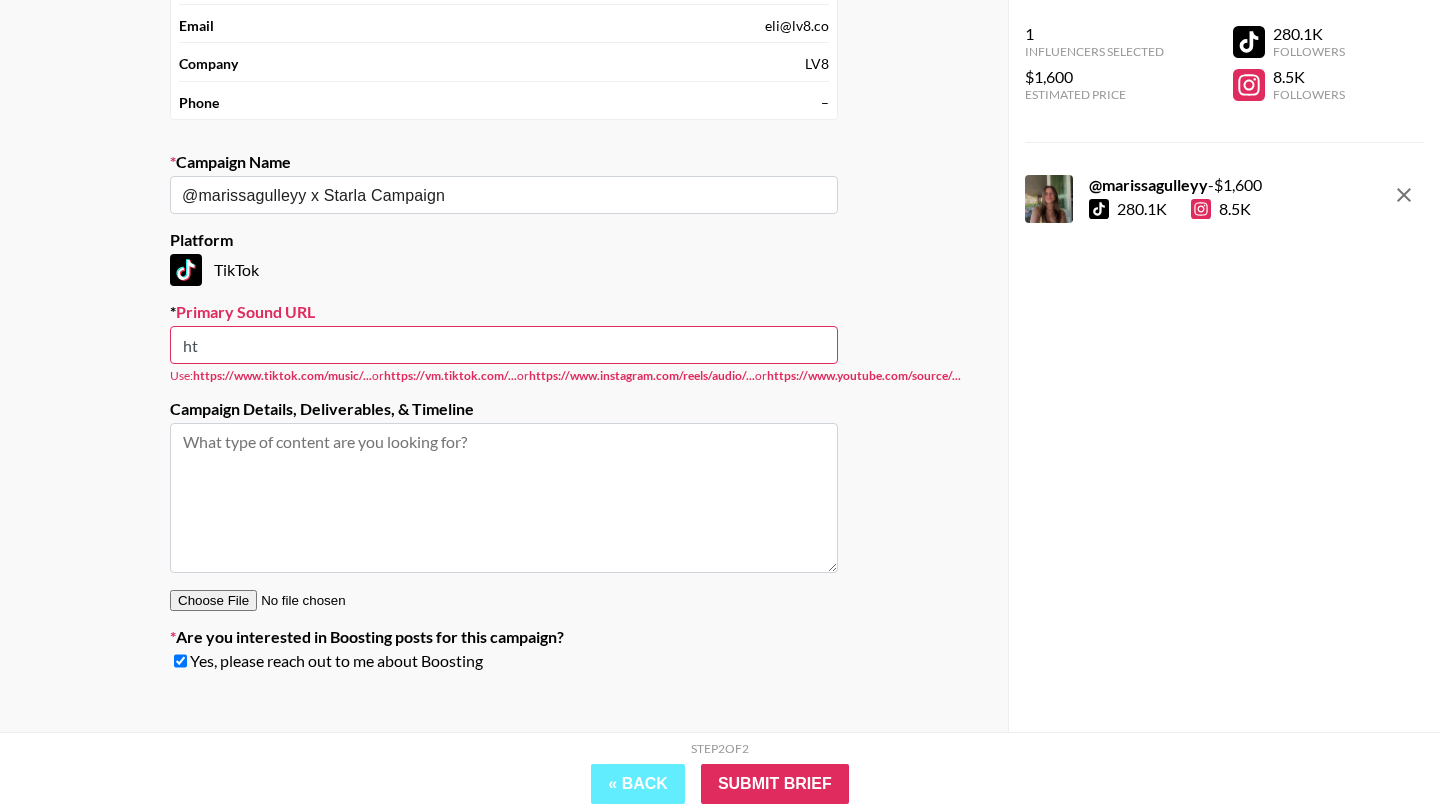 type on "h" 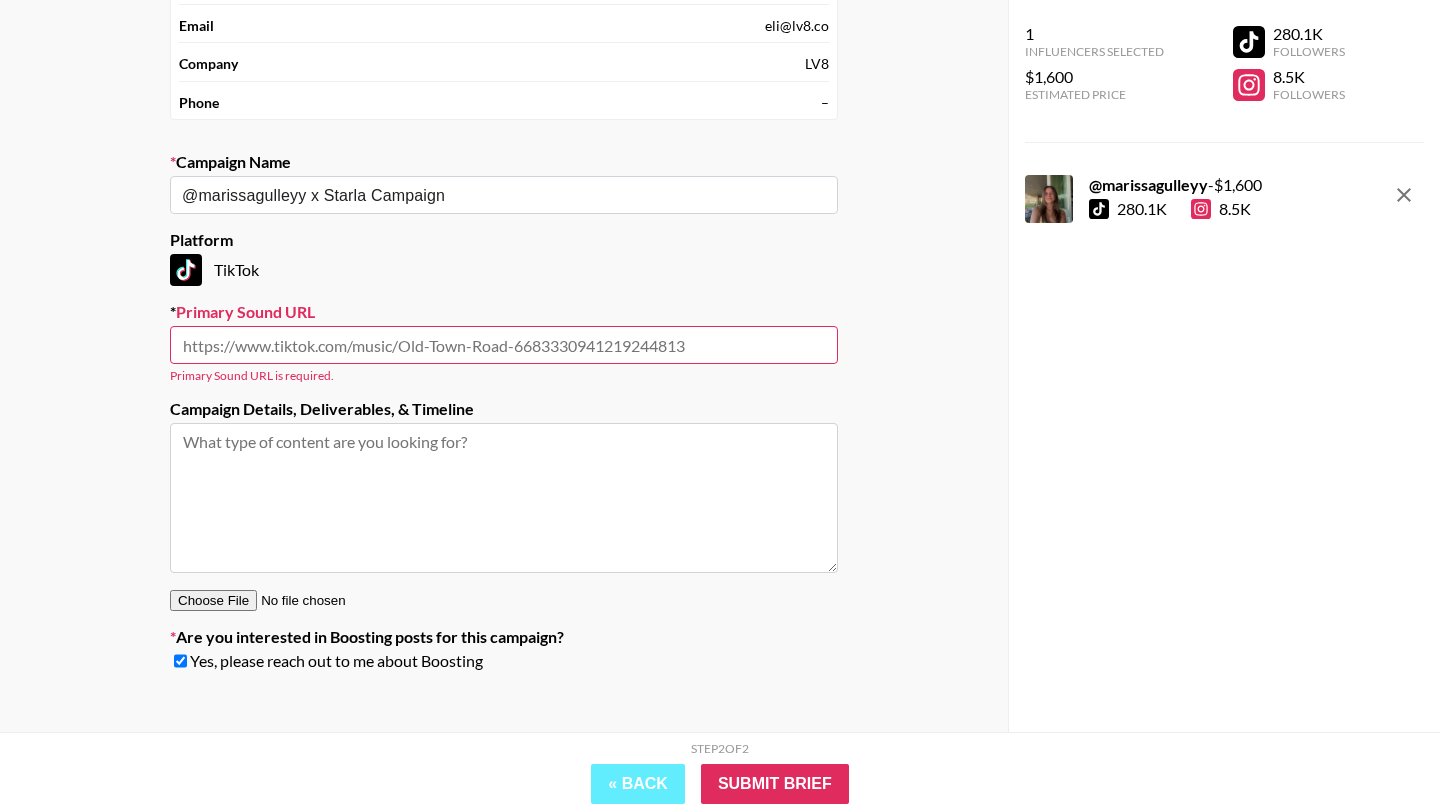 paste on "https://www.tiktok.com/@marissagulleyy/video/7525544617140440375" 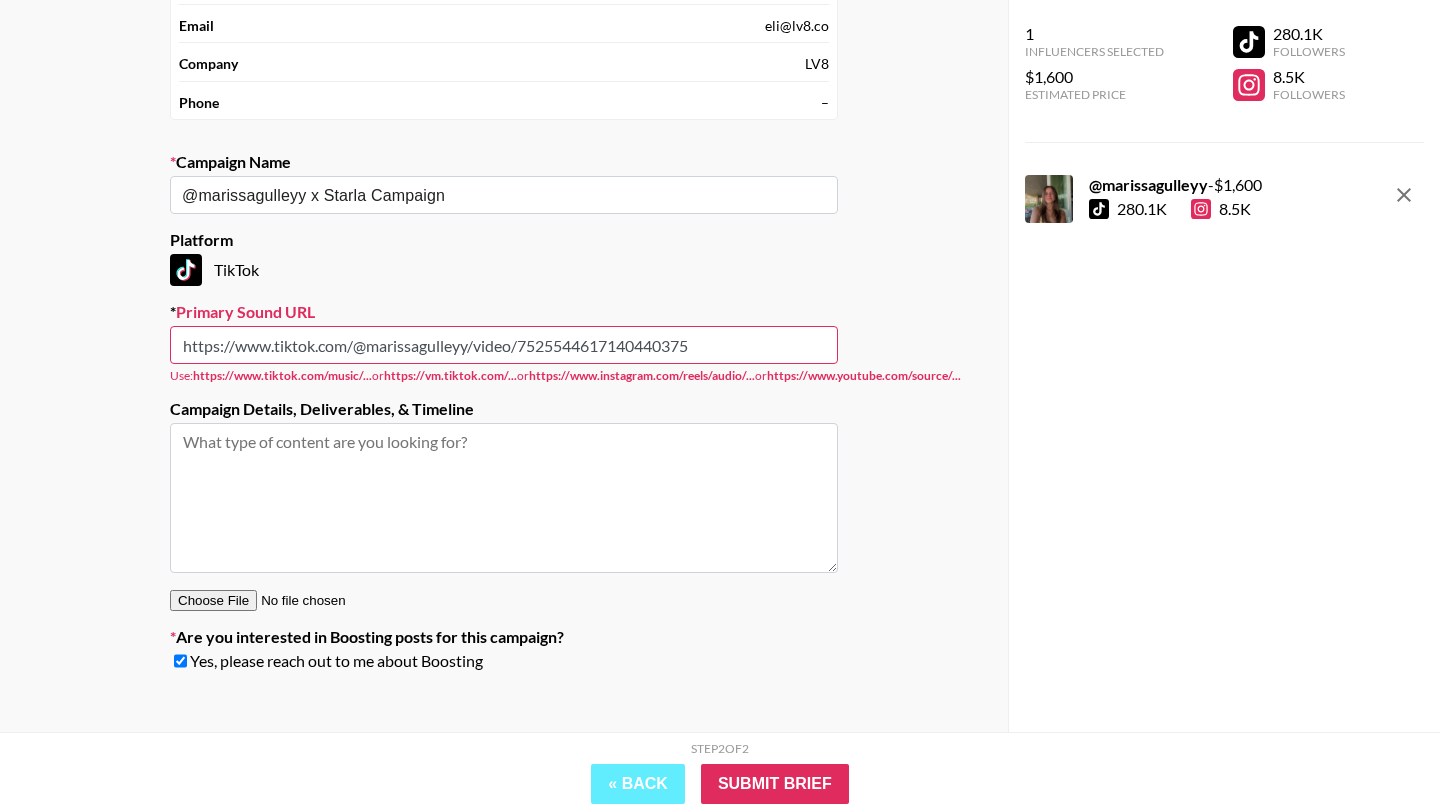 type on "https://www.tiktok.com/@marissagulleyy/video/7525544617140440375" 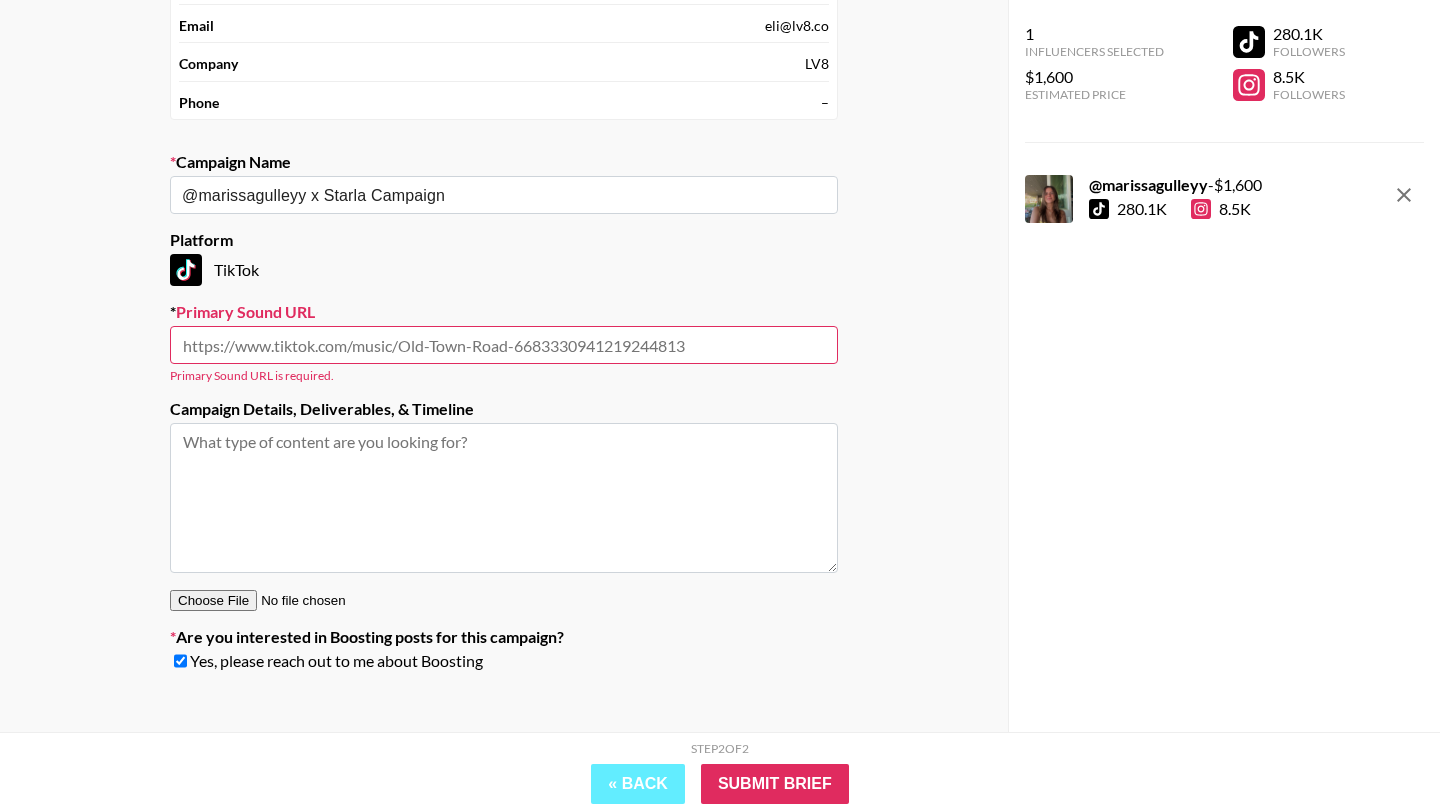 click at bounding box center (504, 345) 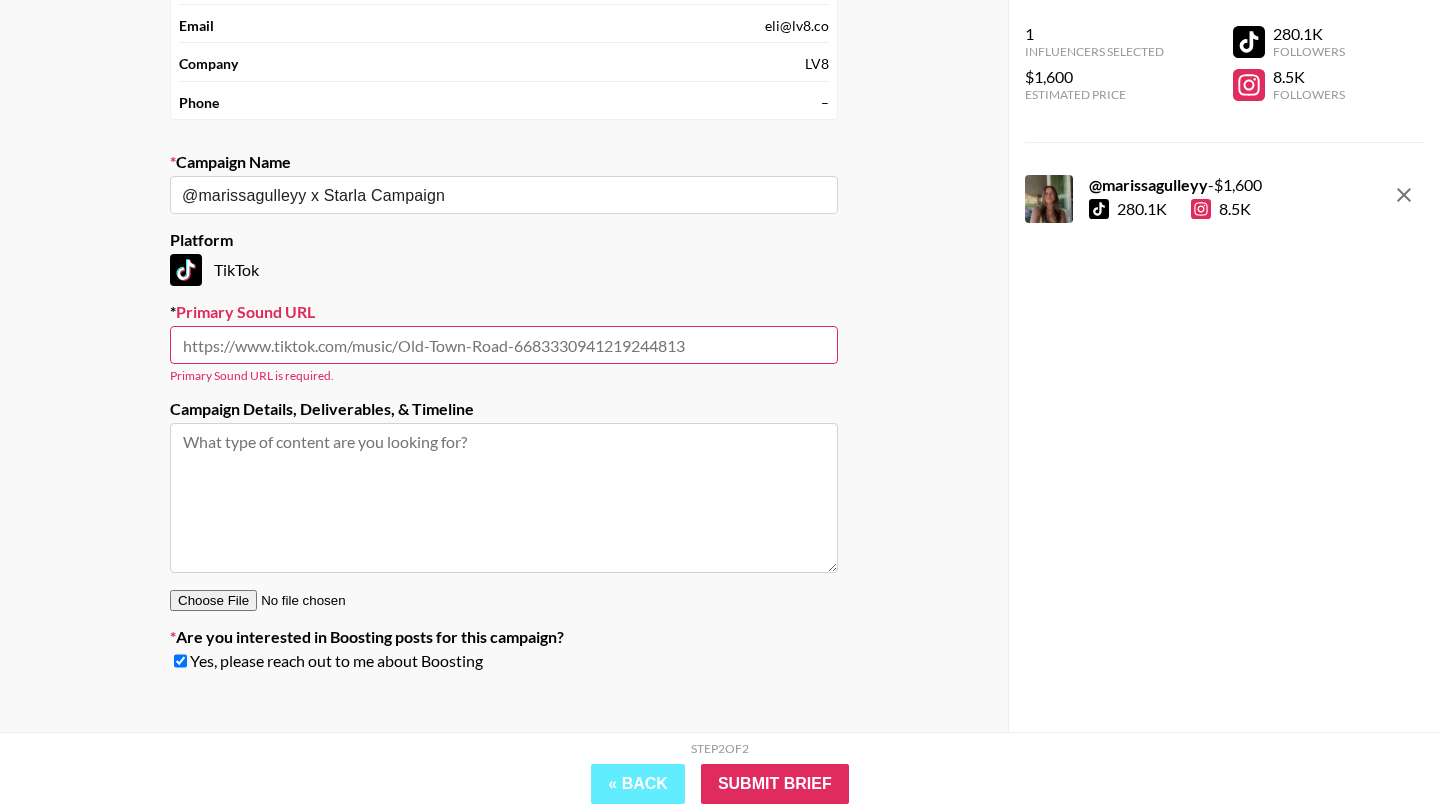 type on "h" 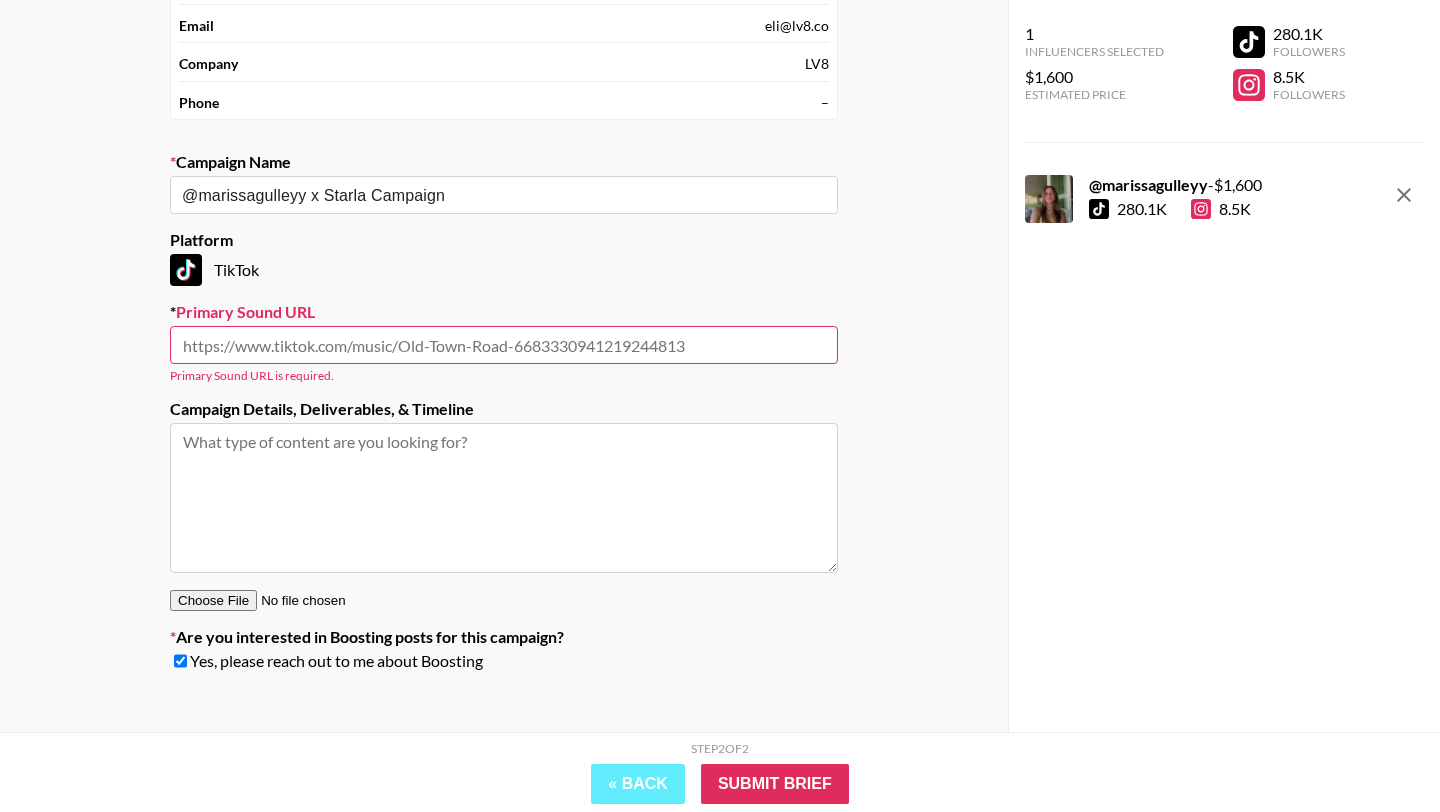 click at bounding box center [504, 345] 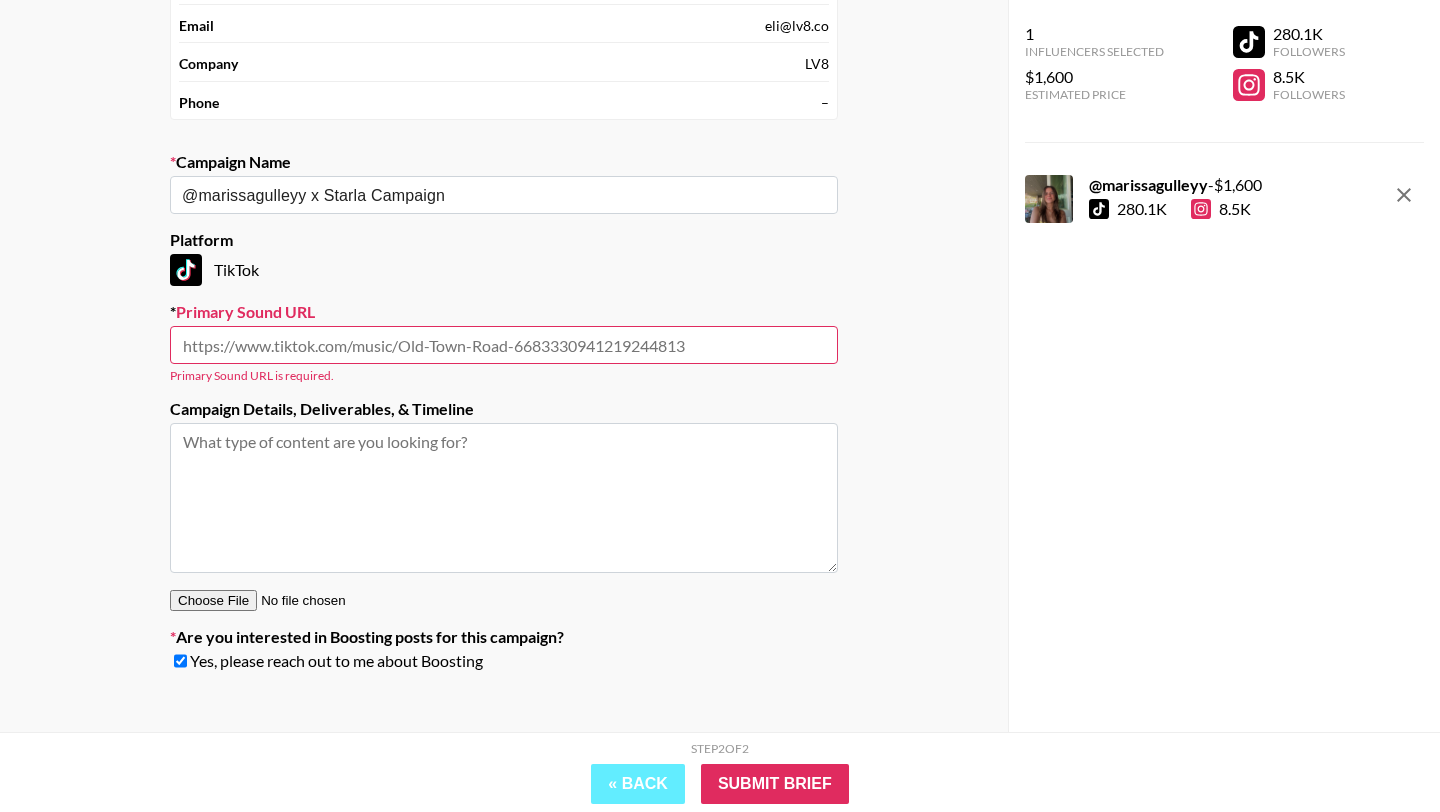 paste on "https://www.tiktok.com/@marissagulleyy/video/7525544617140440375" 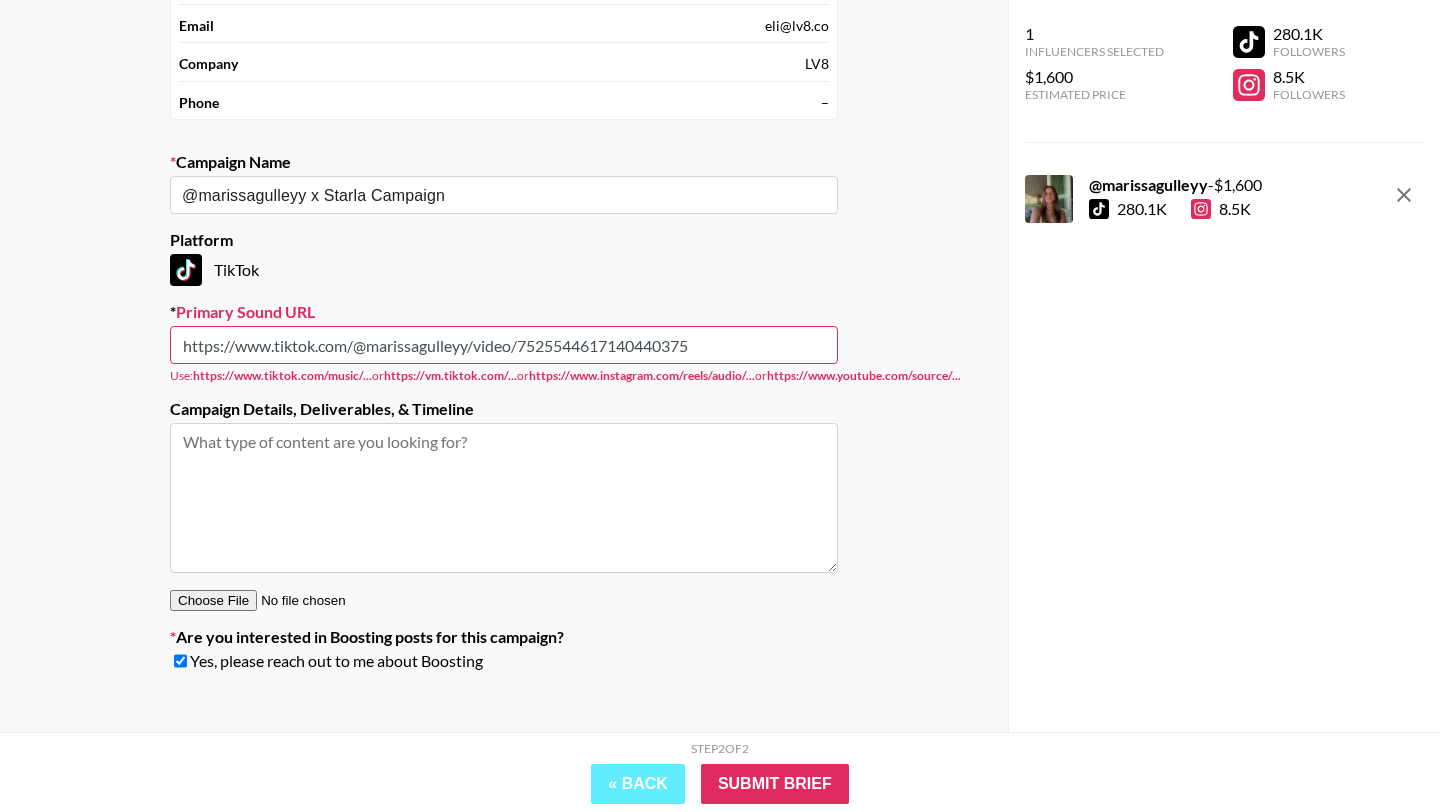 drag, startPoint x: 717, startPoint y: 344, endPoint x: 360, endPoint y: 353, distance: 357.11343 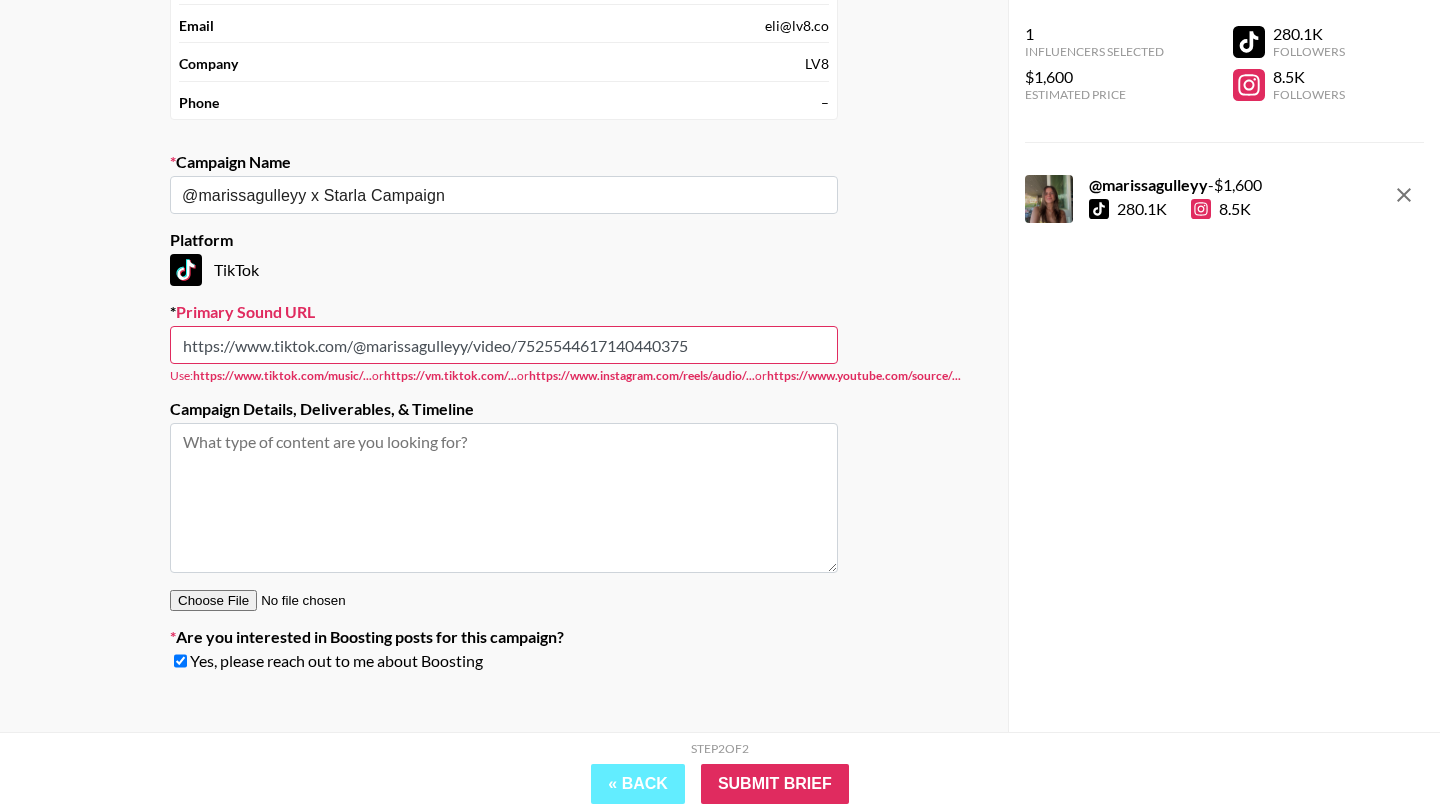 click on "https://www.tiktok.com/@marissagulleyy/video/7525544617140440375" at bounding box center [504, 345] 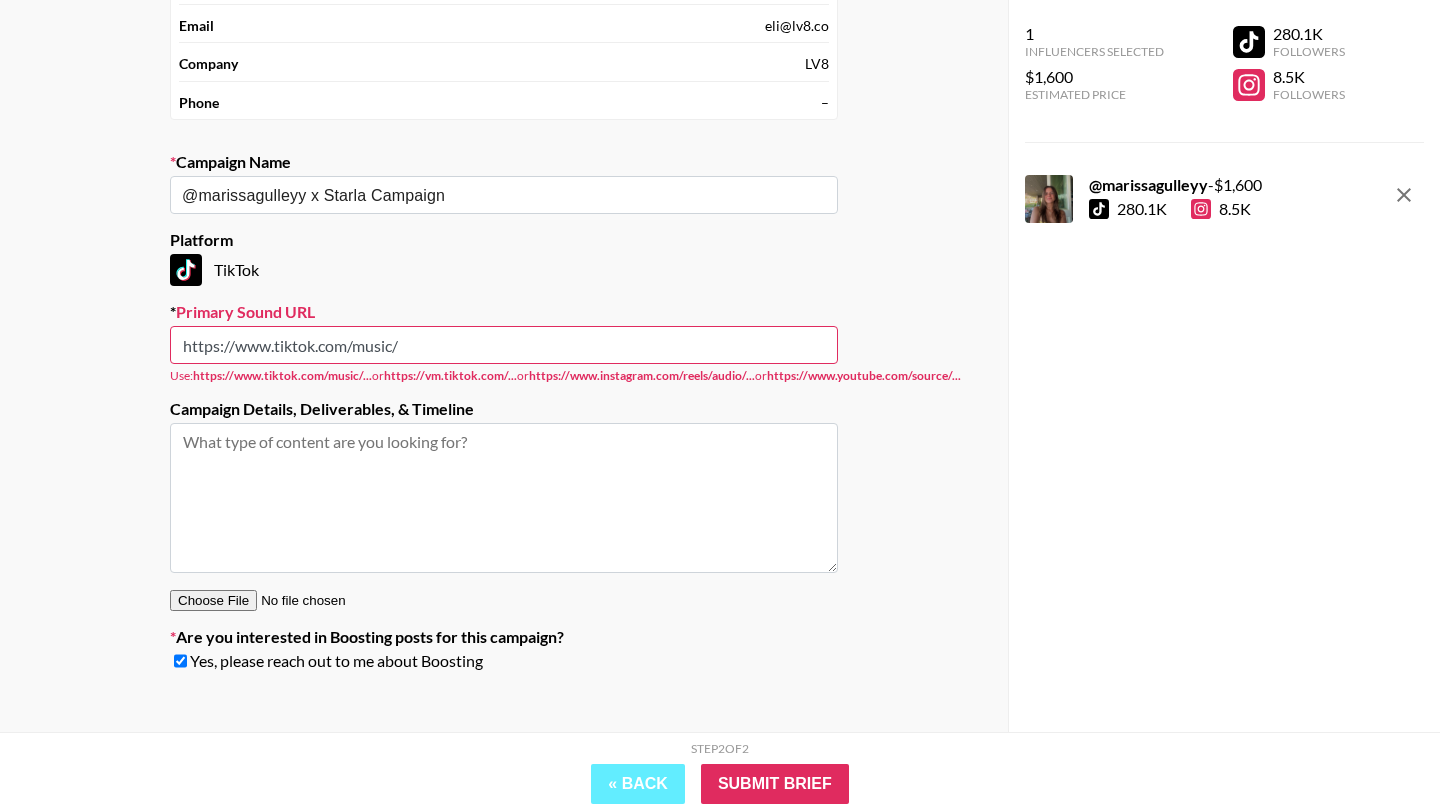 type on "https://www.tiktok.com/music/" 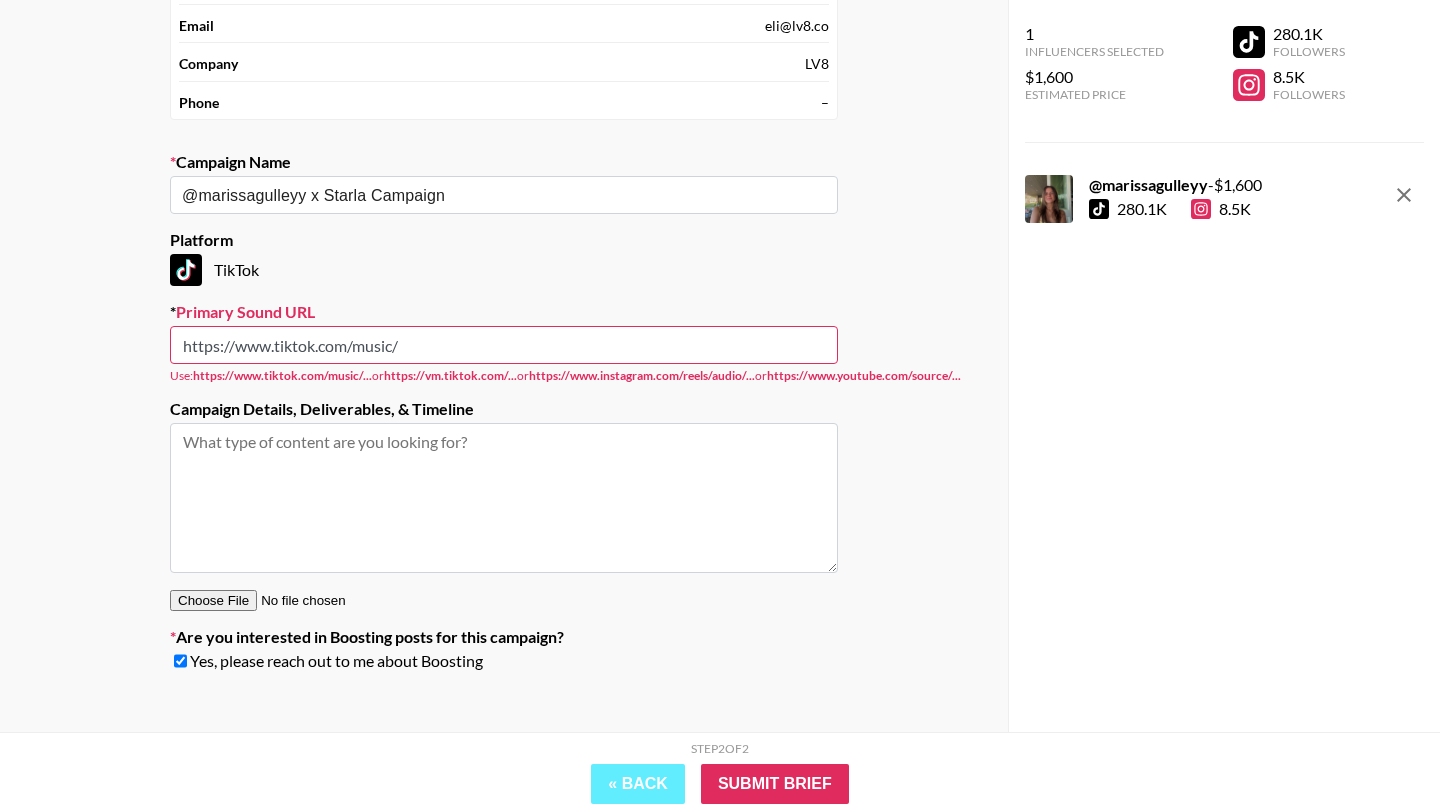 click at bounding box center [504, 498] 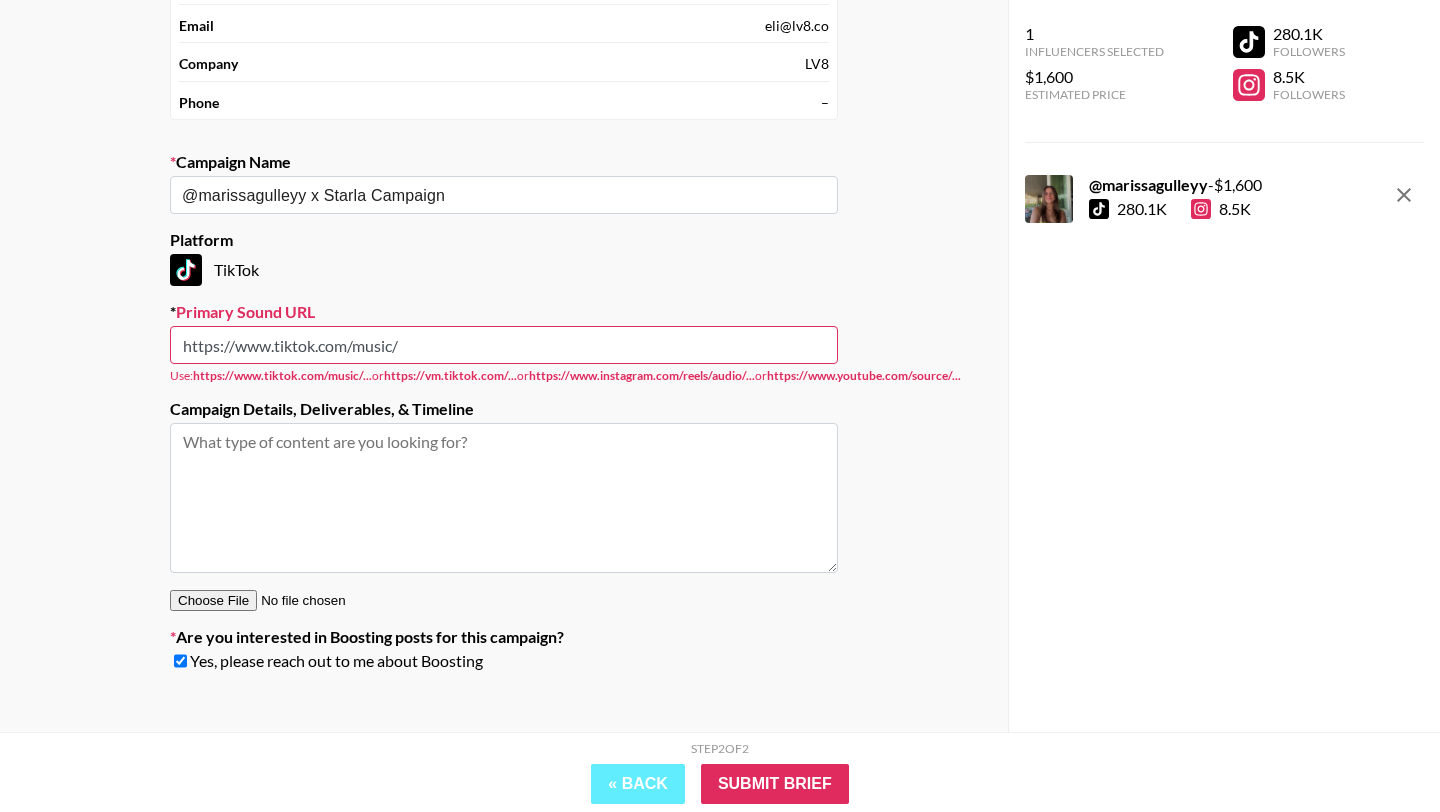 drag, startPoint x: 414, startPoint y: 338, endPoint x: 138, endPoint y: 344, distance: 276.06522 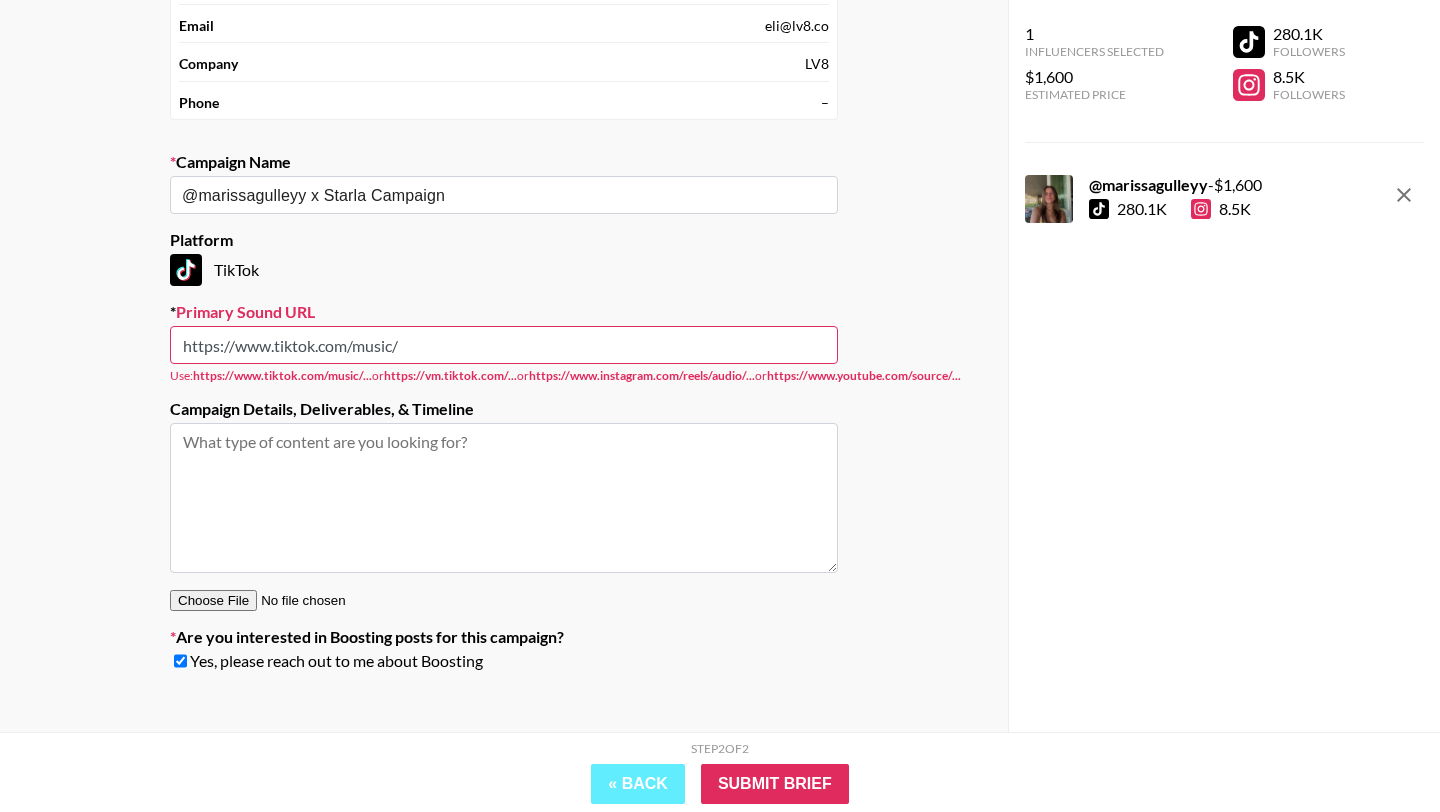 click on "Your Details Name [FIRST] [LAST] Email [EMAIL] Company [COMPANY] Phone – Campaign Name @[USERNAME] x [BRAND] Campaign ​ Platform TikTok Primary Sound URL [URL] Use:    [URL]   or   [URL]   or   [URL]   or   [URL] Campaign Details, Deliverables, & Timeline Are you interested in Boosting posts for this campaign?   Yes, please reach out to me about Boosting" at bounding box center [504, 329] 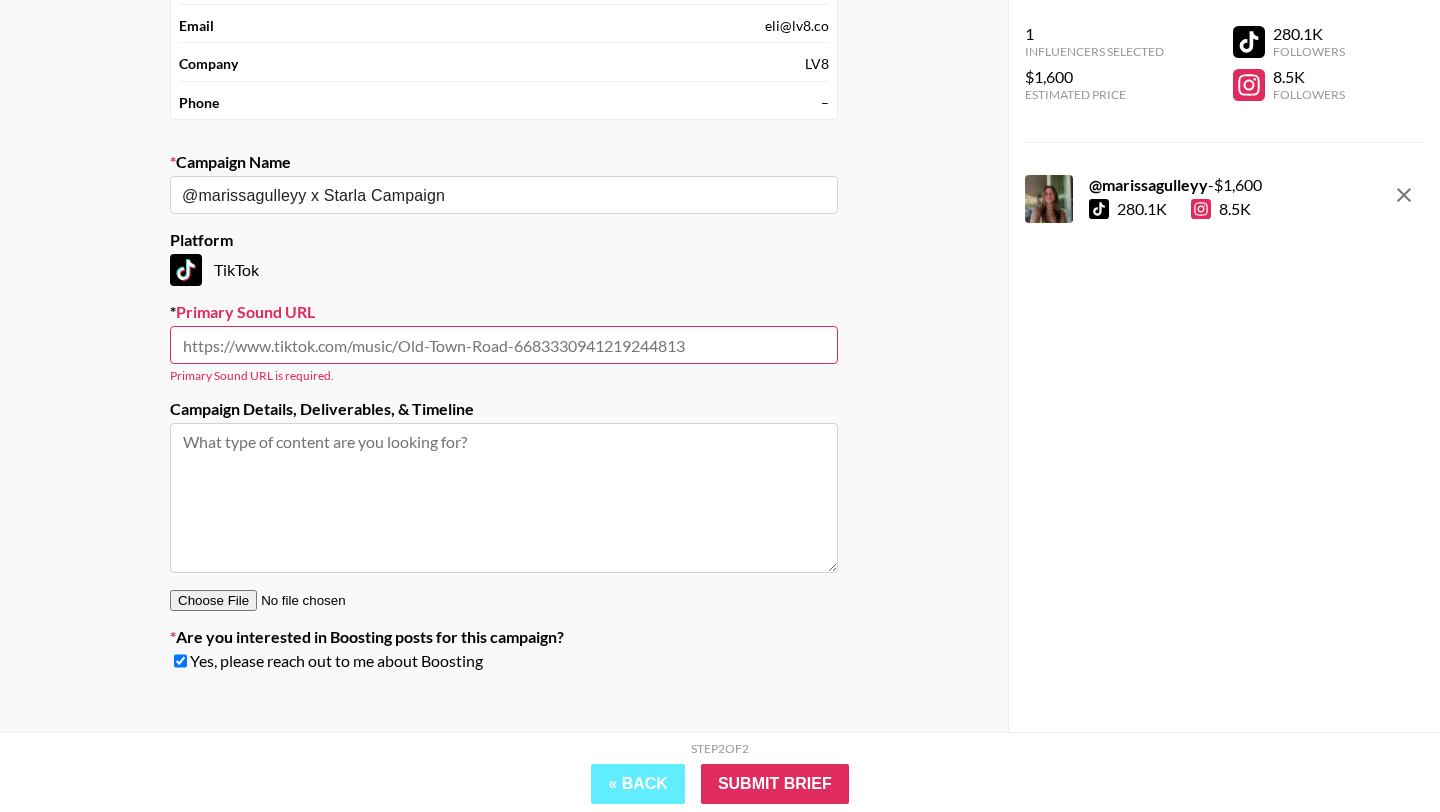scroll, scrollTop: 0, scrollLeft: 0, axis: both 